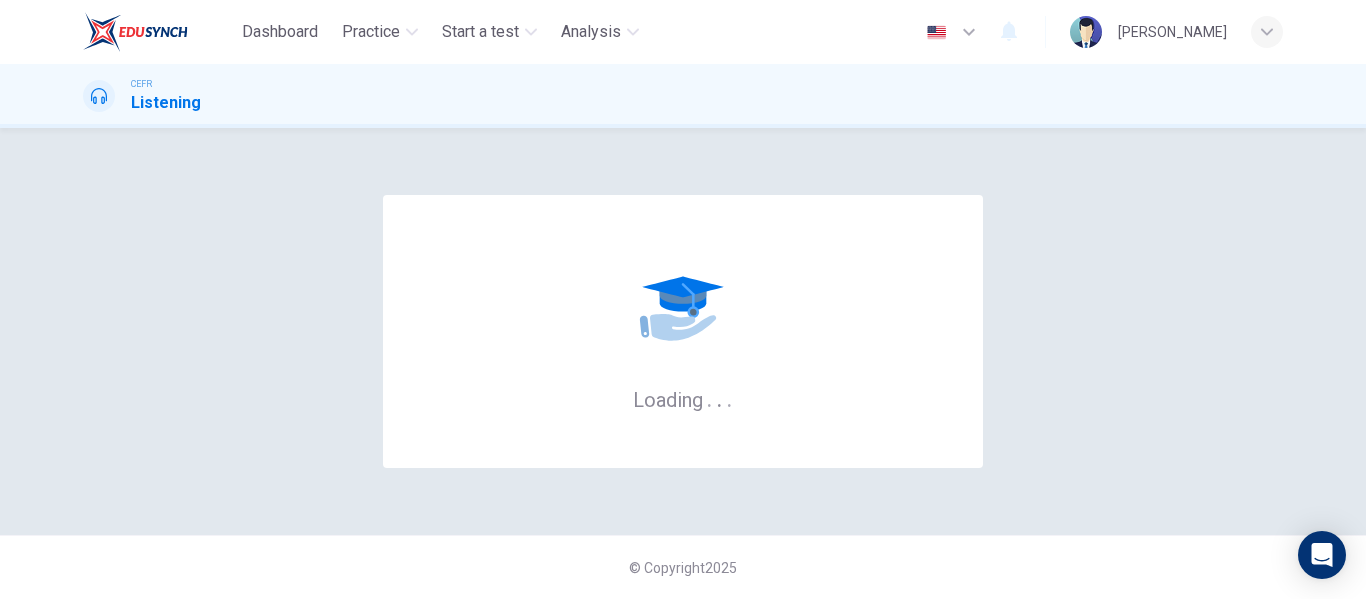 scroll, scrollTop: 0, scrollLeft: 0, axis: both 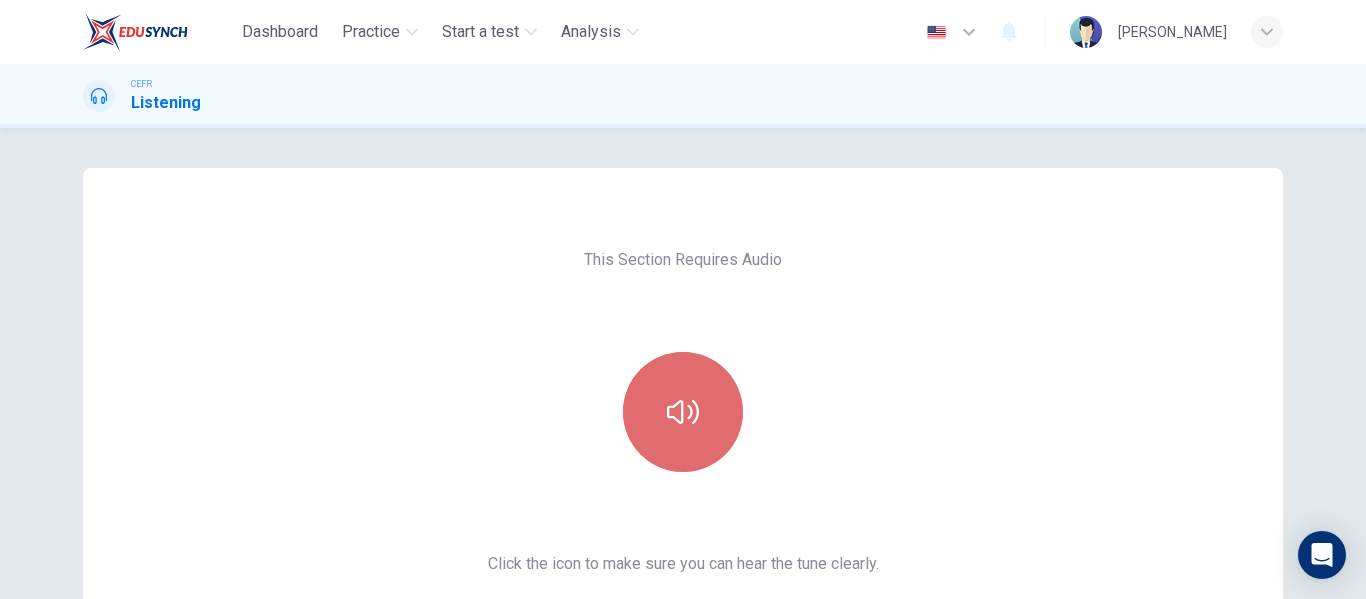 click at bounding box center (683, 412) 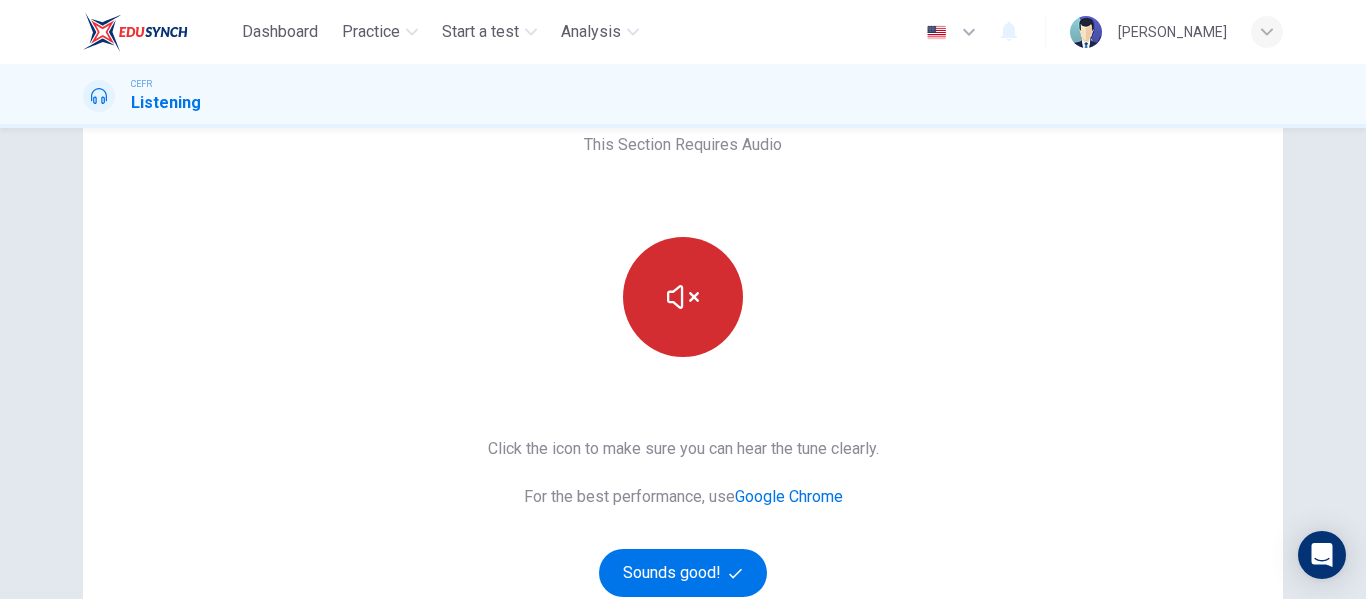scroll, scrollTop: 189, scrollLeft: 0, axis: vertical 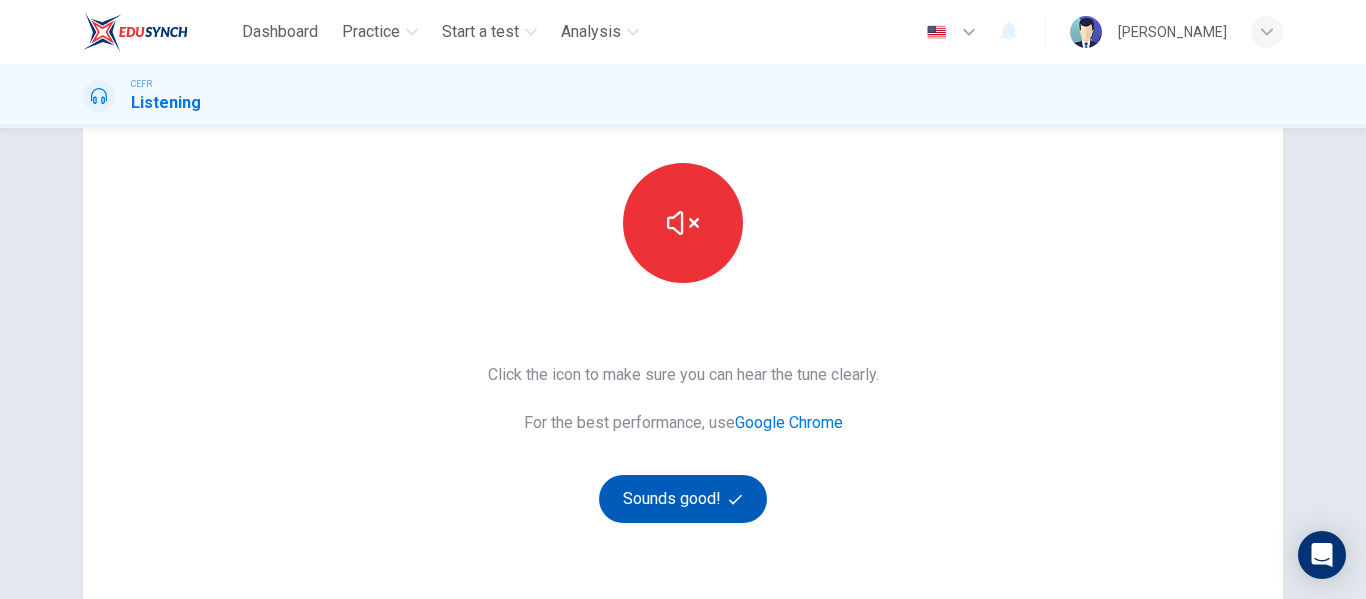 click on "Sounds good!" at bounding box center [683, 499] 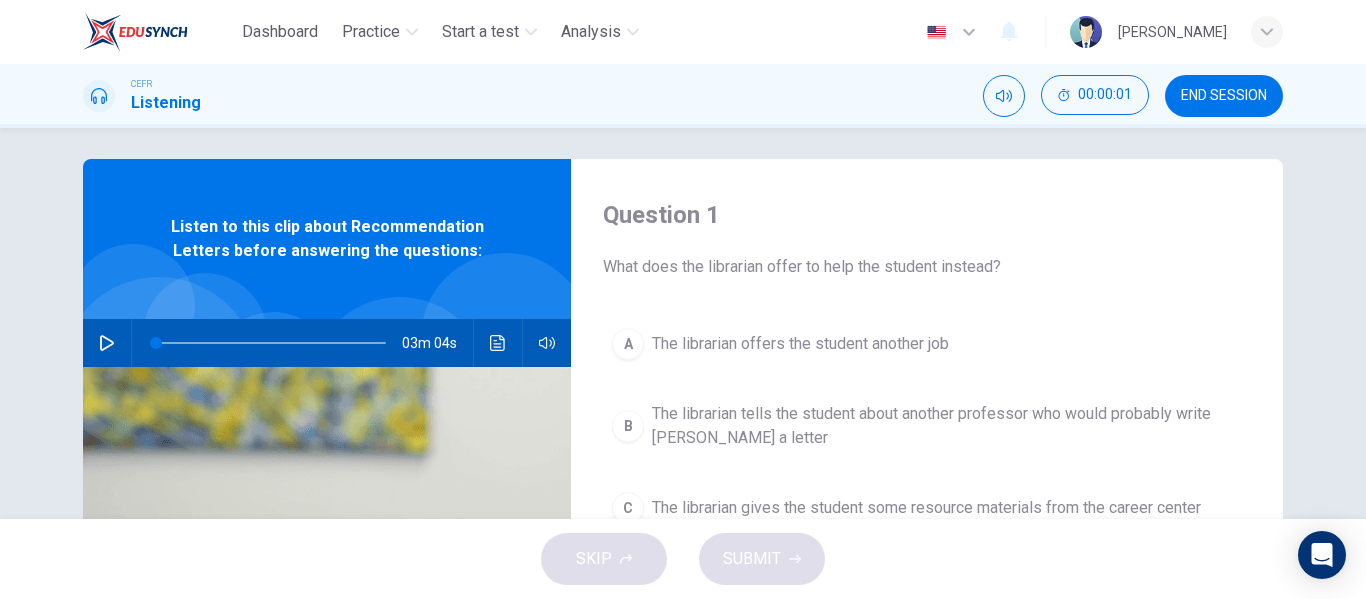 scroll, scrollTop: 0, scrollLeft: 0, axis: both 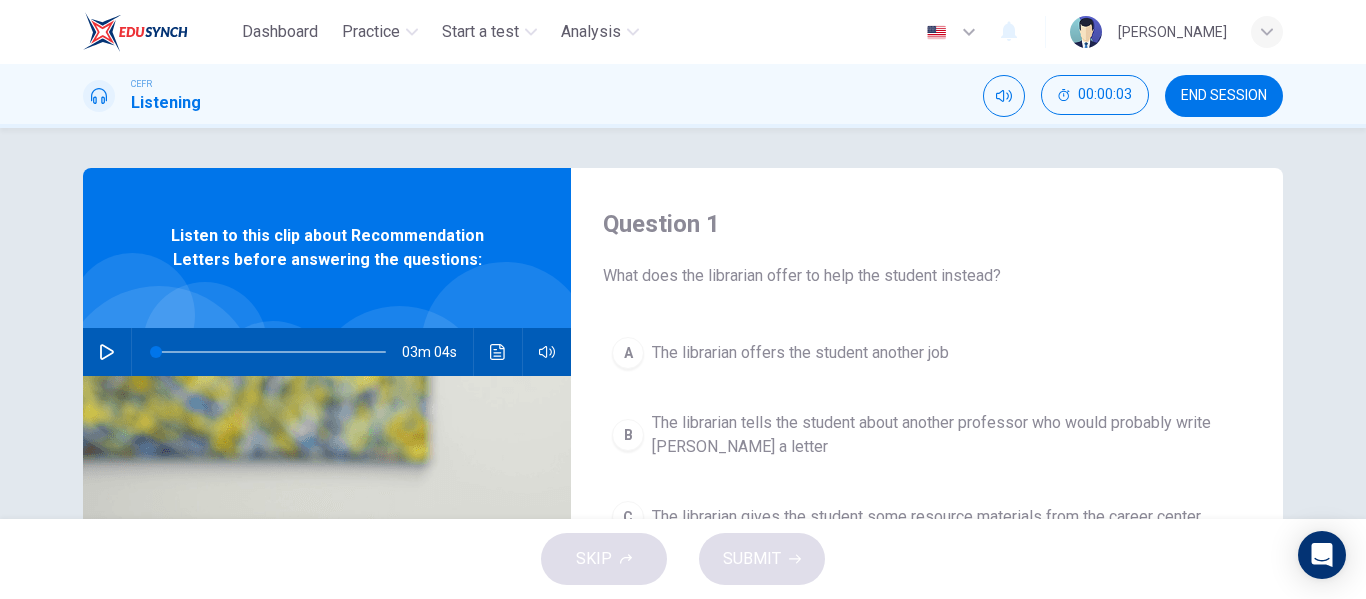 click on "03m 04s" at bounding box center (327, 352) 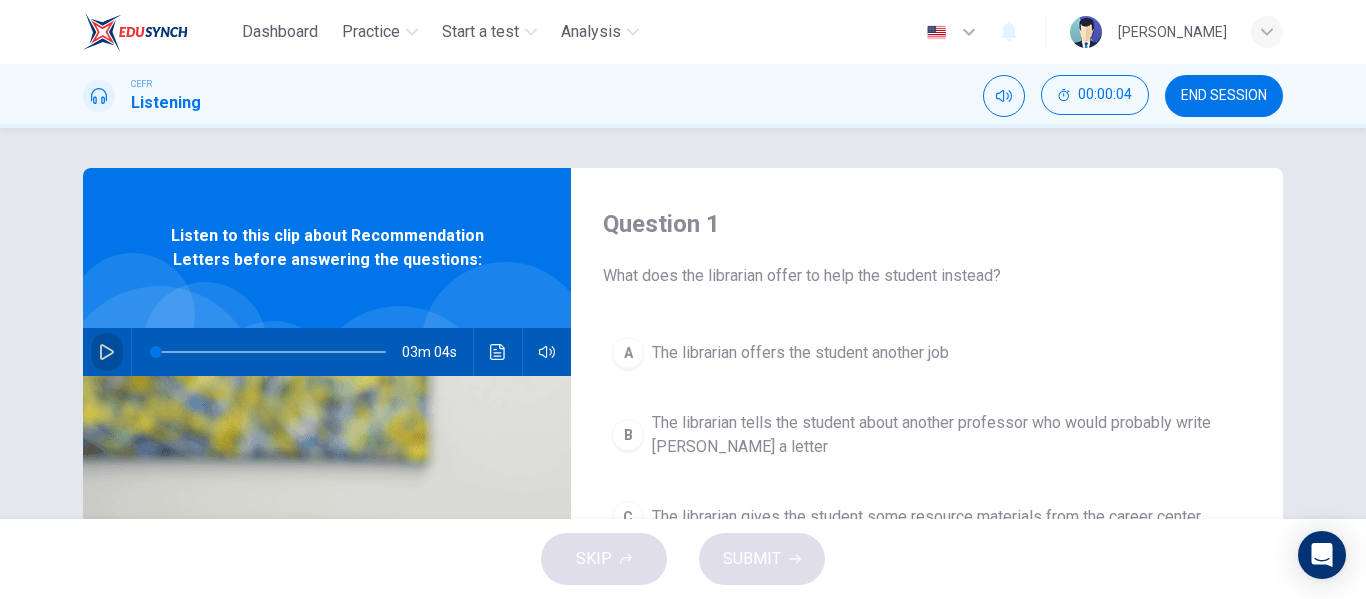click 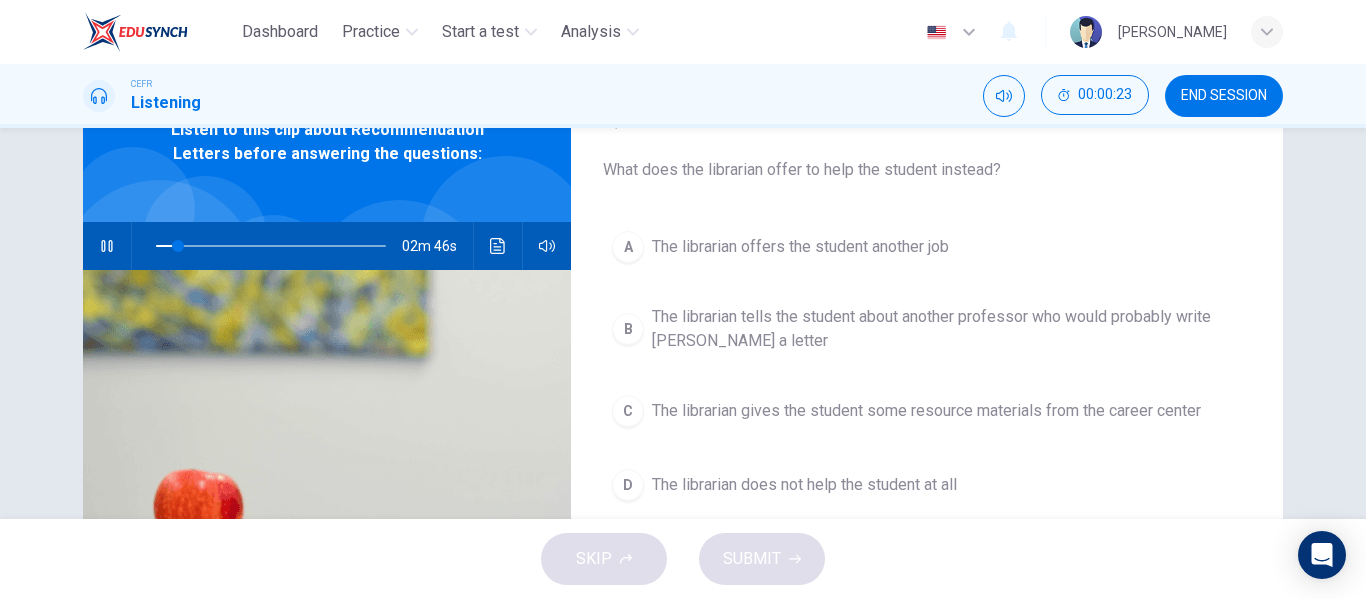 scroll, scrollTop: 107, scrollLeft: 0, axis: vertical 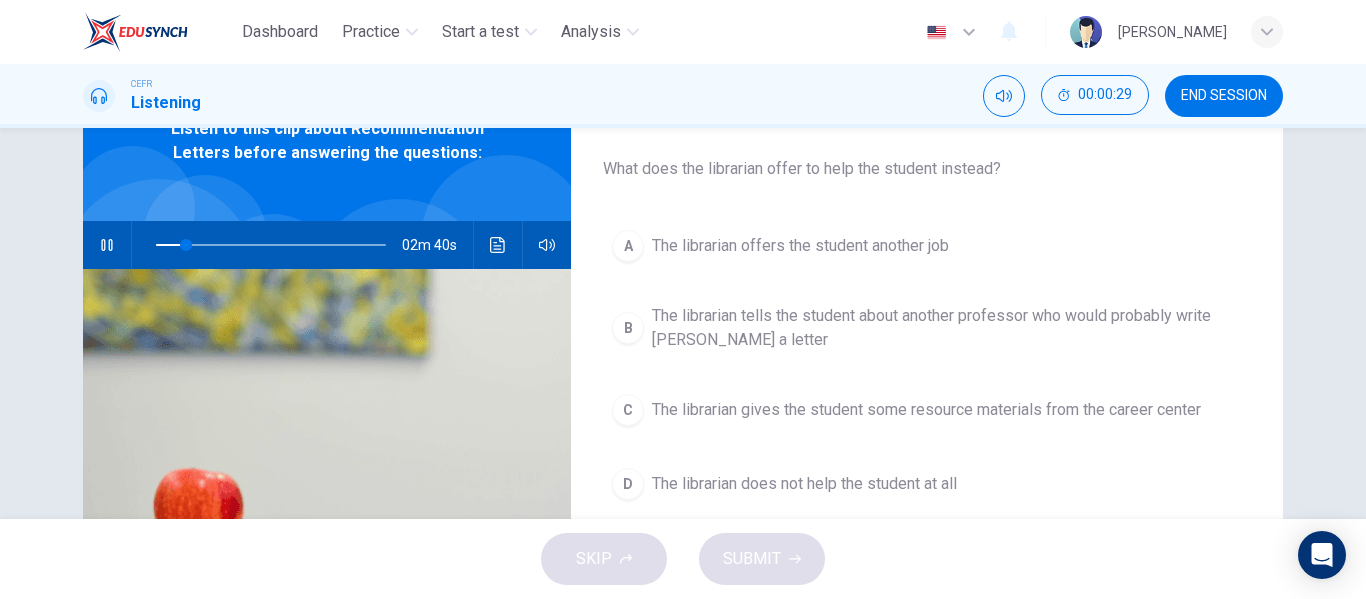 type on "14" 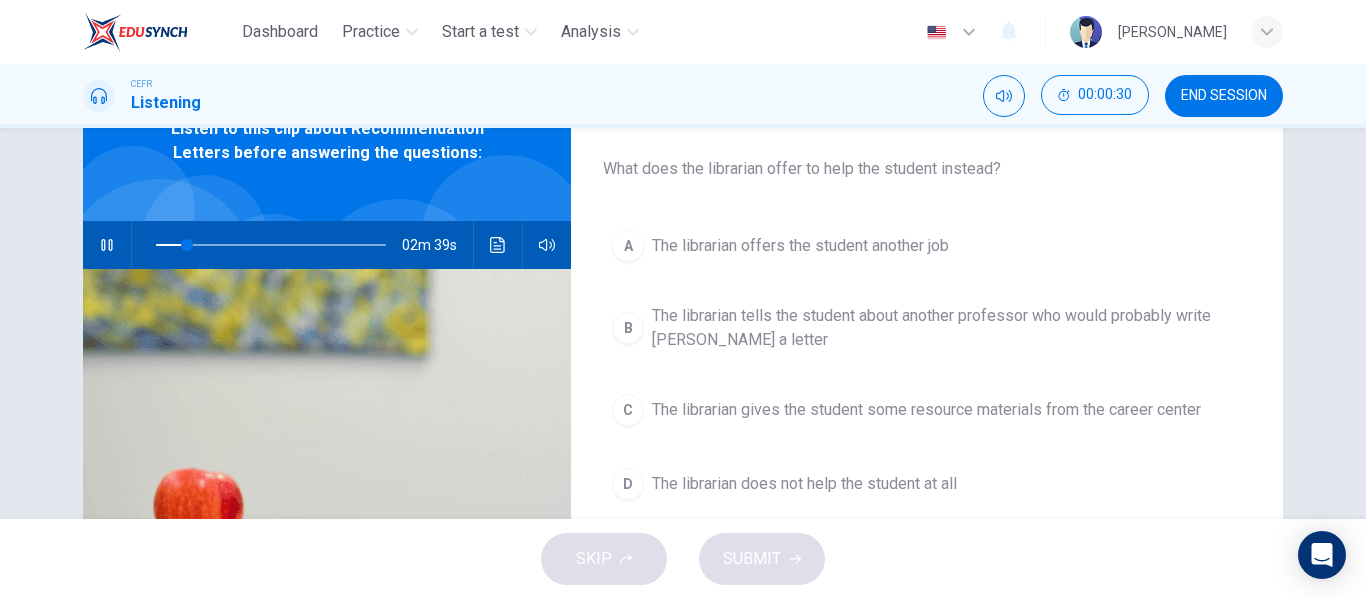 type 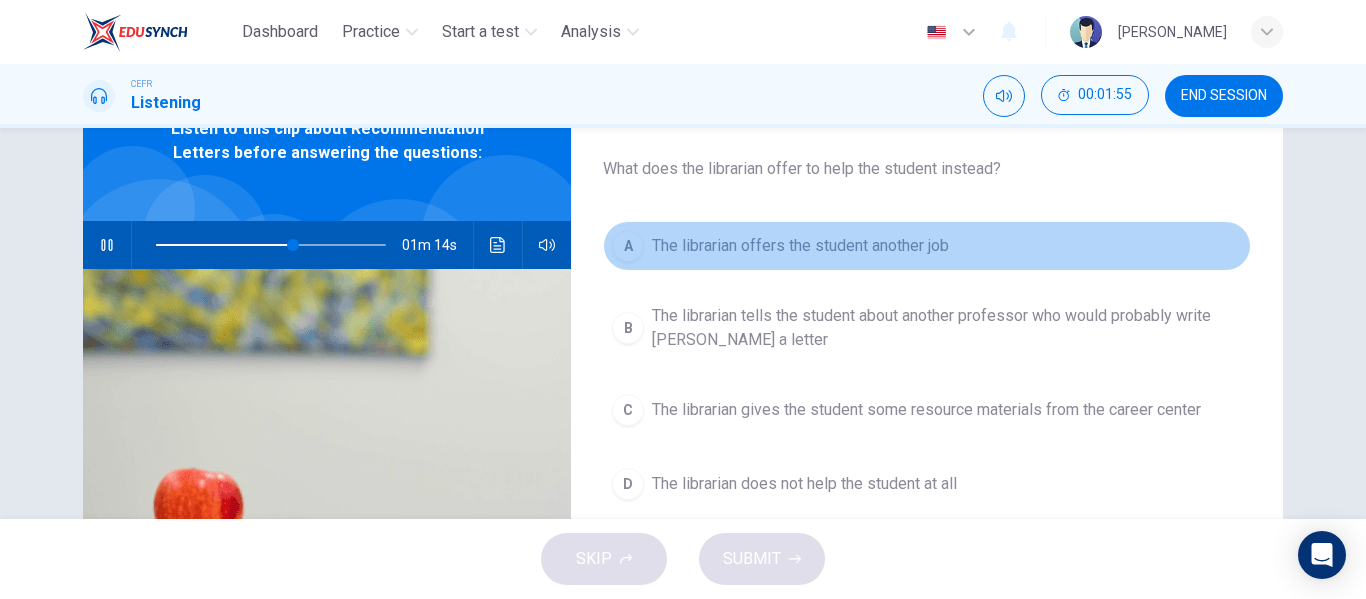 click on "A The librarian offers the student another job" at bounding box center [927, 246] 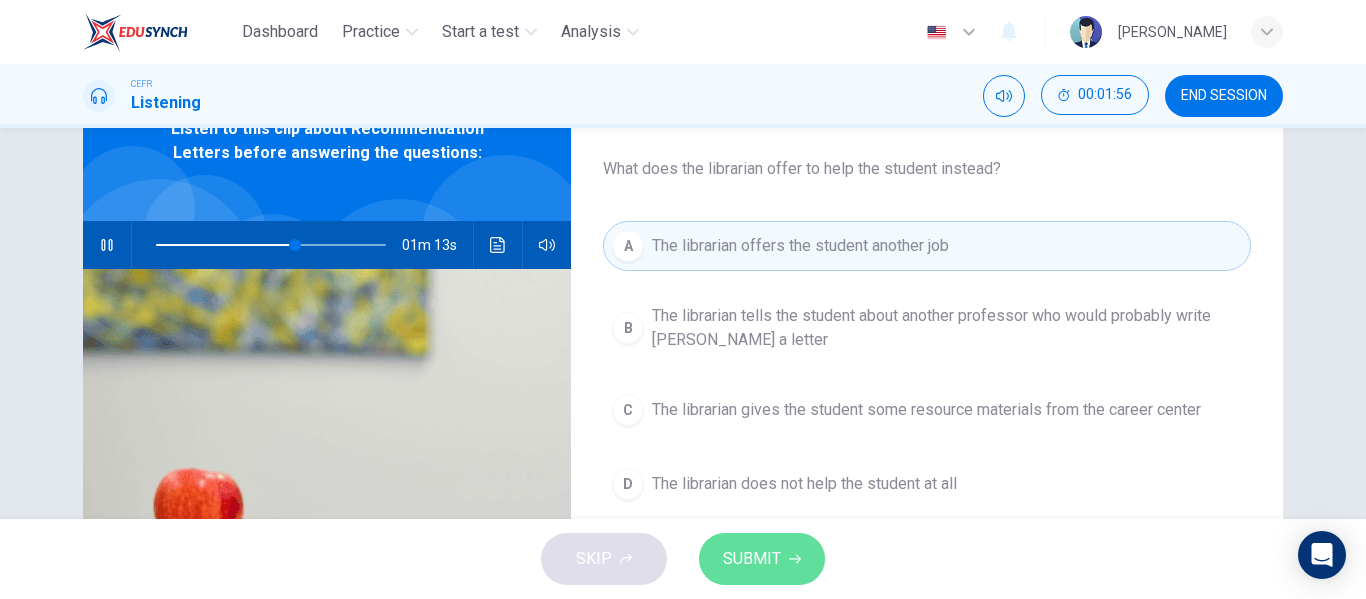 click on "SUBMIT" at bounding box center [752, 559] 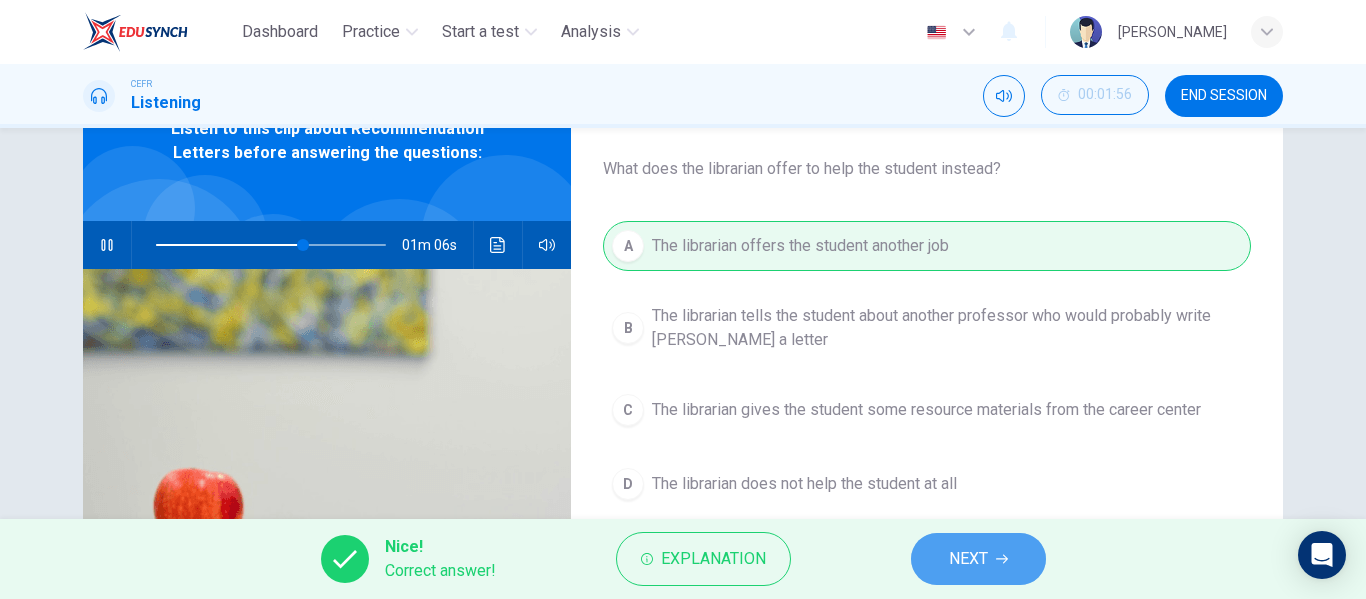 click on "NEXT" at bounding box center (968, 559) 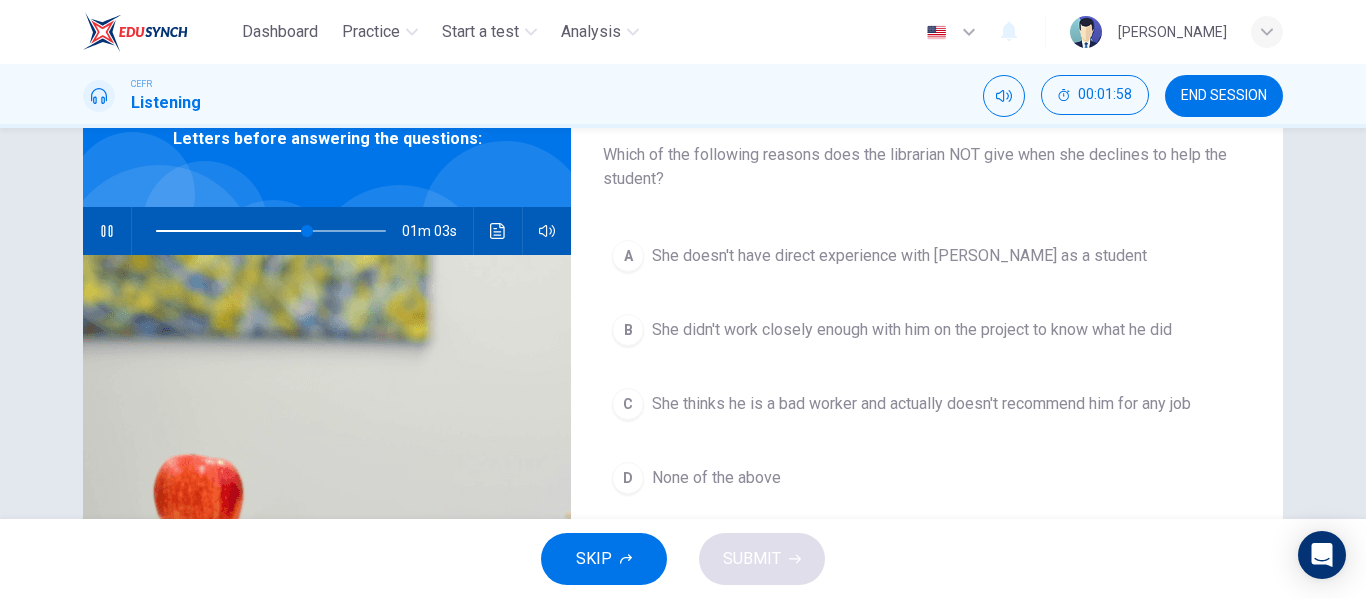 scroll, scrollTop: 118, scrollLeft: 0, axis: vertical 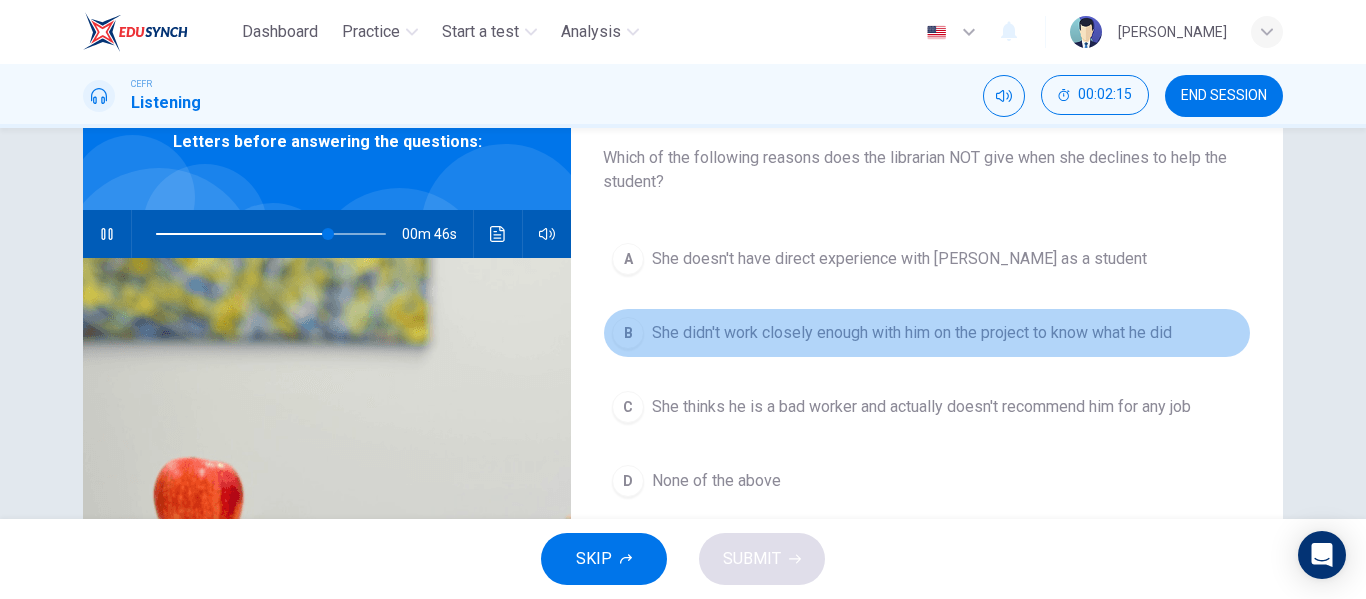 click on "She didn't work closely enough with him on the project to know what he did" at bounding box center [912, 333] 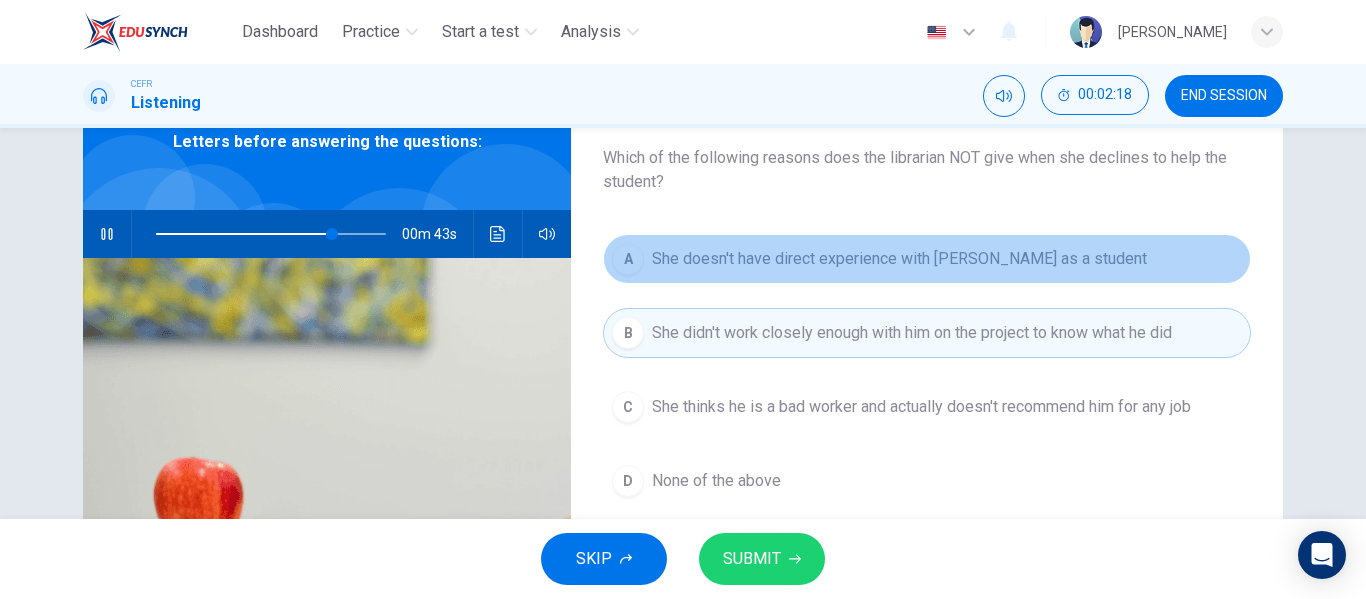 click on "She doesn't have direct experience with [PERSON_NAME] as a student" at bounding box center (899, 259) 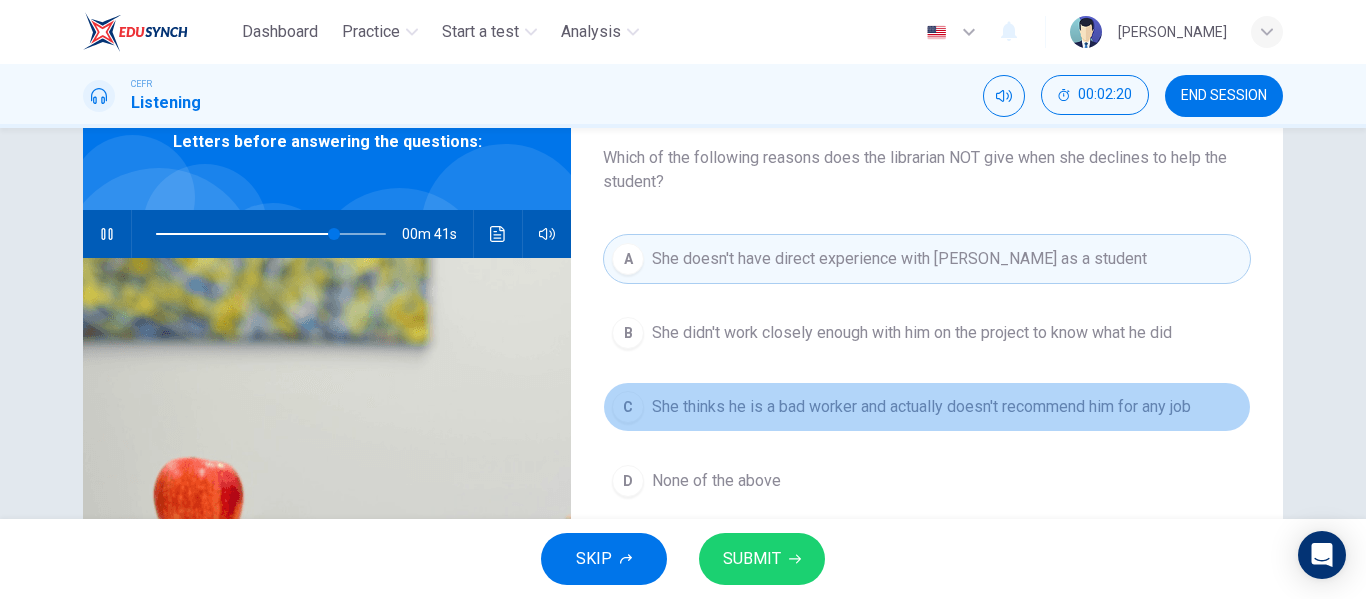 click on "She thinks he is a bad worker and actually doesn't recommend him for any job" at bounding box center (921, 407) 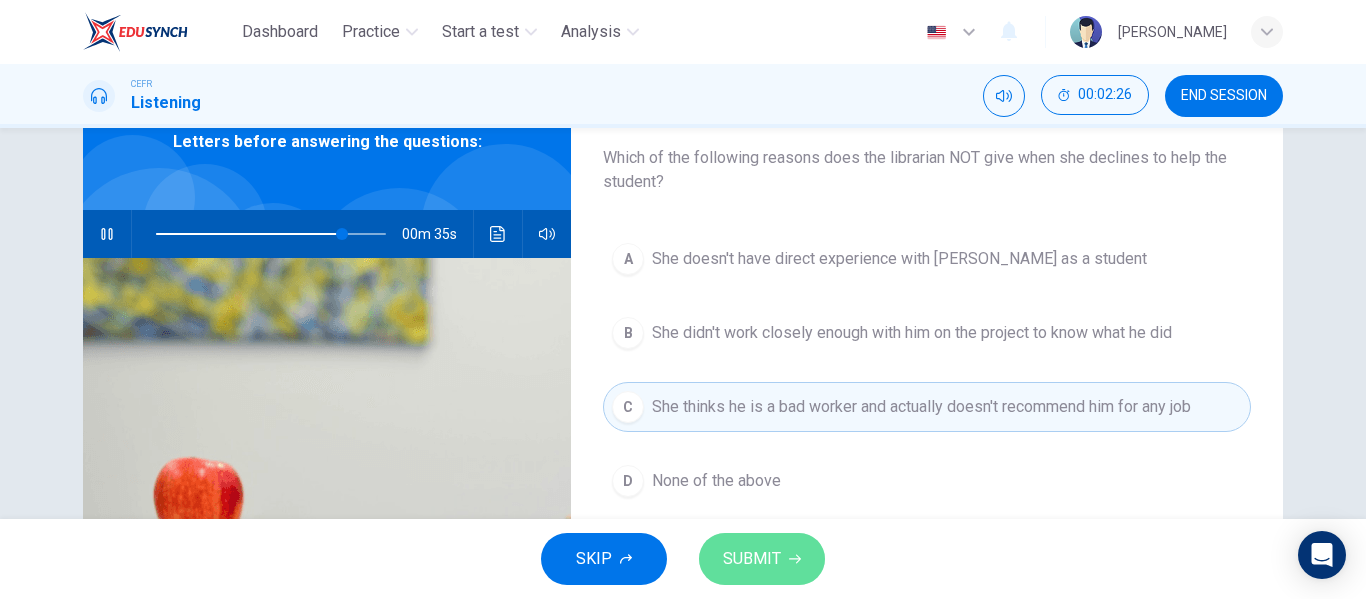click on "SUBMIT" at bounding box center [752, 559] 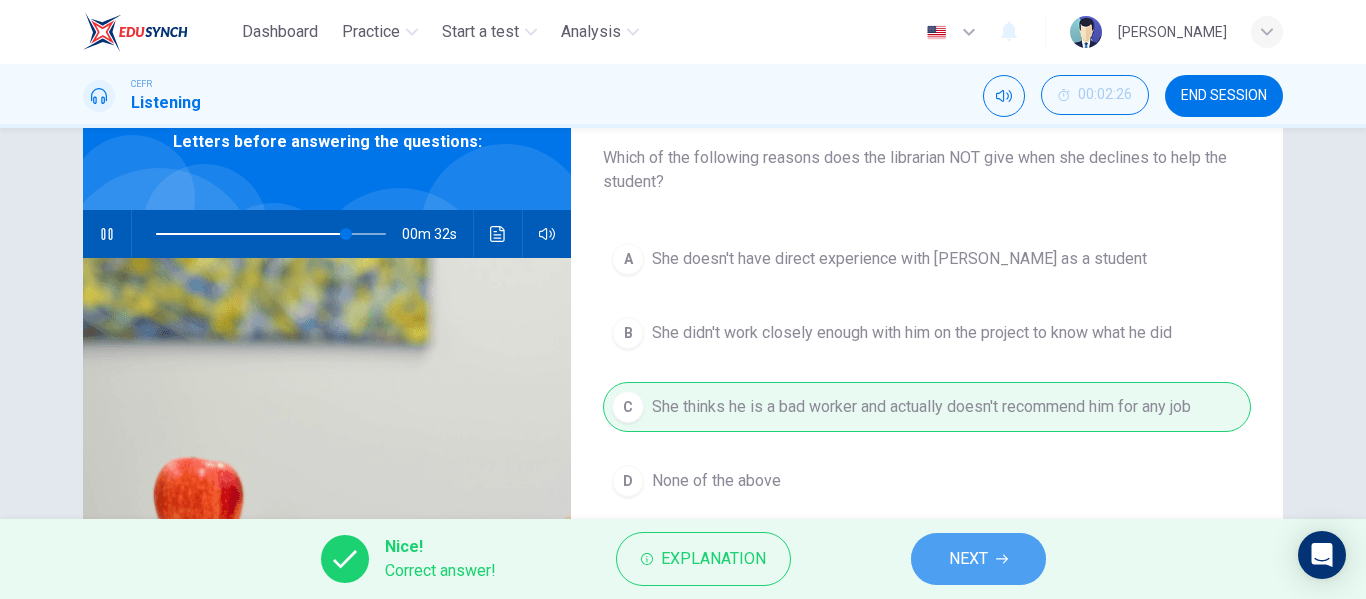 click on "NEXT" at bounding box center (968, 559) 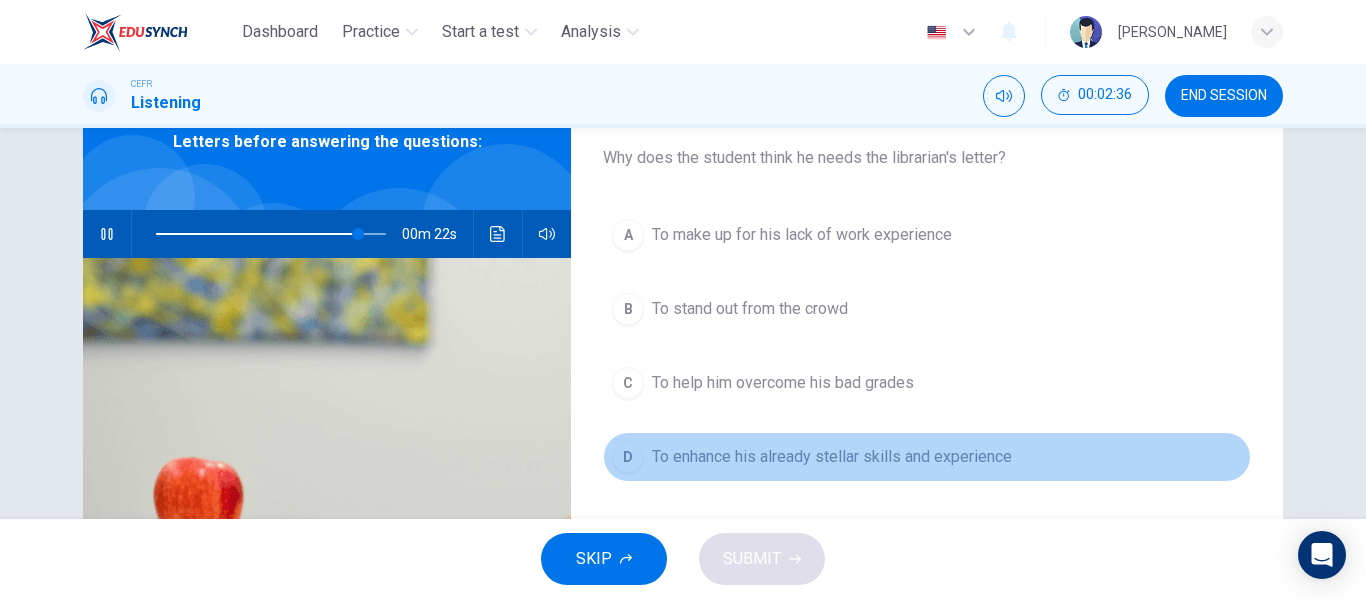 click on "To enhance his already stellar skills and experience" at bounding box center (832, 457) 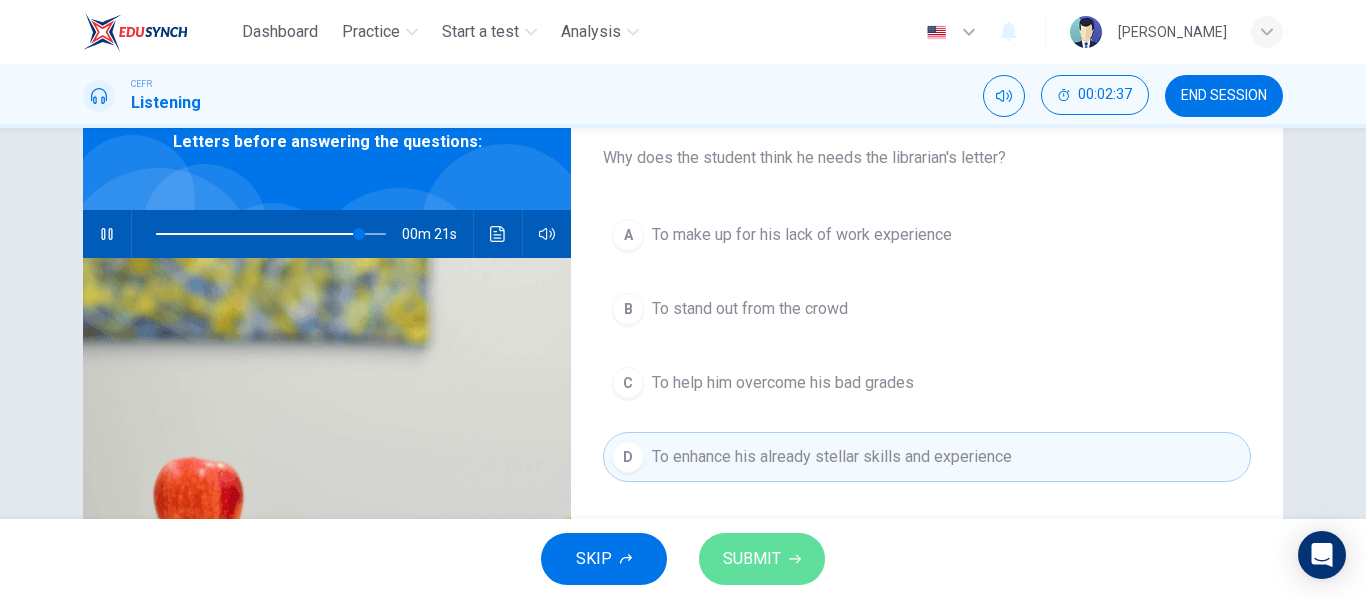 click on "SUBMIT" at bounding box center (762, 559) 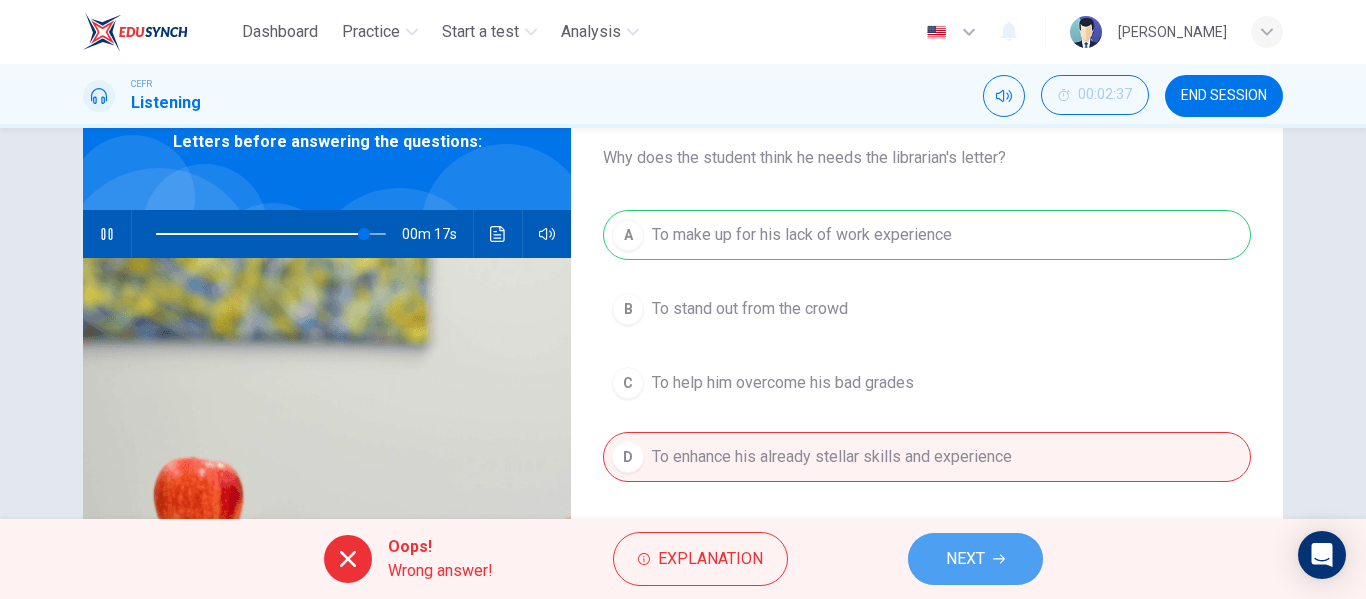 click on "NEXT" at bounding box center (965, 559) 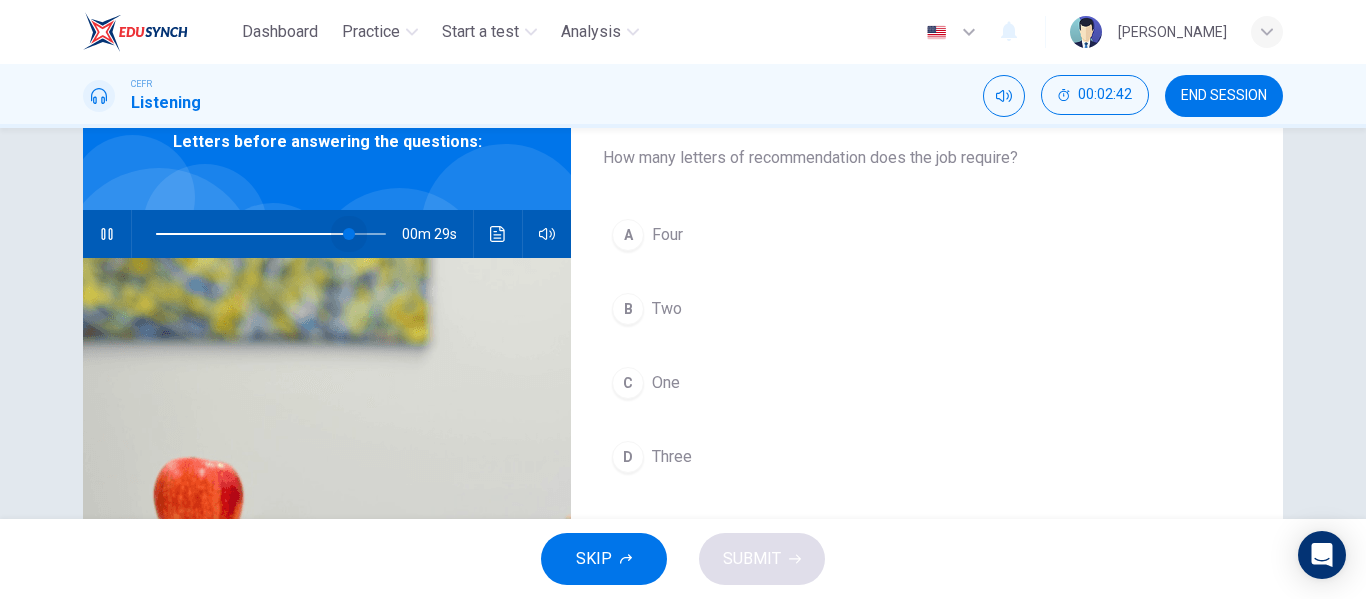click at bounding box center [271, 234] 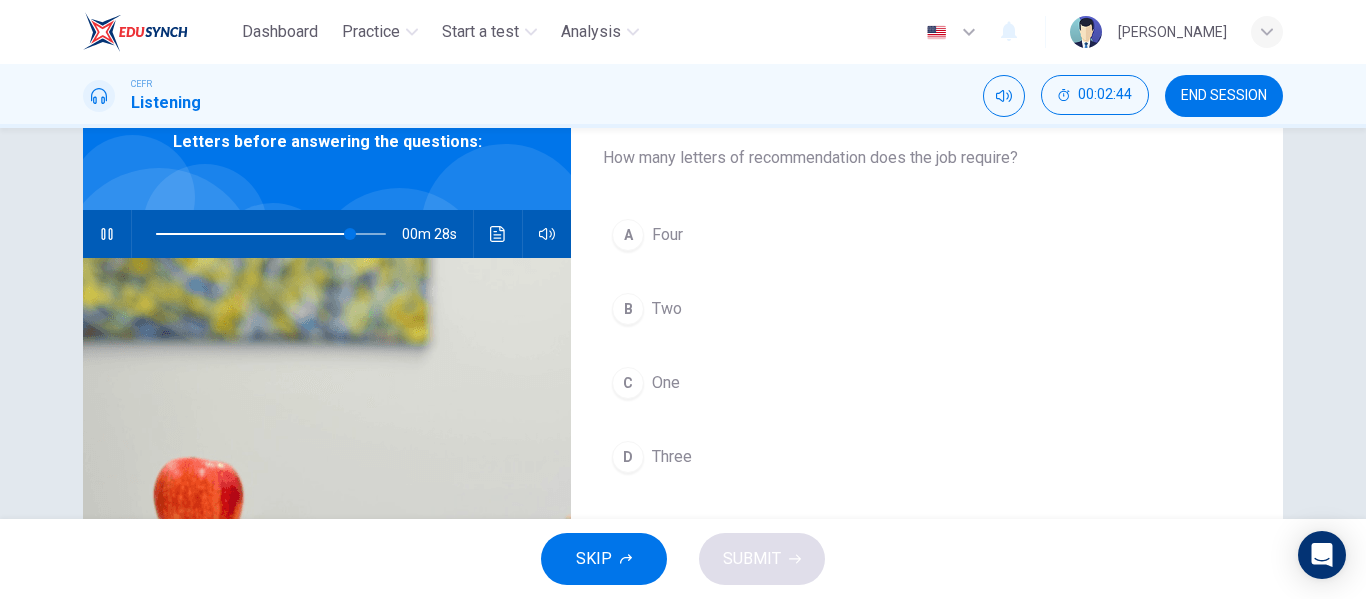 click at bounding box center (271, 234) 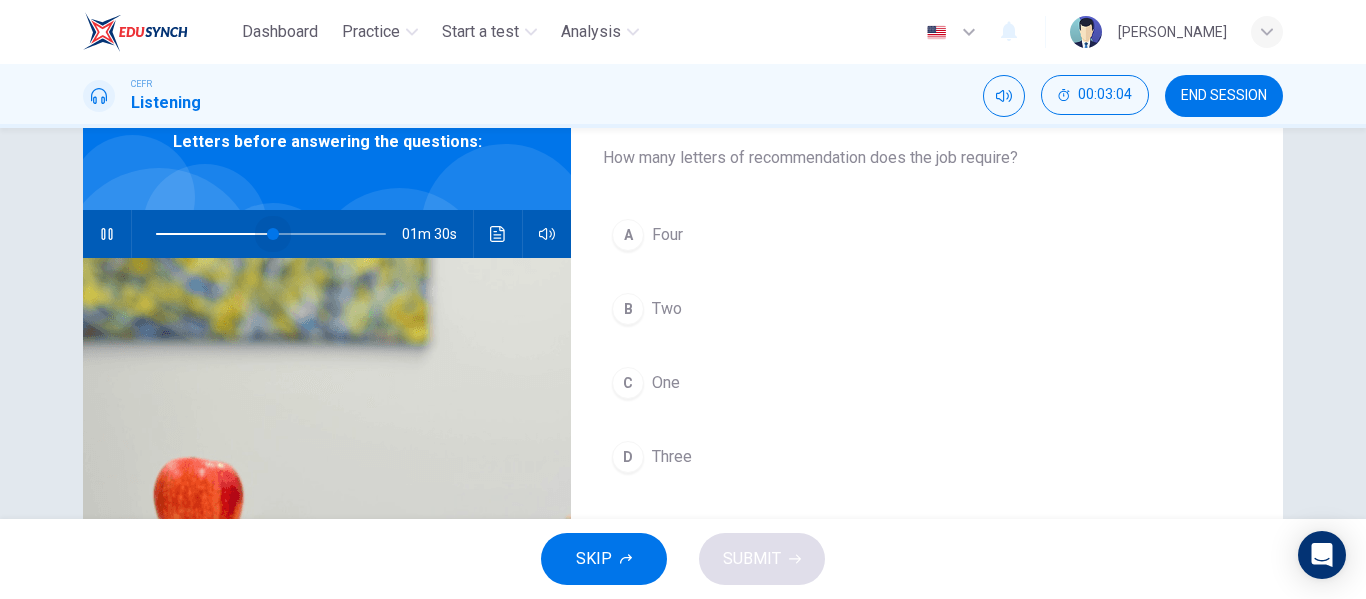 click at bounding box center (271, 234) 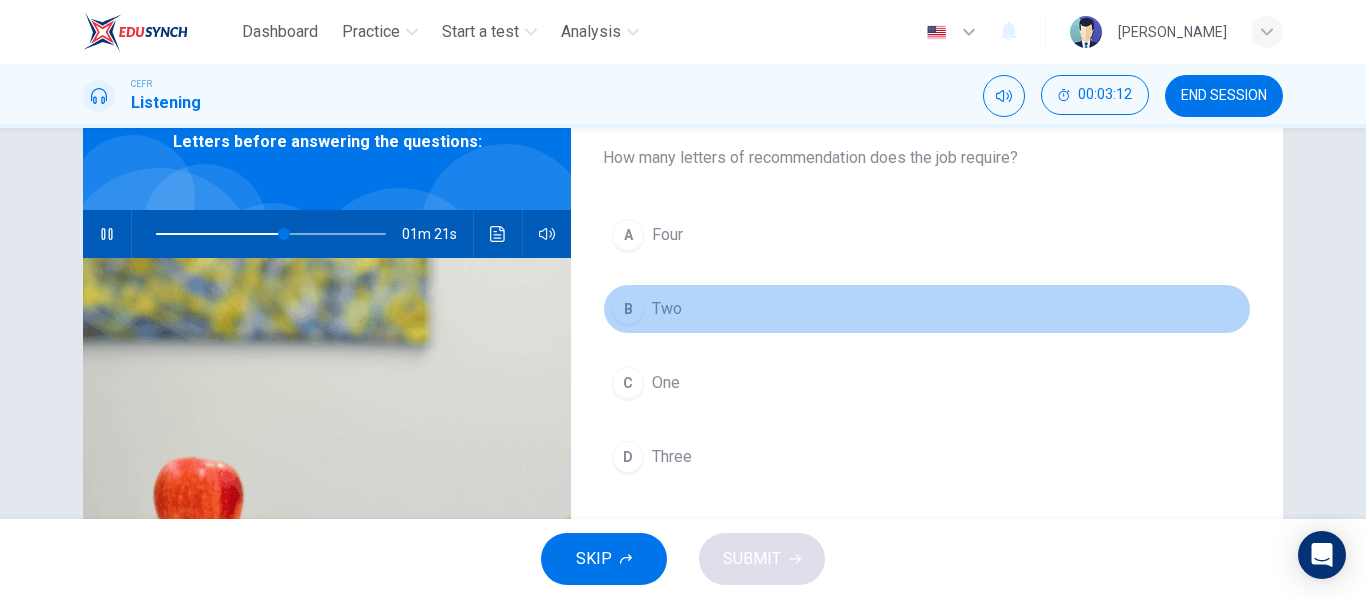 click on "B Two" at bounding box center (927, 309) 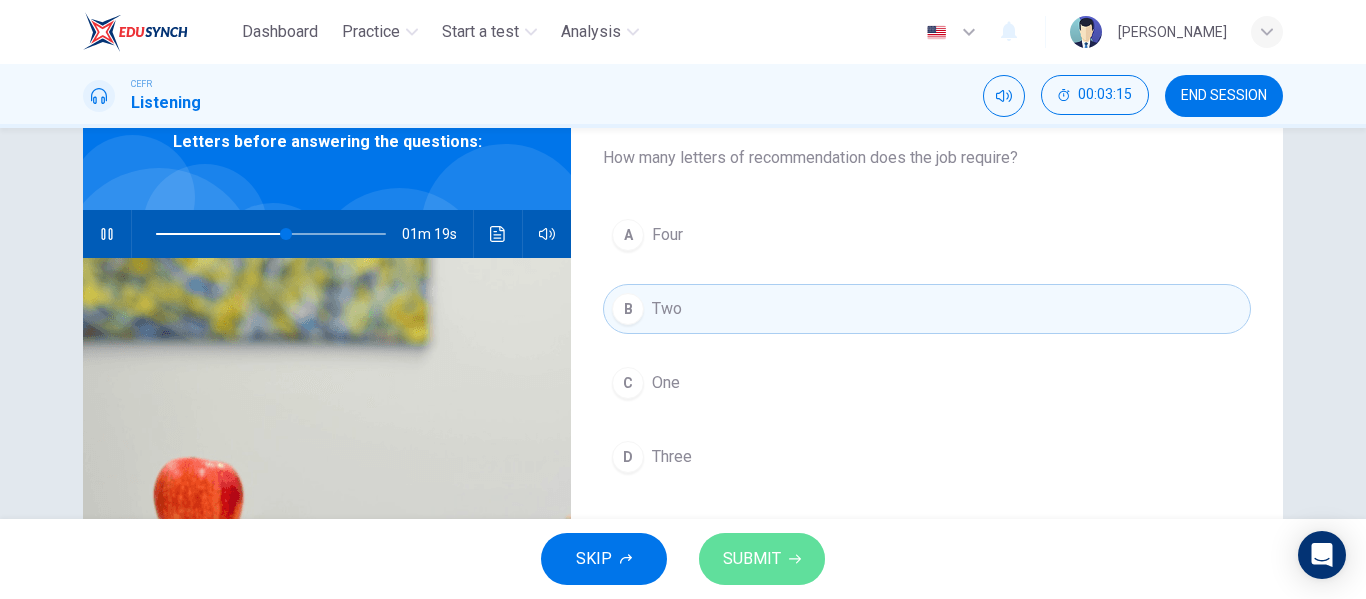 click on "SUBMIT" at bounding box center (752, 559) 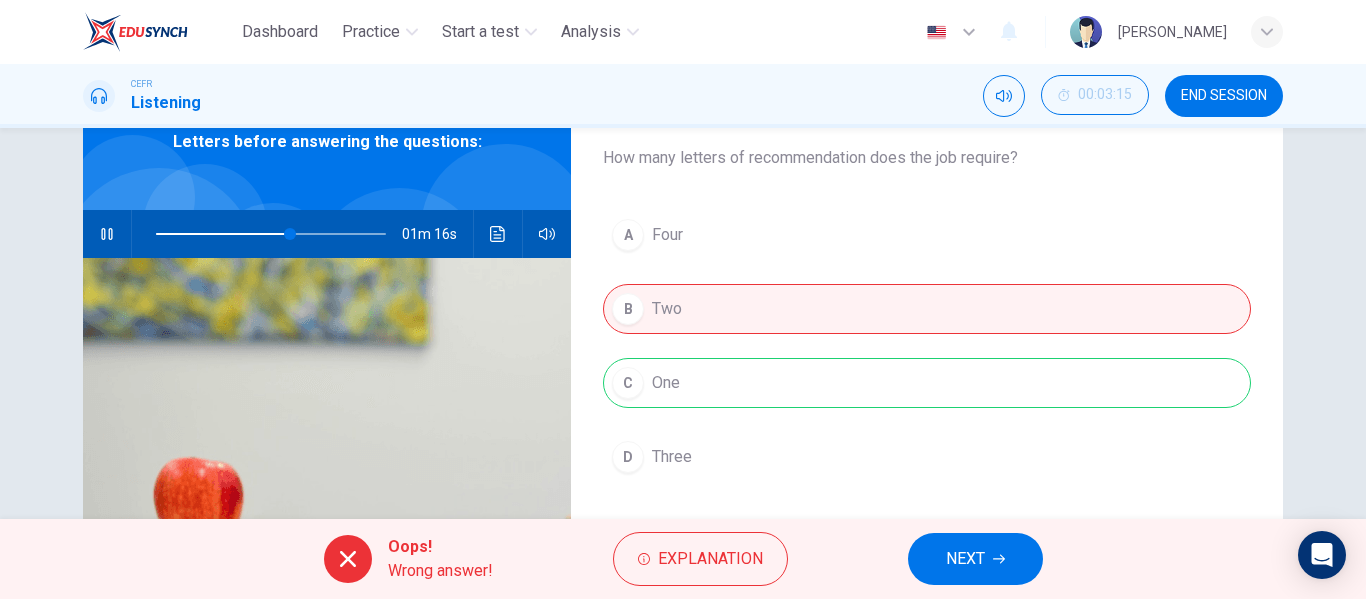 type on "59" 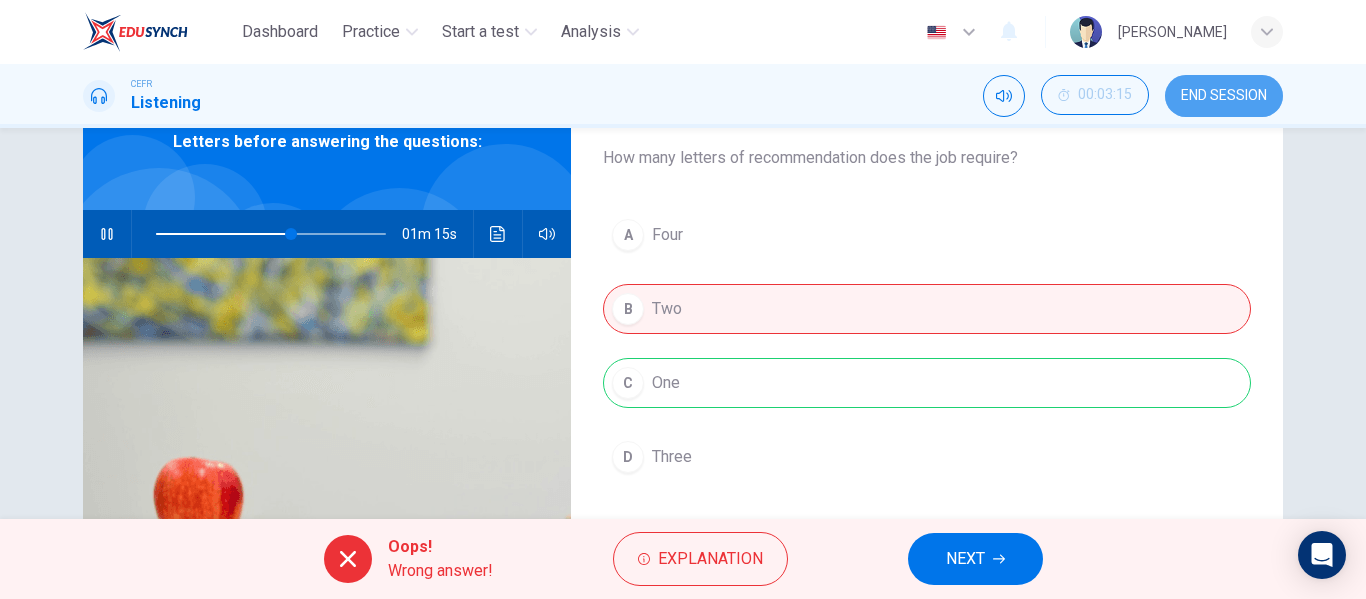click on "END SESSION" at bounding box center [1224, 96] 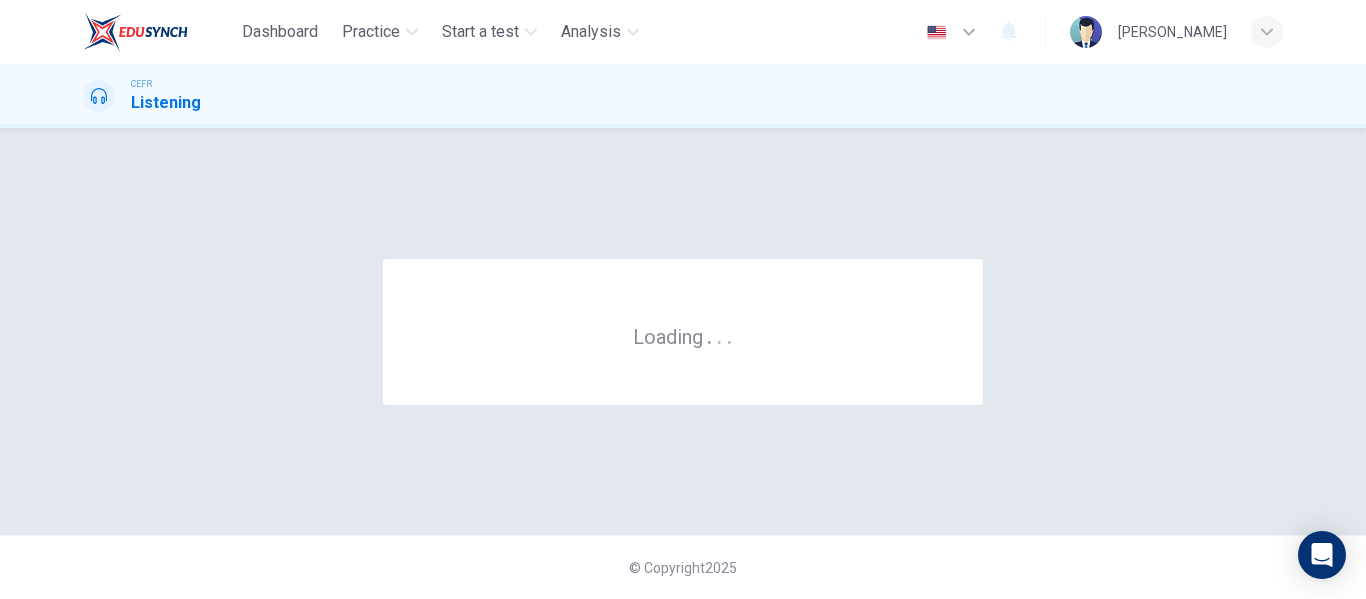 scroll, scrollTop: 0, scrollLeft: 0, axis: both 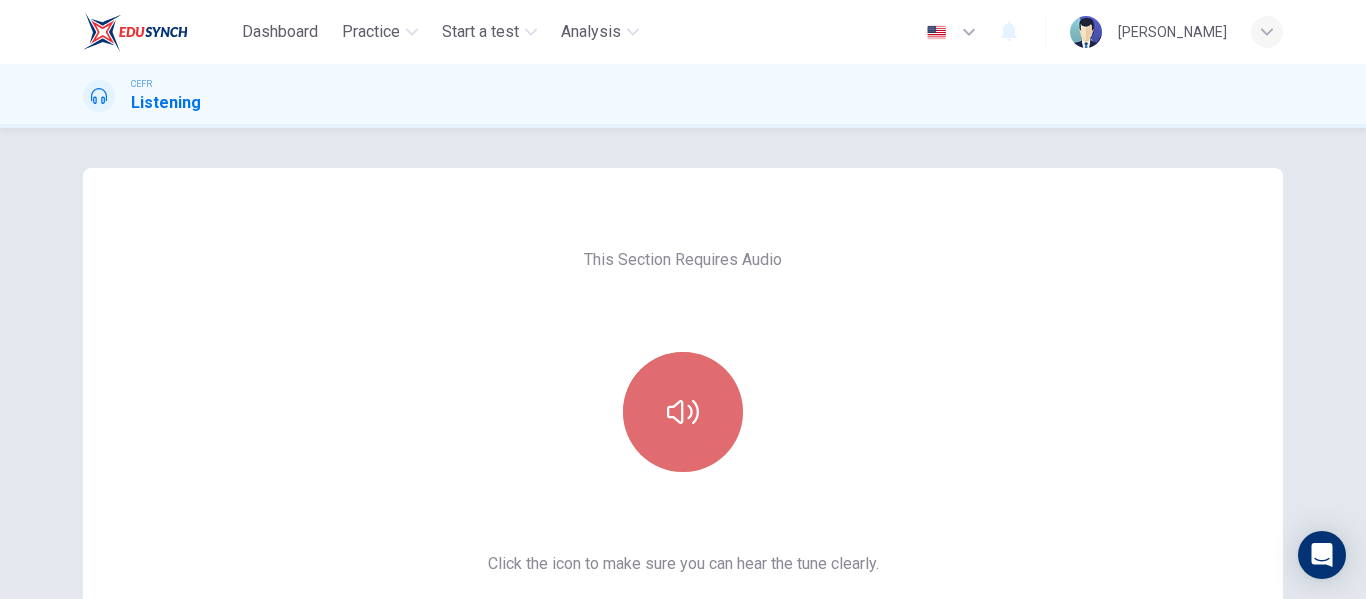 click at bounding box center [683, 412] 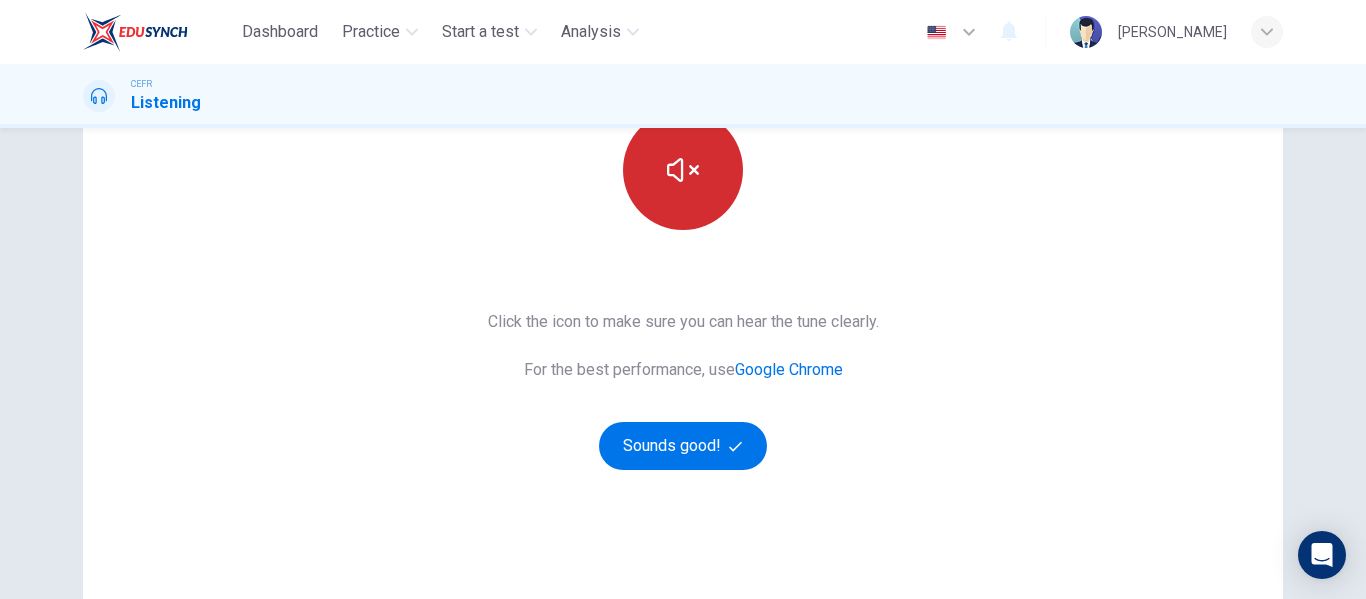 scroll, scrollTop: 244, scrollLeft: 0, axis: vertical 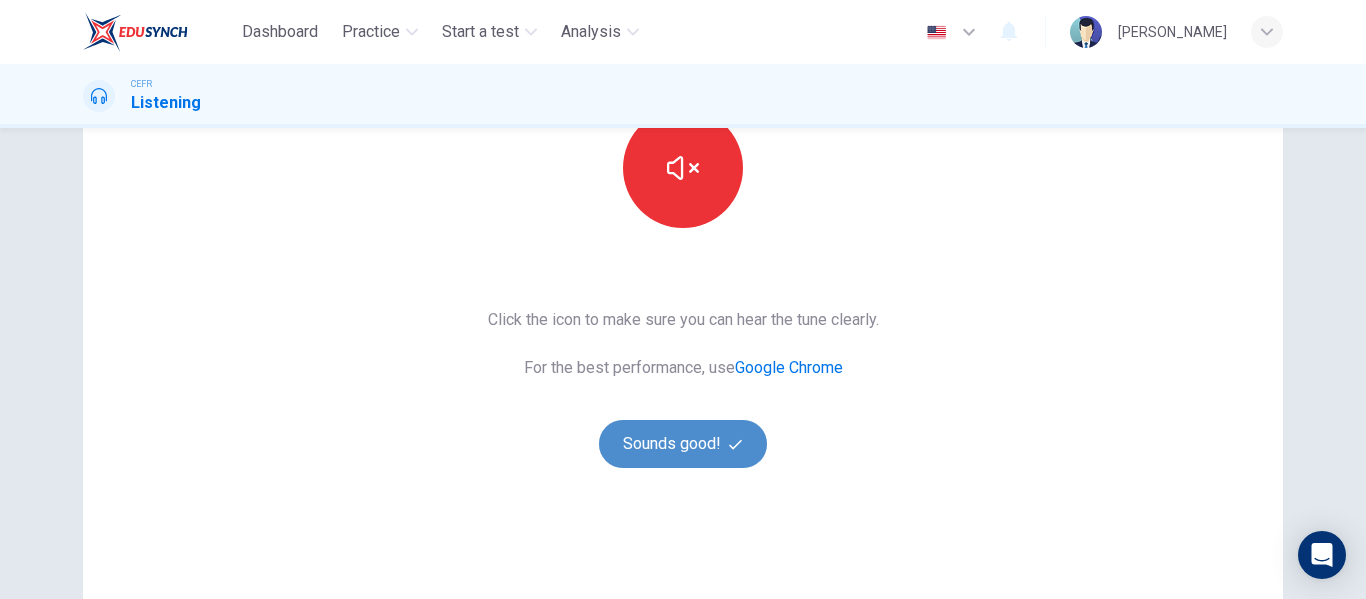 click on "Sounds good!" at bounding box center (683, 444) 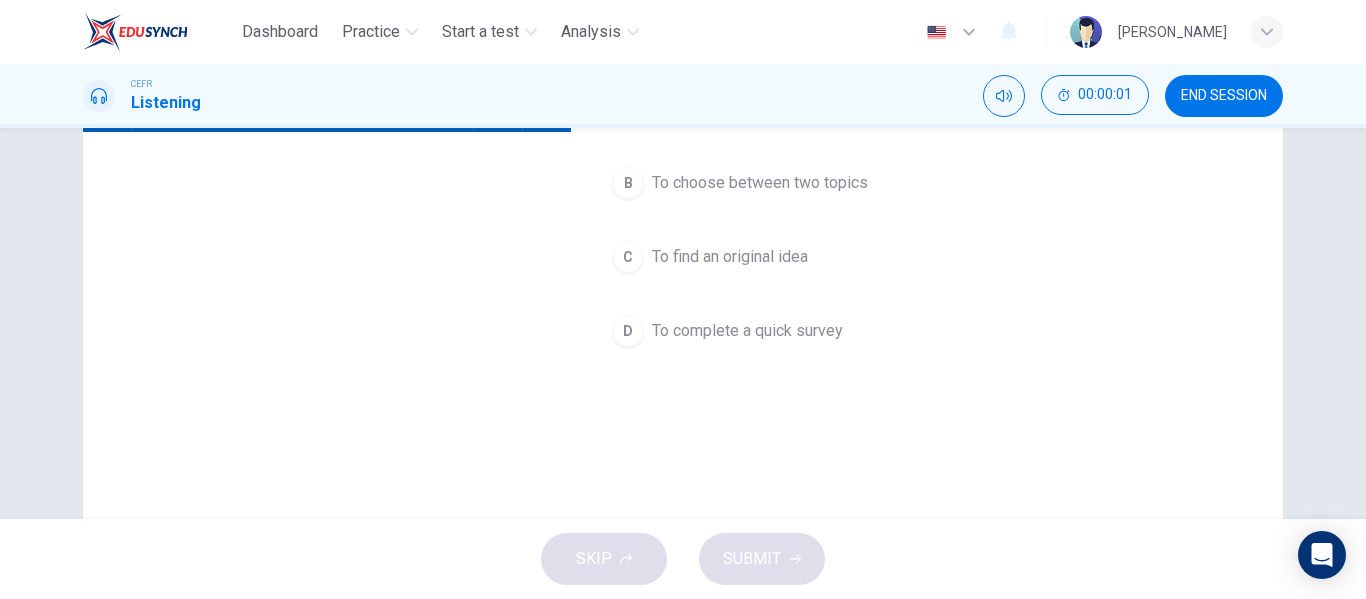 scroll, scrollTop: 0, scrollLeft: 0, axis: both 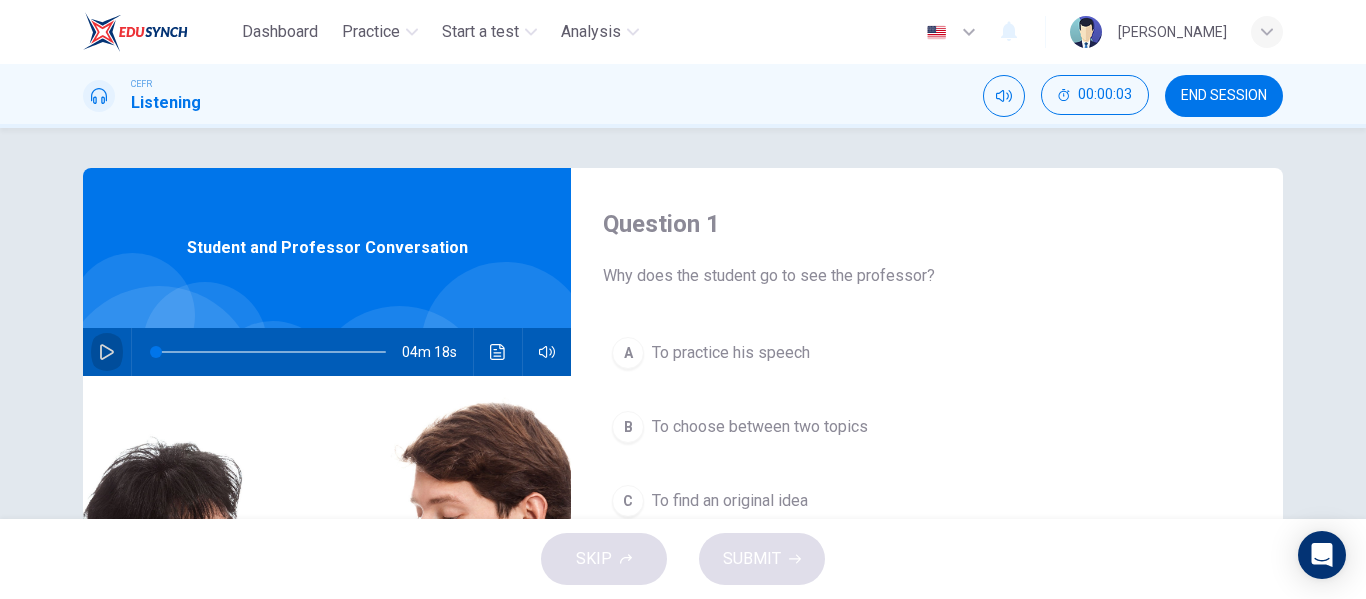 click at bounding box center (107, 352) 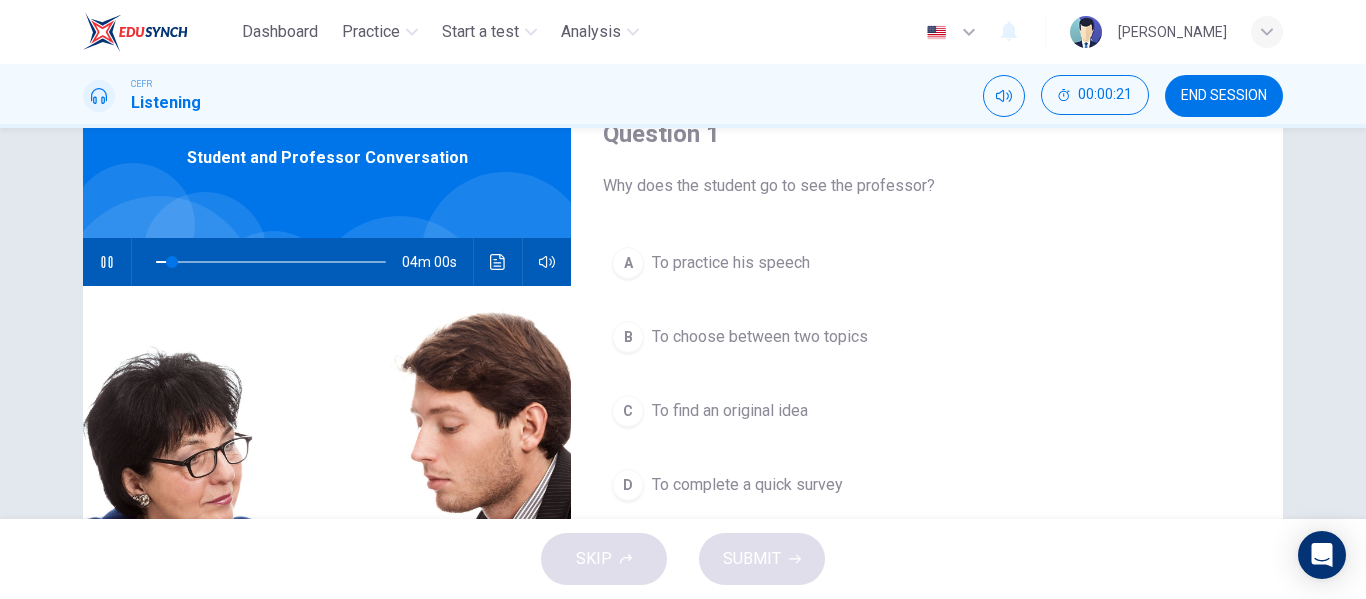 scroll, scrollTop: 91, scrollLeft: 0, axis: vertical 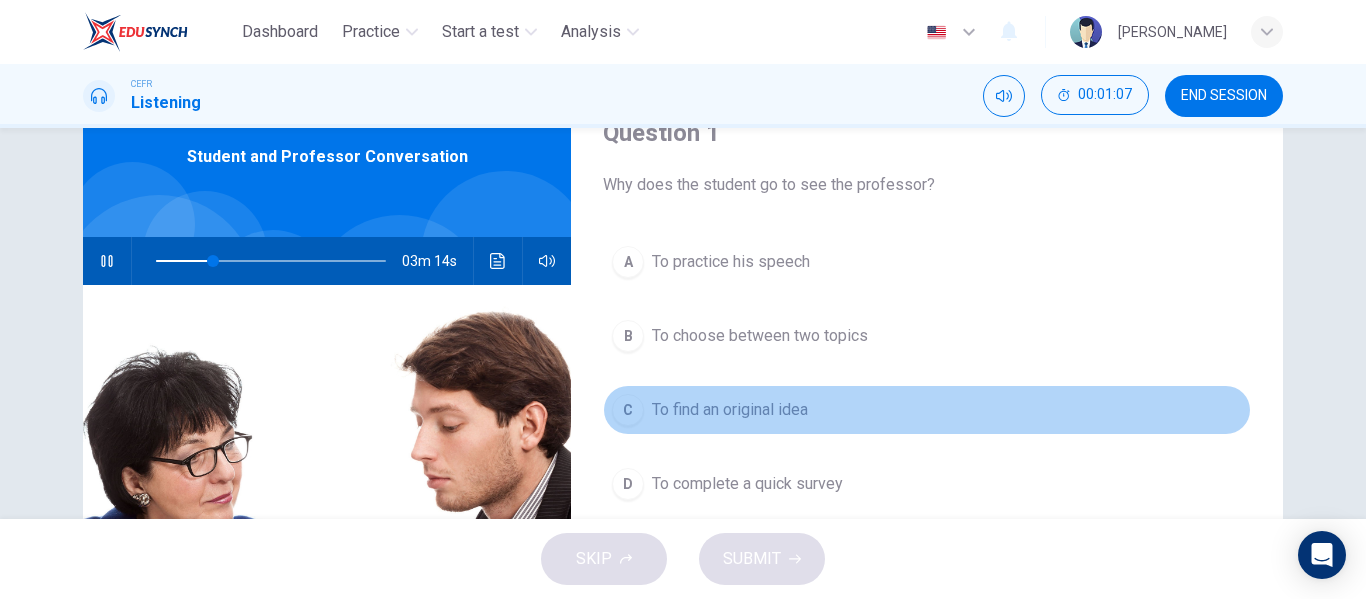 click on "To find an original idea" at bounding box center (730, 410) 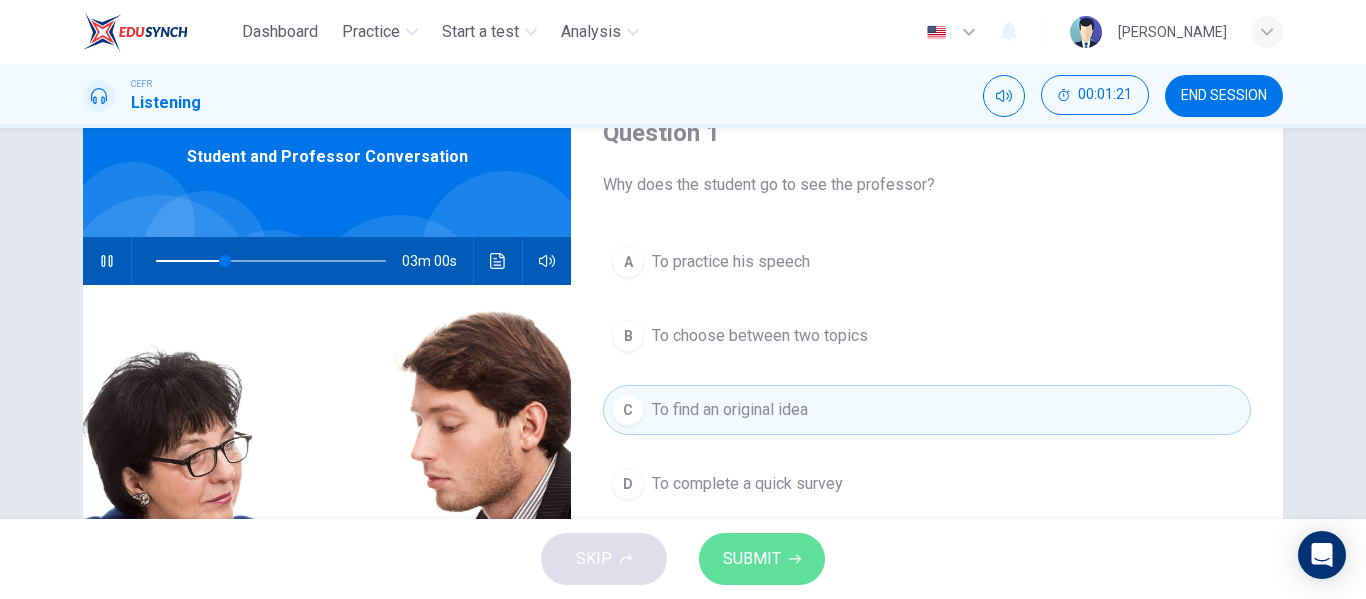 click on "SUBMIT" at bounding box center (752, 559) 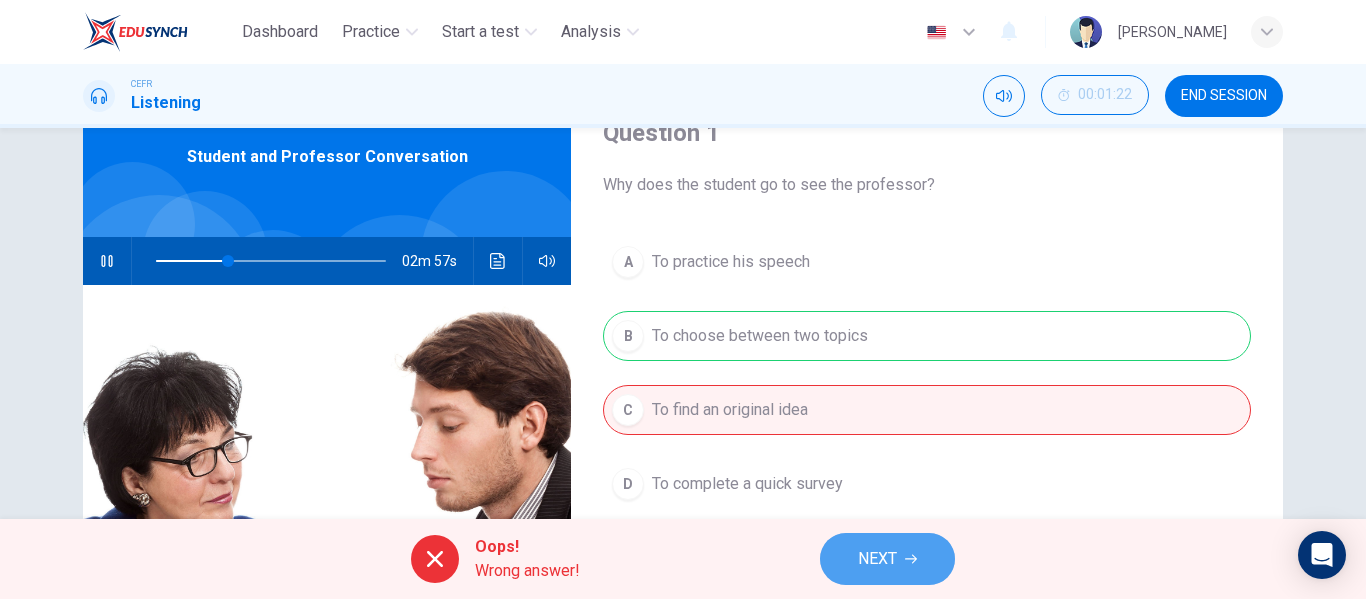 click on "NEXT" at bounding box center [887, 559] 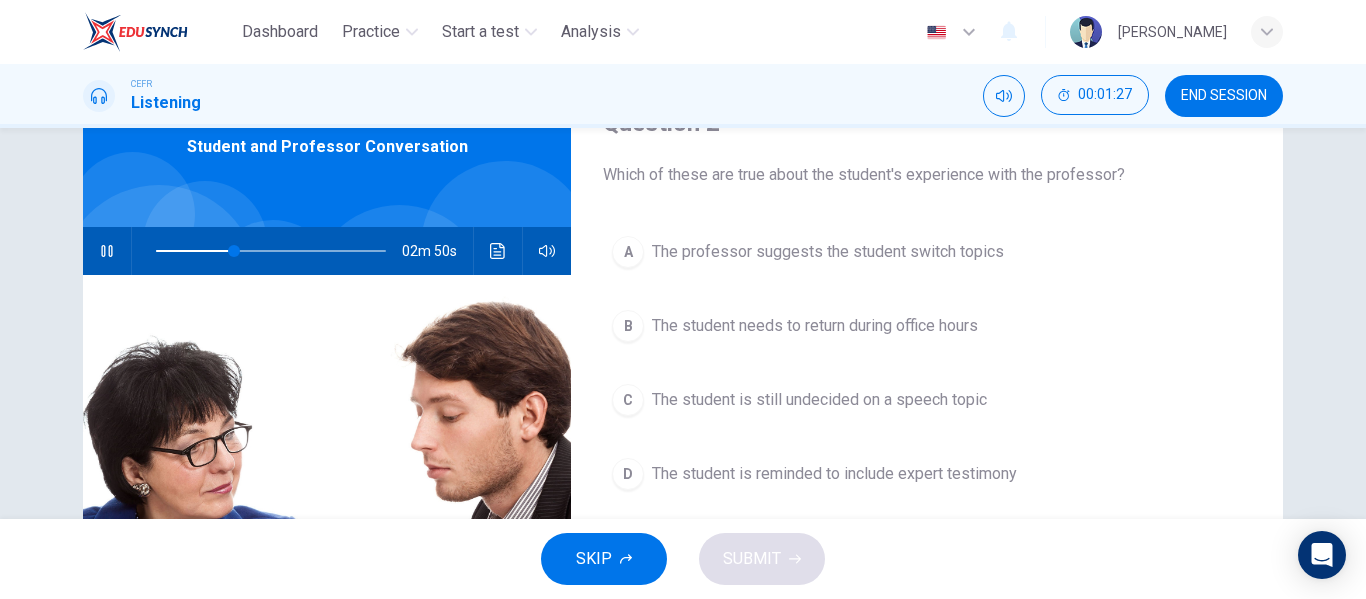scroll, scrollTop: 102, scrollLeft: 0, axis: vertical 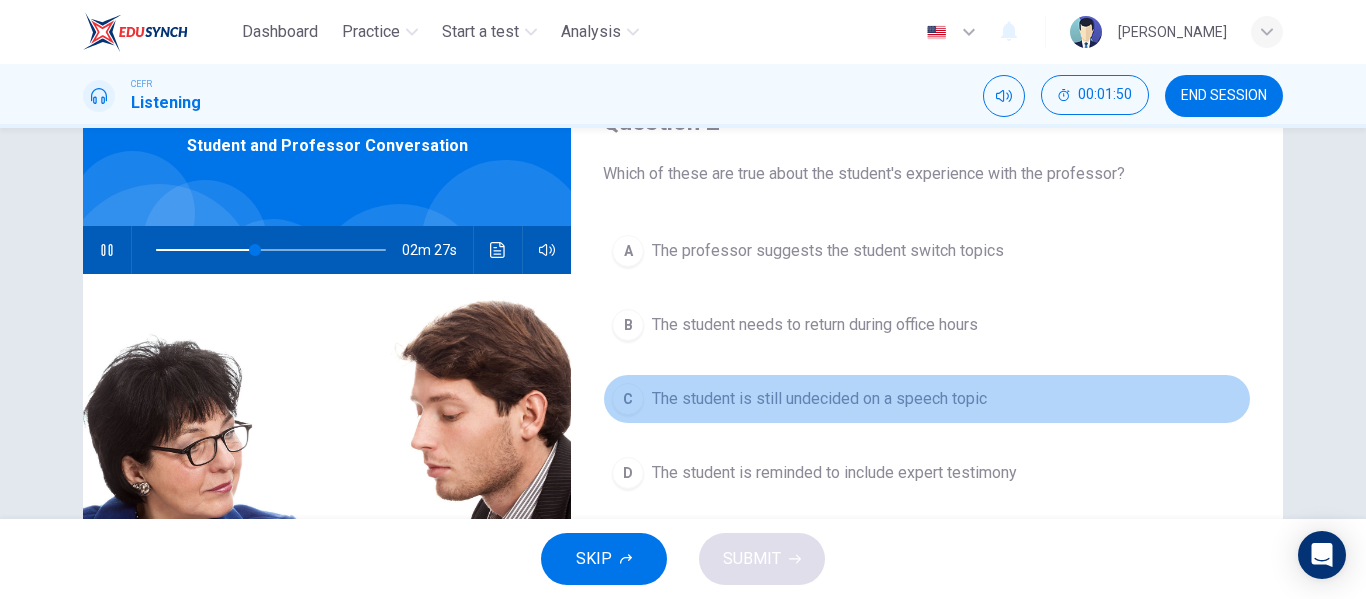click on "The student is still undecided on a speech topic" at bounding box center [819, 399] 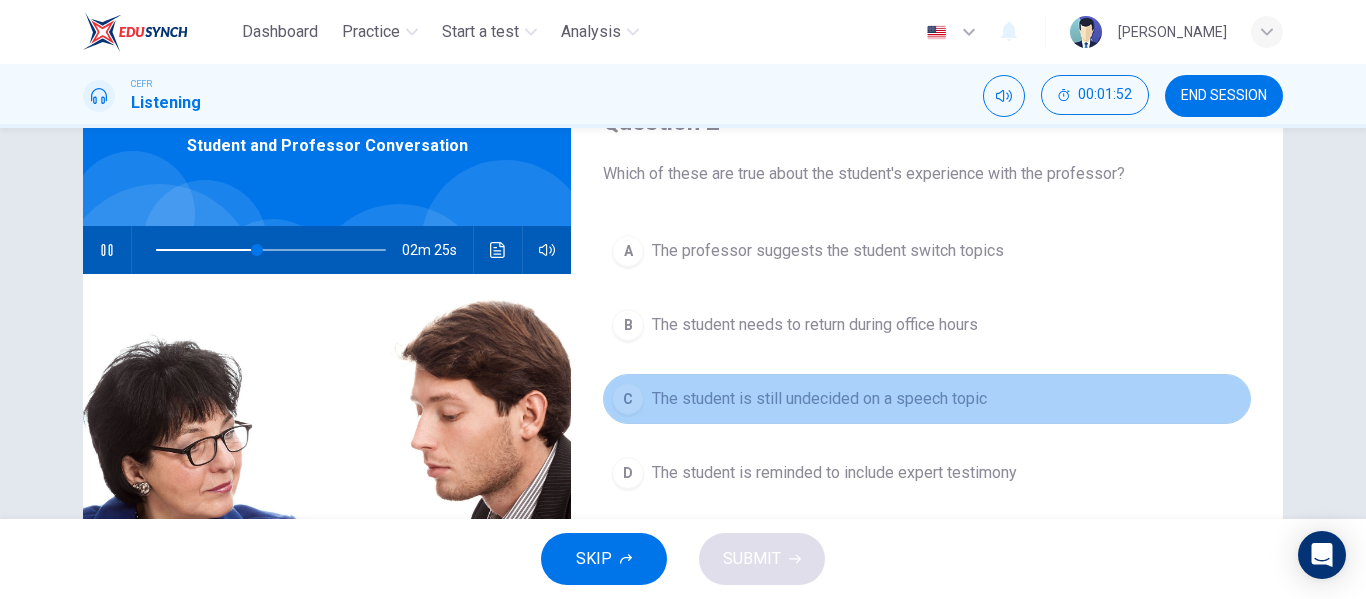 click on "The student is still undecided on a speech topic" at bounding box center (819, 399) 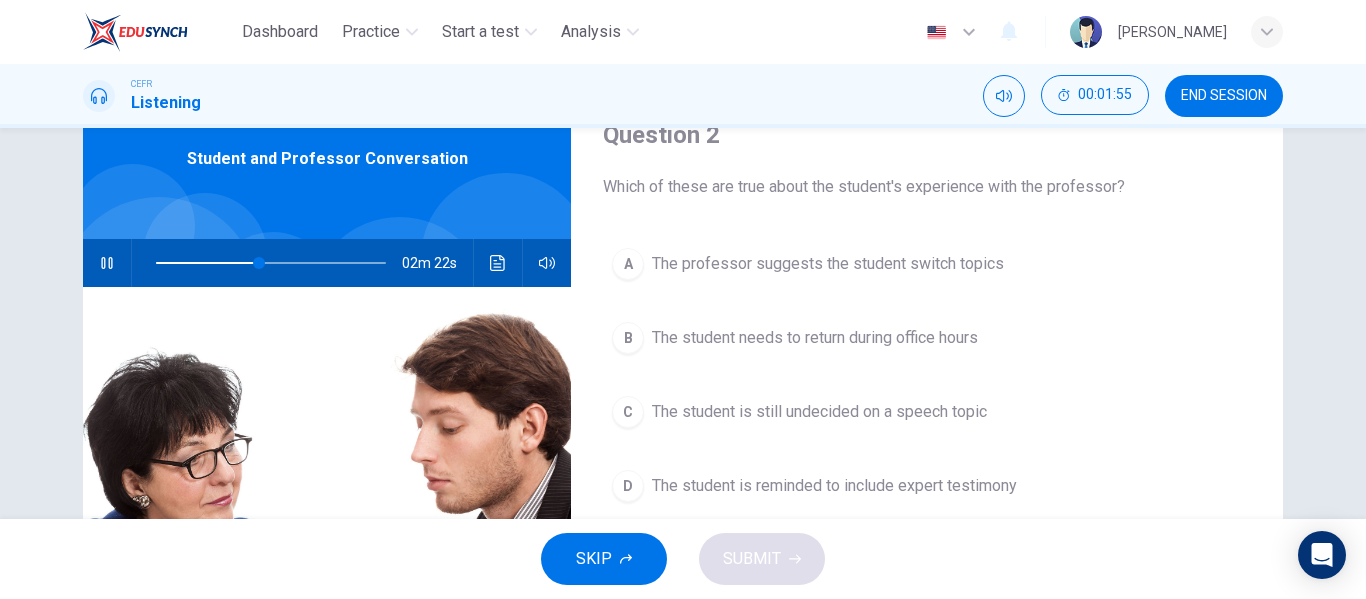 scroll, scrollTop: 88, scrollLeft: 0, axis: vertical 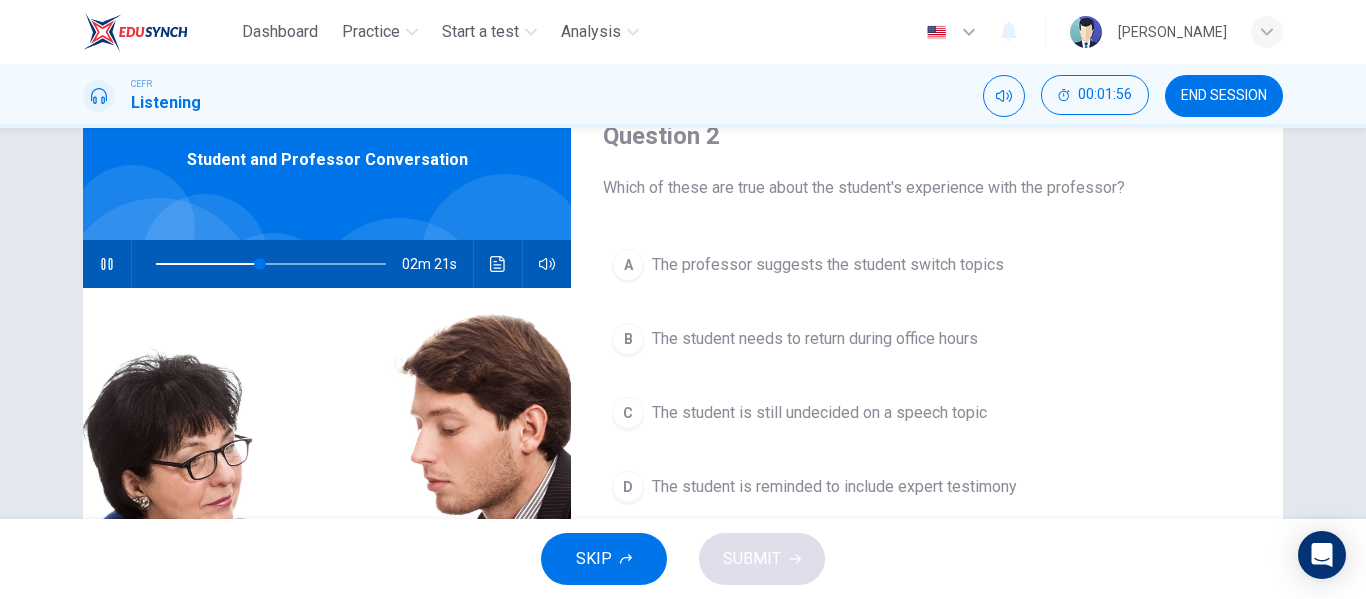 click on "The student is still undecided on a speech topic" at bounding box center (819, 413) 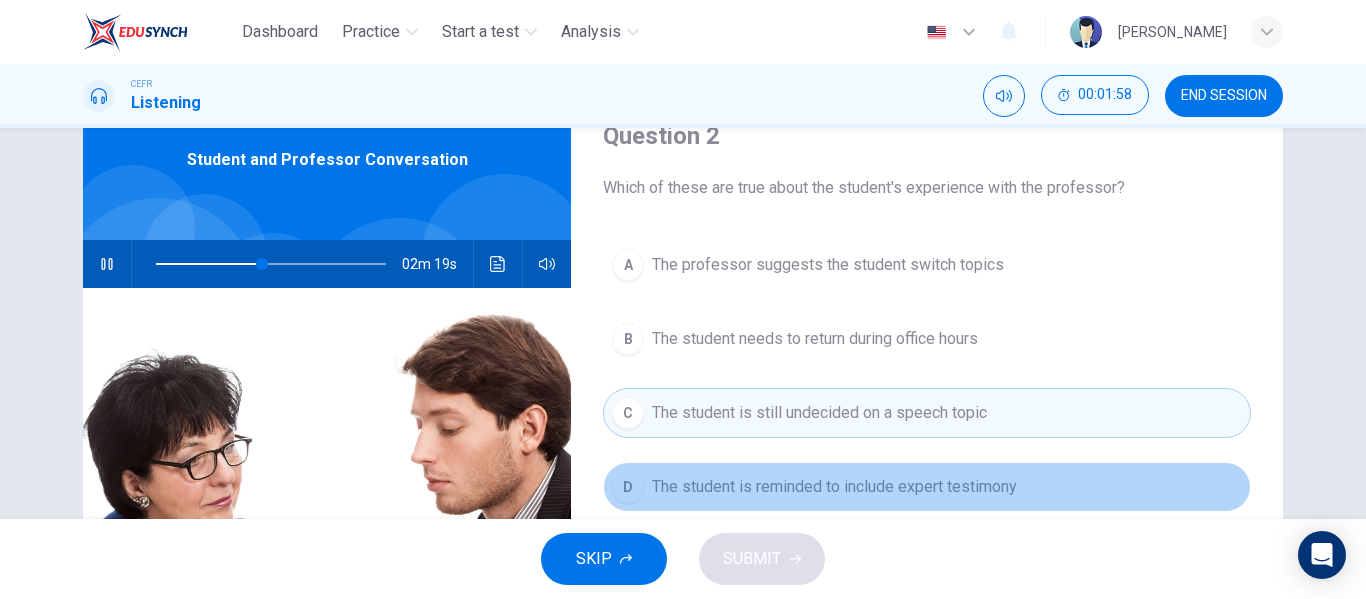 click on "The student is reminded to include expert testimony" at bounding box center (834, 487) 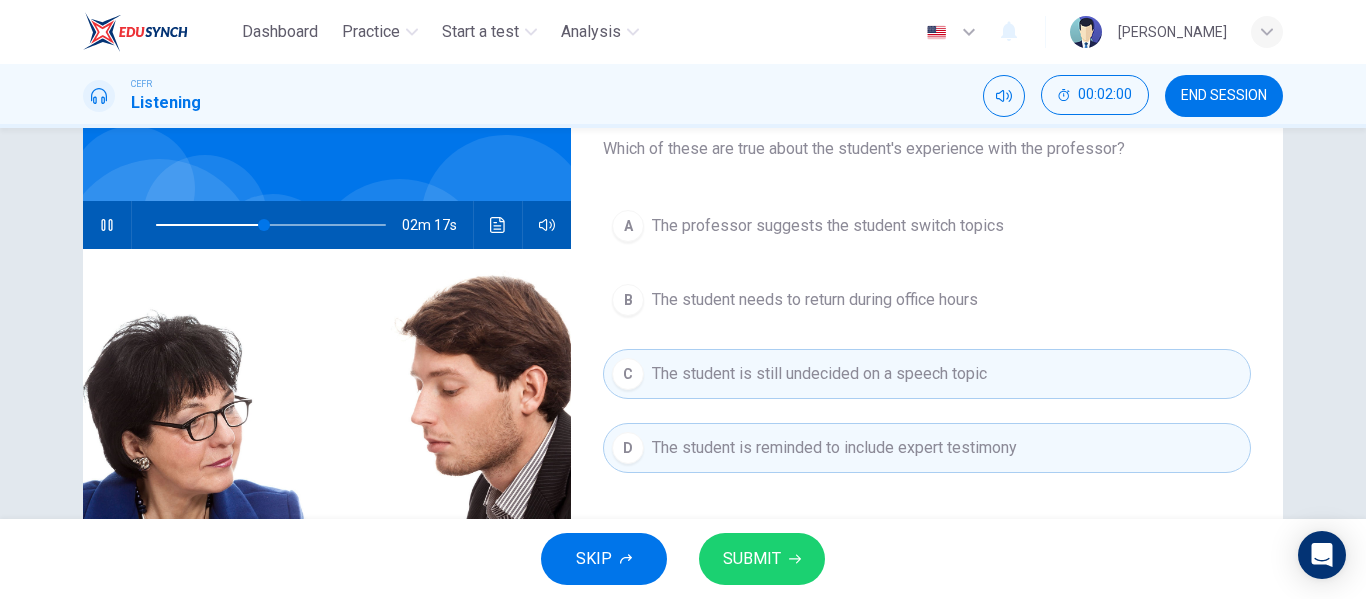 scroll, scrollTop: 110, scrollLeft: 0, axis: vertical 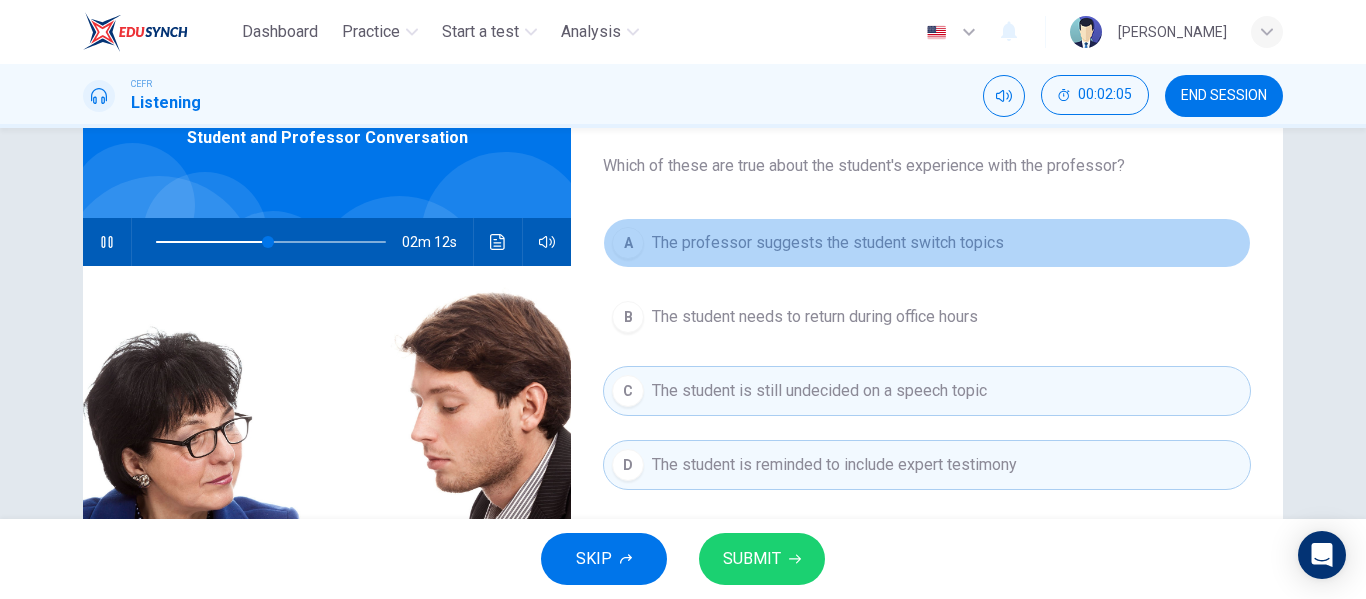 click on "A The professor suggests the student switch topics" at bounding box center [927, 243] 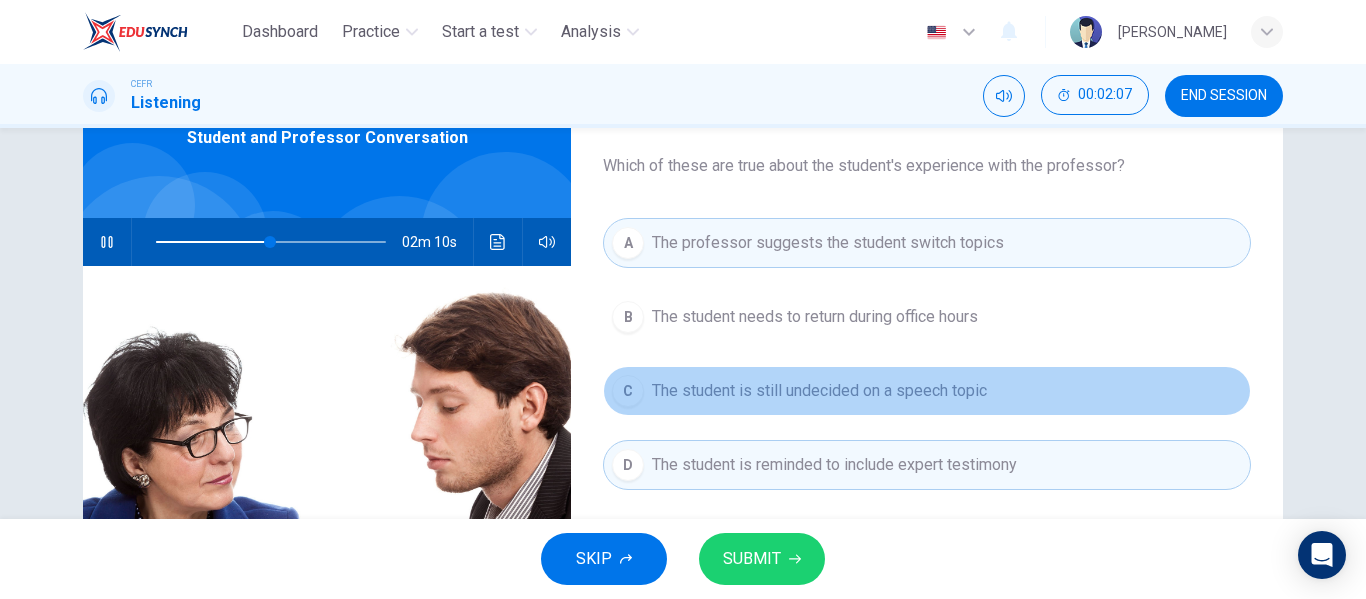 click on "The student is still undecided on a speech topic" at bounding box center (819, 391) 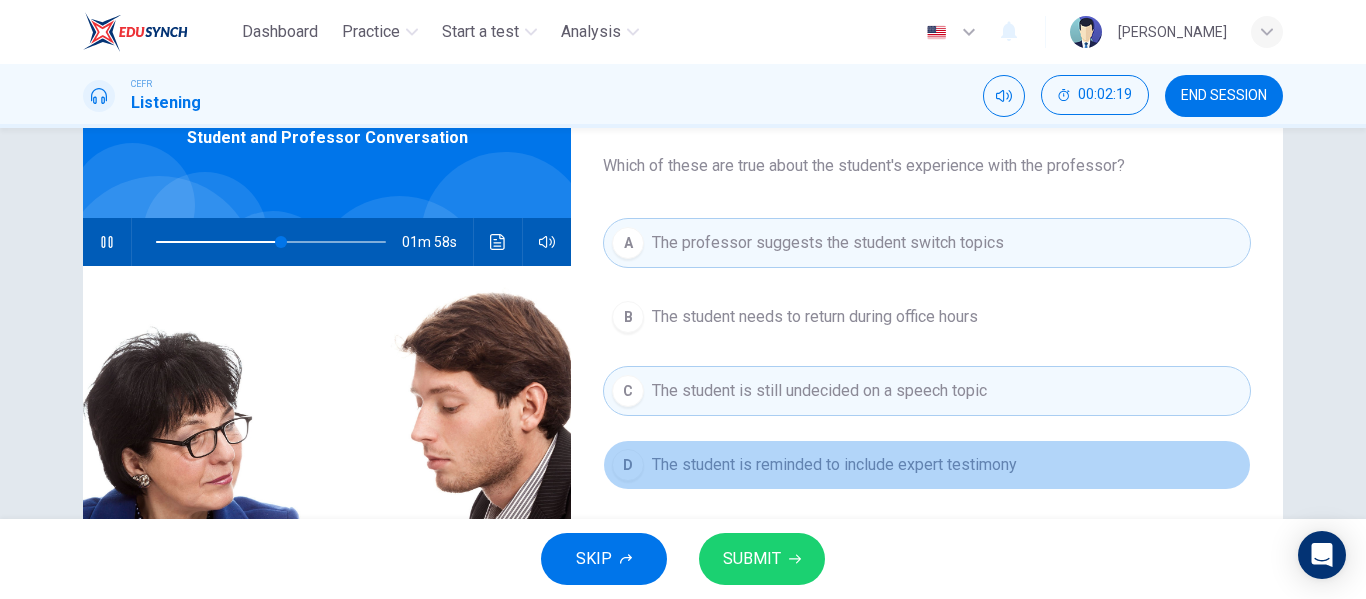 click on "The student is reminded to include expert testimony" at bounding box center [834, 465] 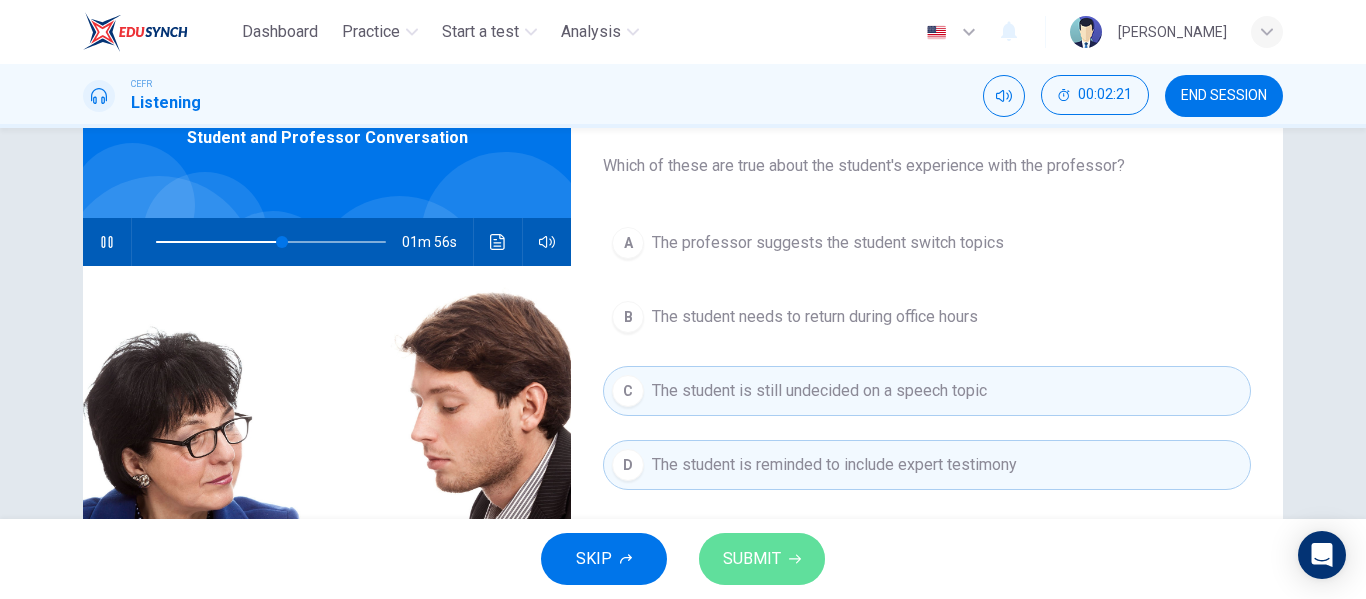 click 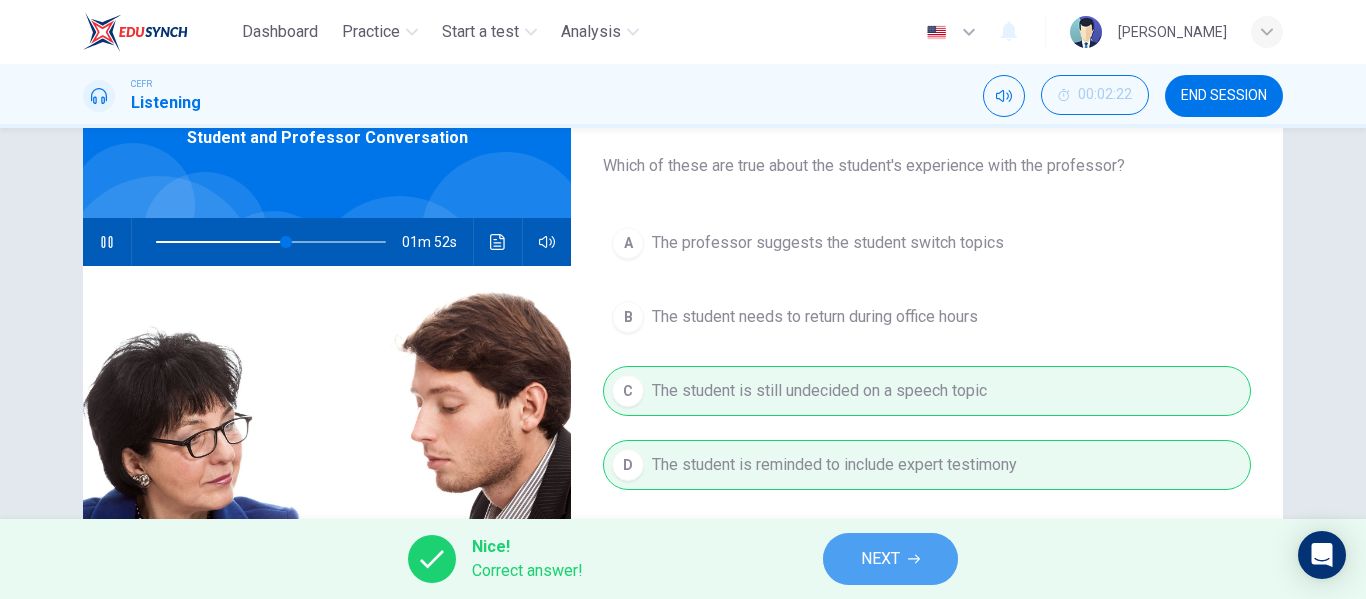 click on "NEXT" at bounding box center (880, 559) 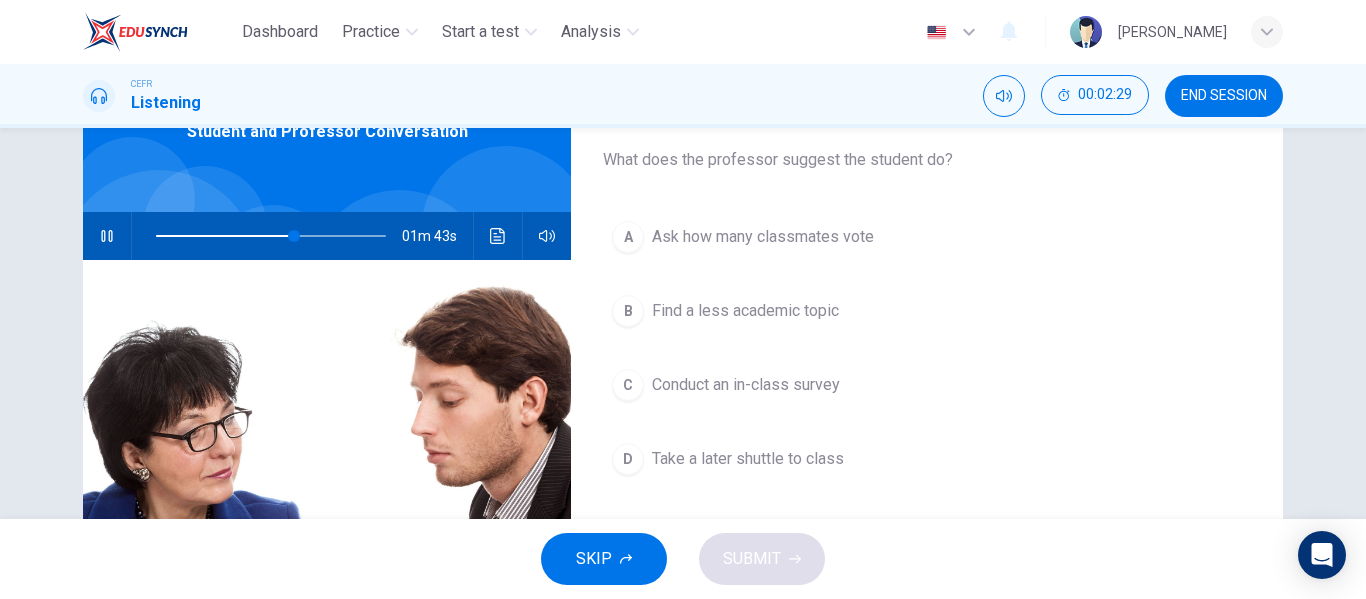 scroll, scrollTop: 103, scrollLeft: 0, axis: vertical 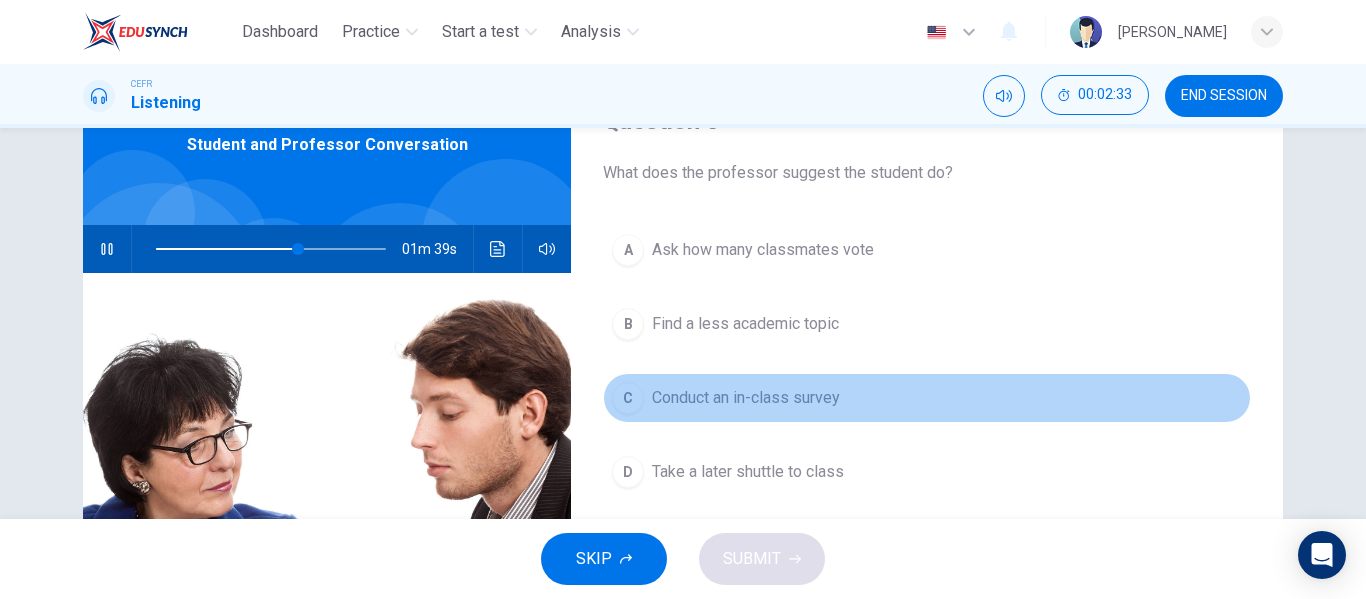 click on "Conduct an in-class survey" at bounding box center (746, 398) 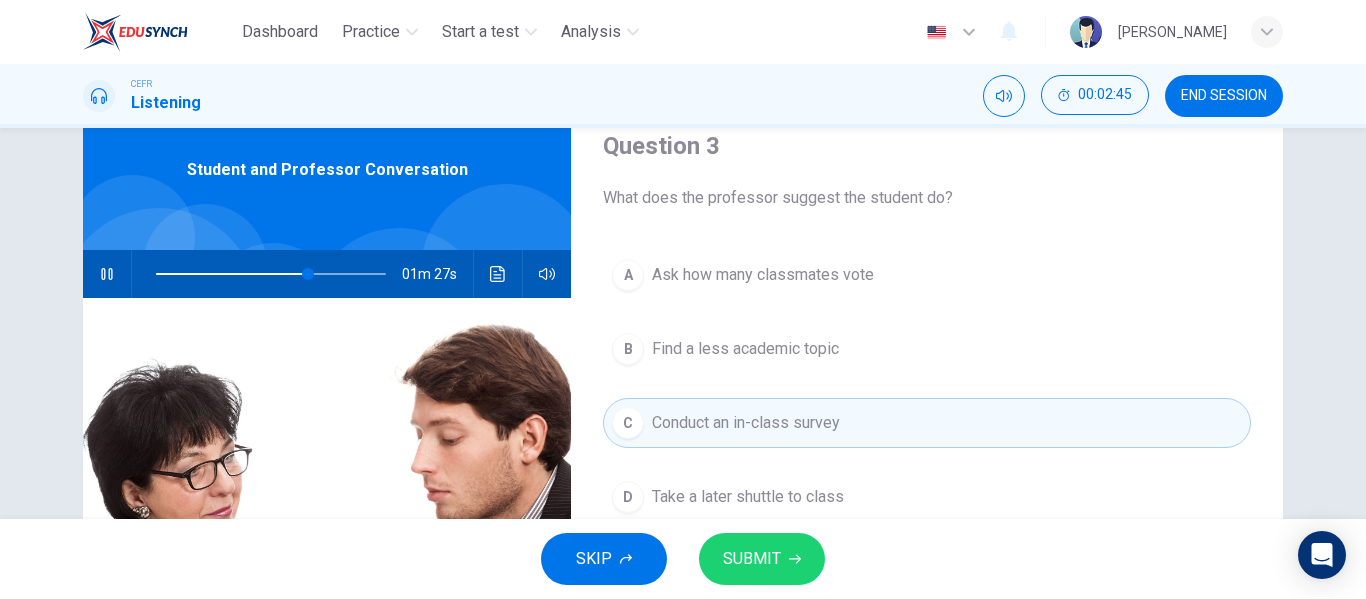 scroll, scrollTop: 81, scrollLeft: 0, axis: vertical 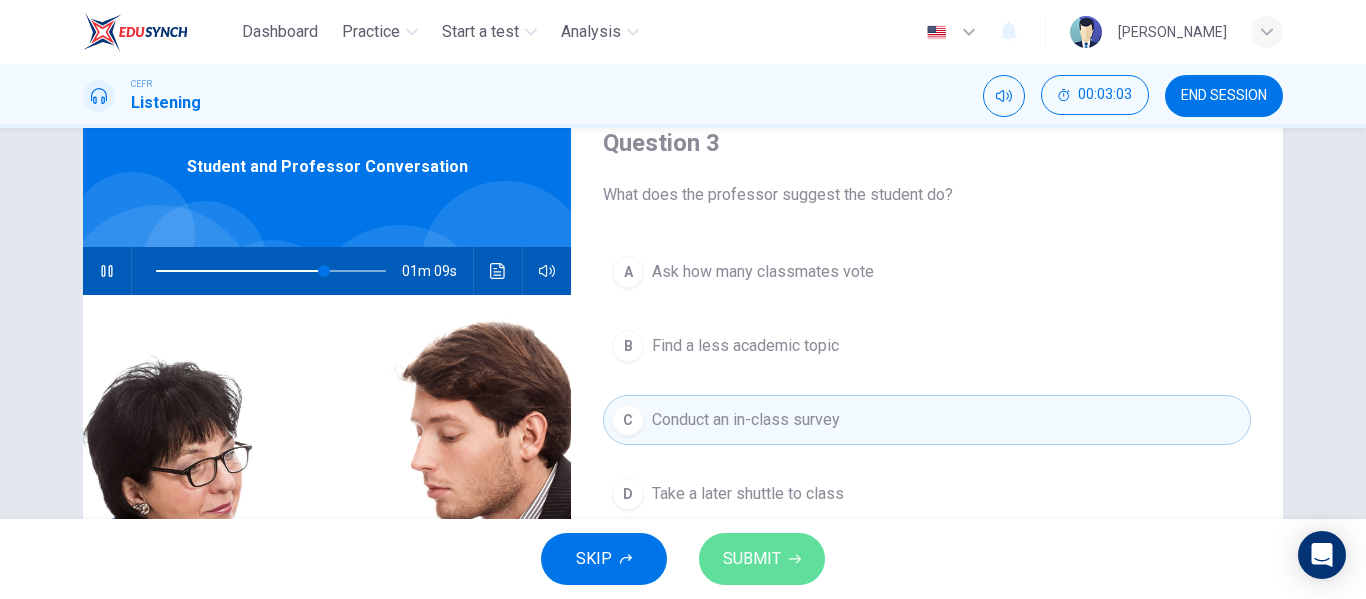 click on "SUBMIT" at bounding box center [752, 559] 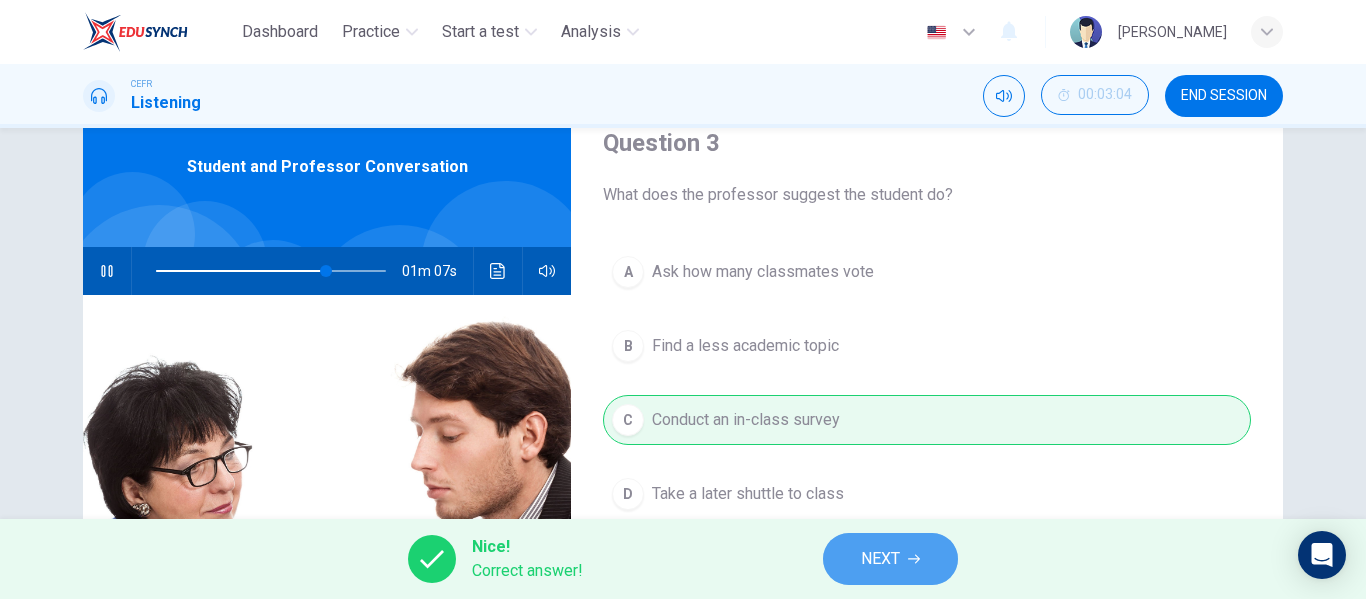 click on "NEXT" at bounding box center [880, 559] 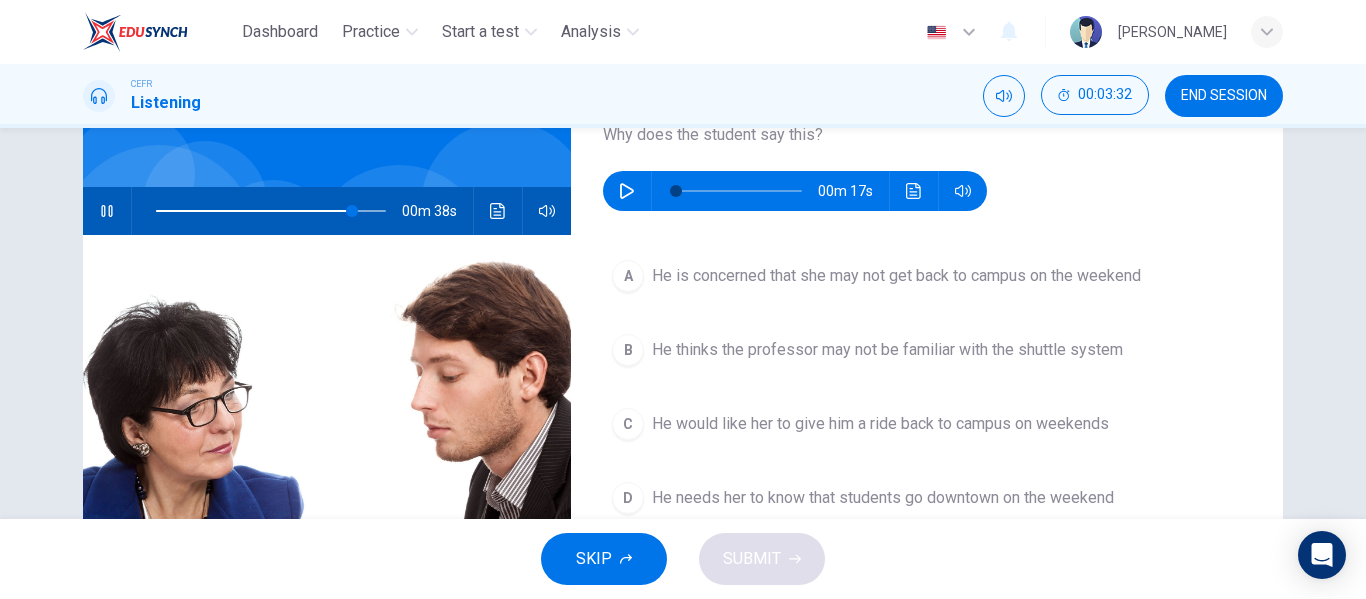 scroll, scrollTop: 140, scrollLeft: 0, axis: vertical 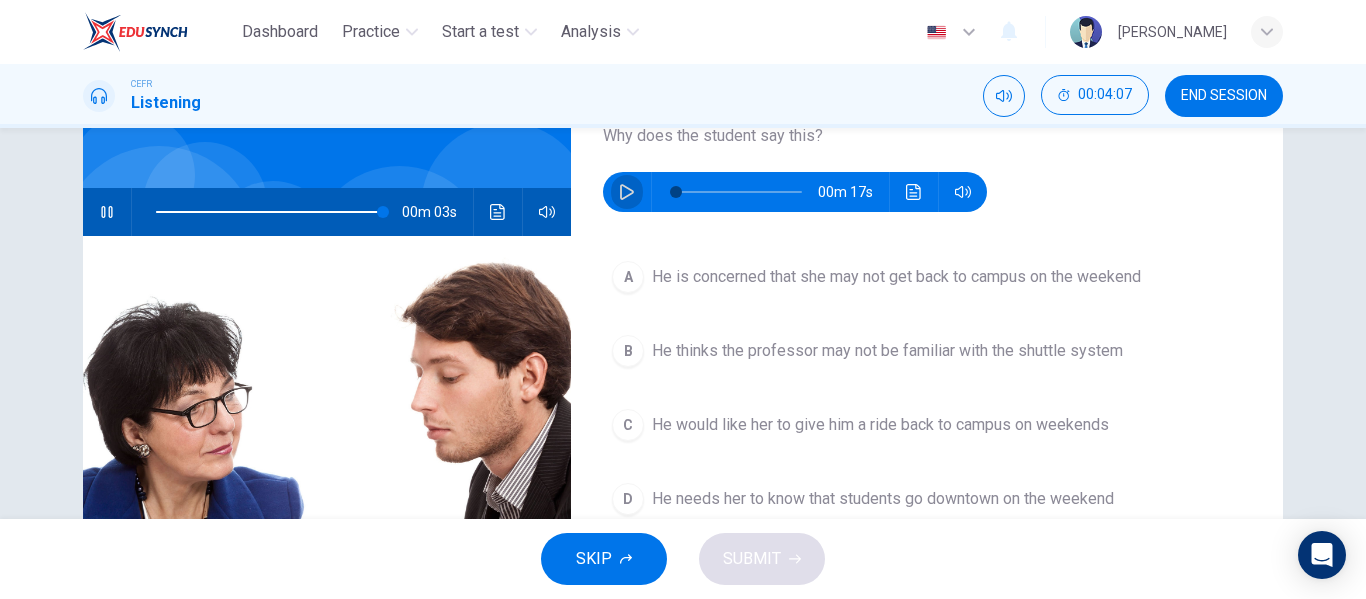 type on "99" 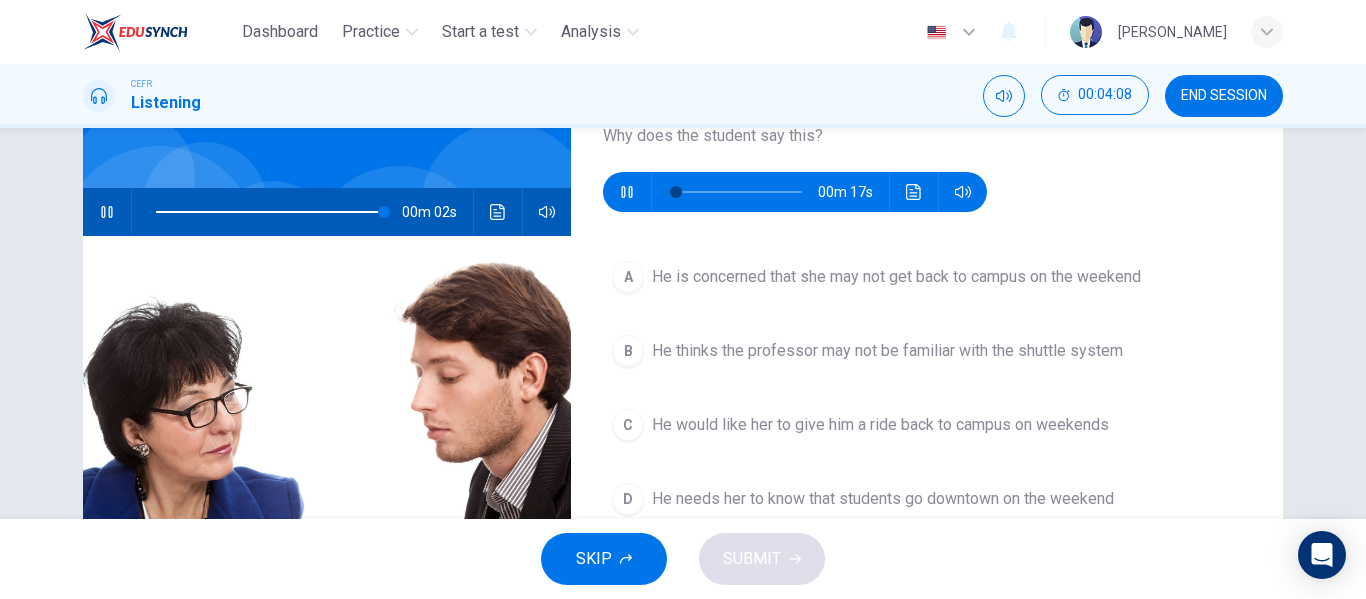 type on "100" 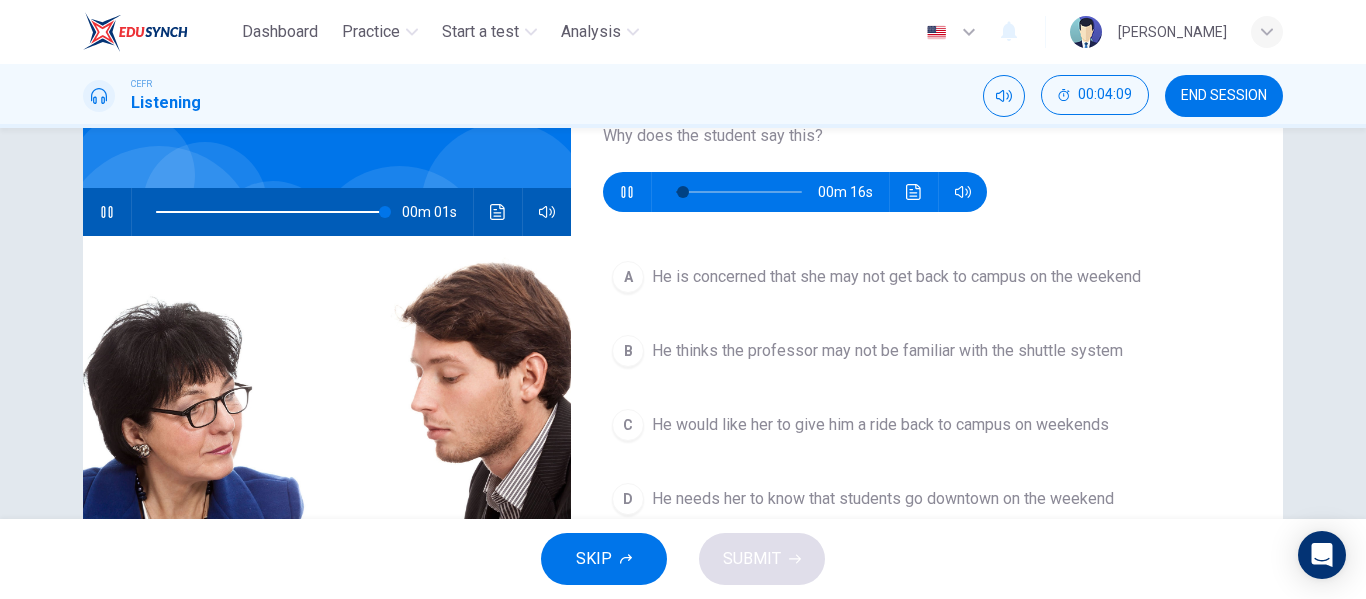 type on "100" 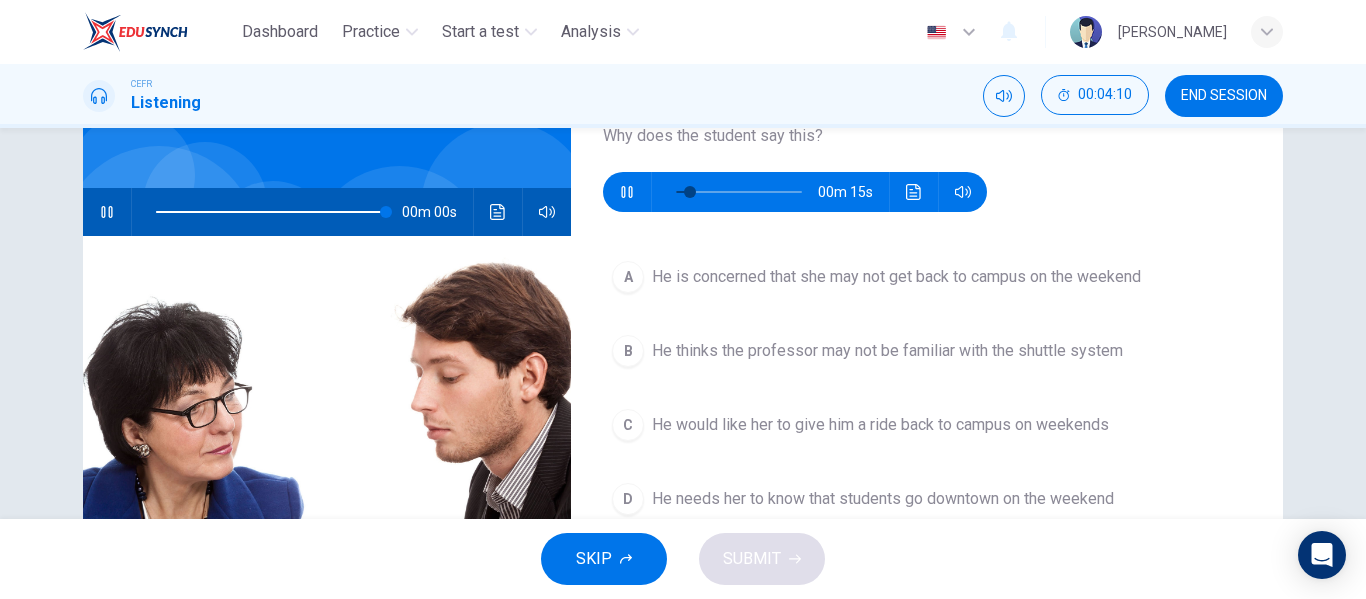 type on "0" 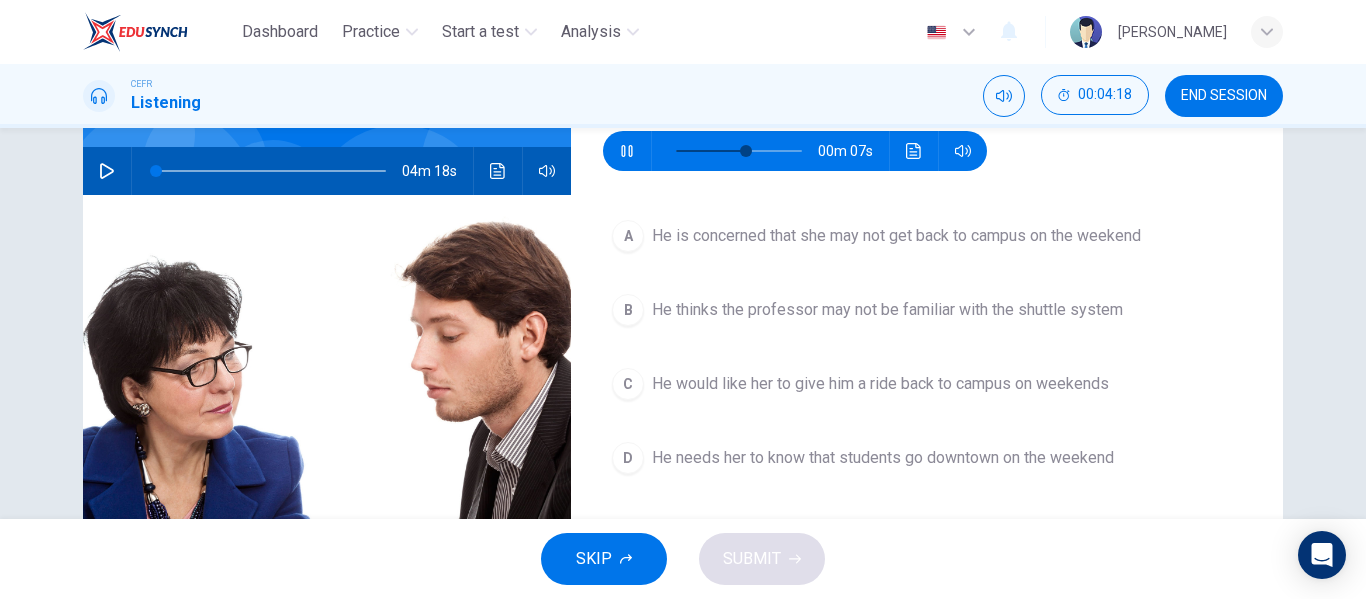 scroll, scrollTop: 187, scrollLeft: 0, axis: vertical 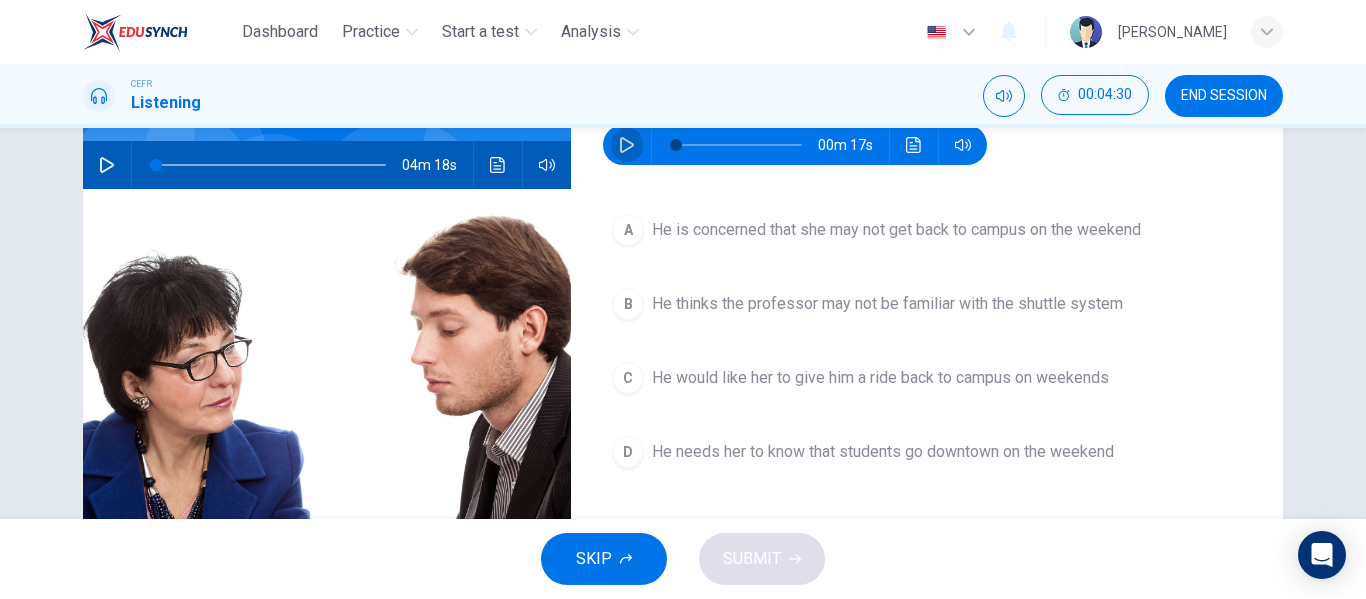 click 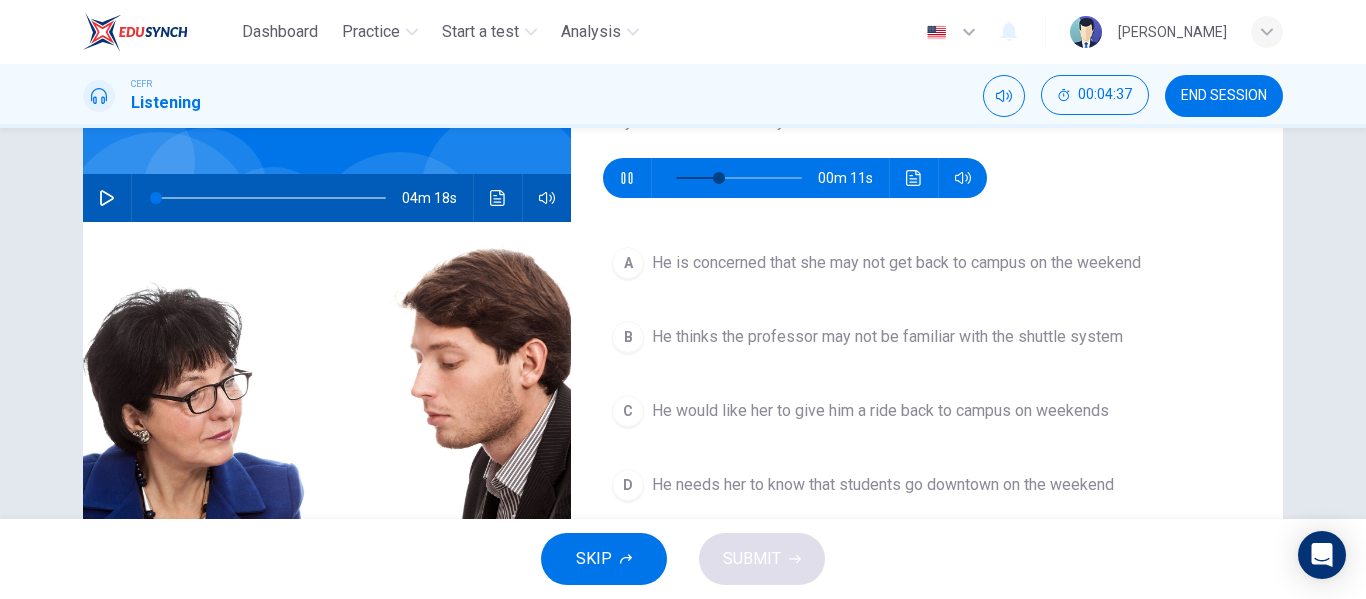 scroll, scrollTop: 153, scrollLeft: 0, axis: vertical 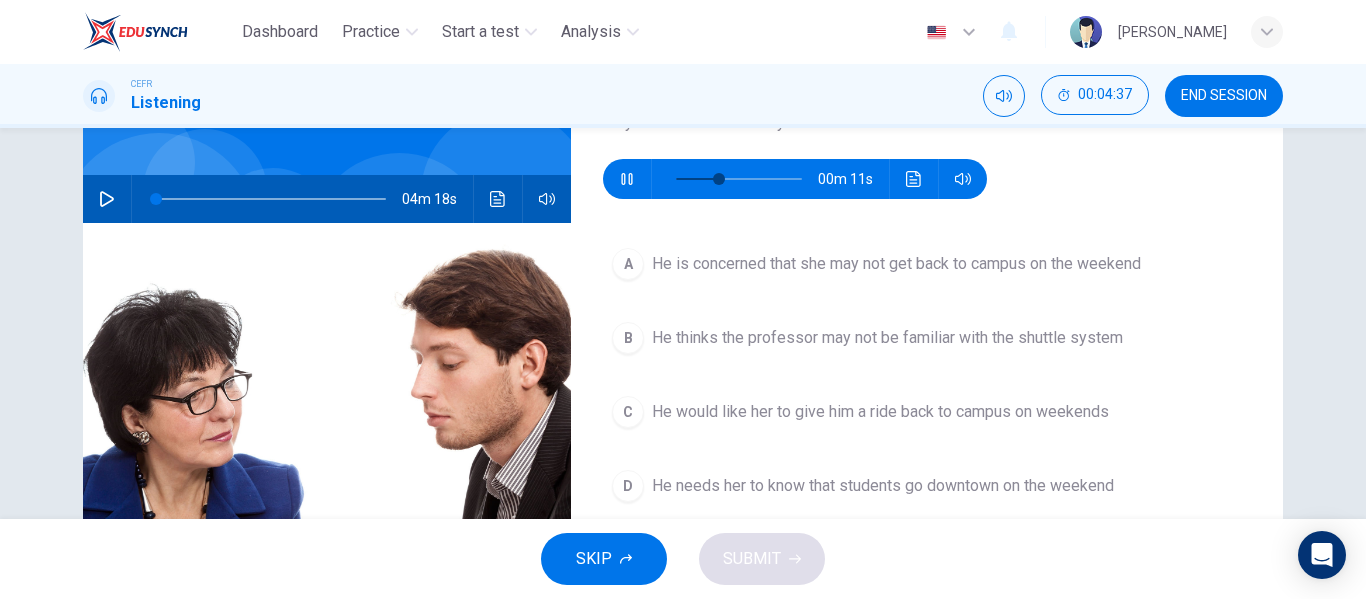 click on "B He thinks the professor may not be familiar with the shuttle system" at bounding box center (927, 338) 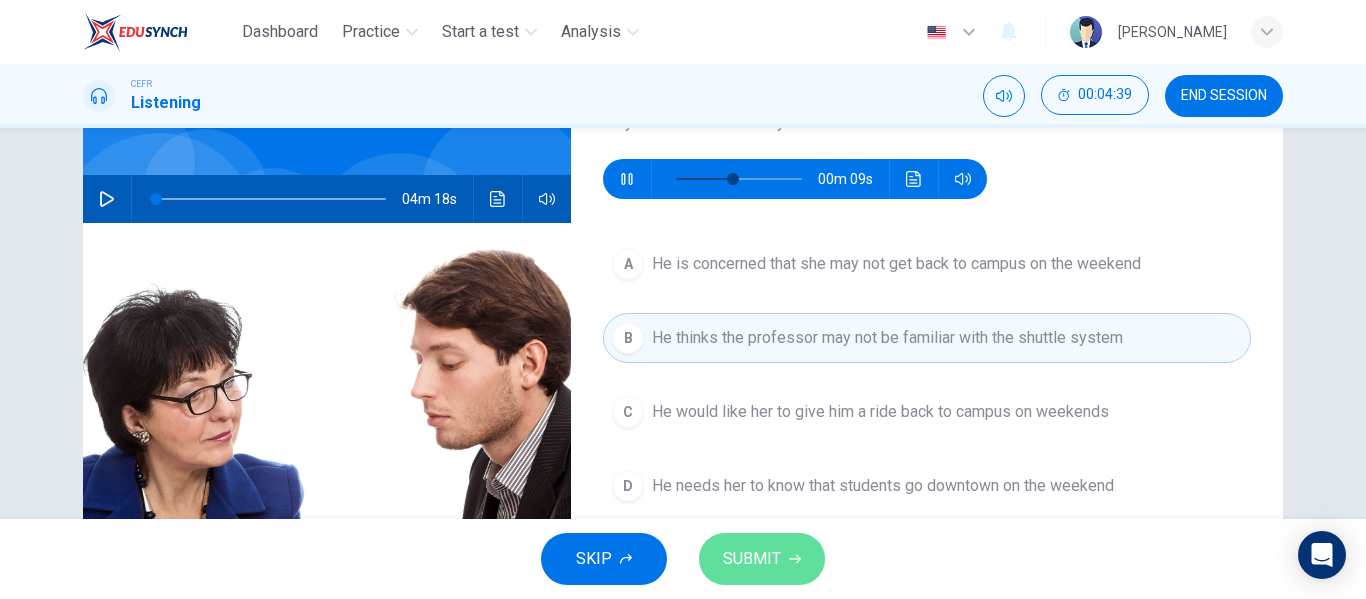 click on "SUBMIT" at bounding box center (762, 559) 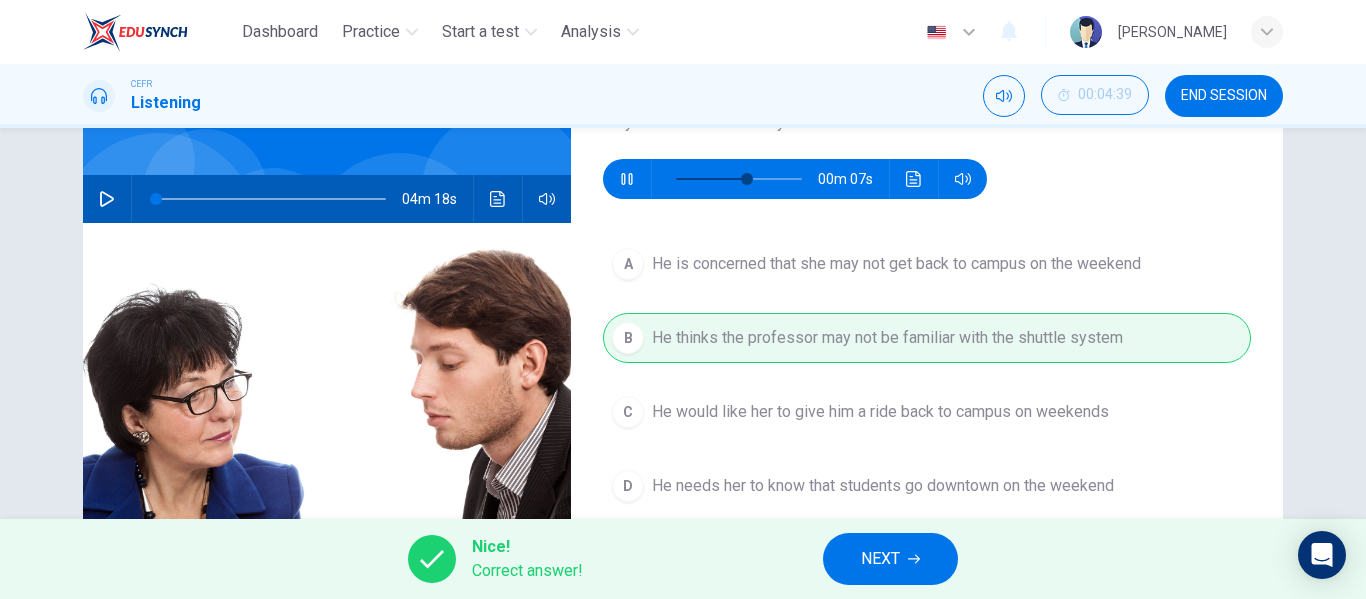 type on "62" 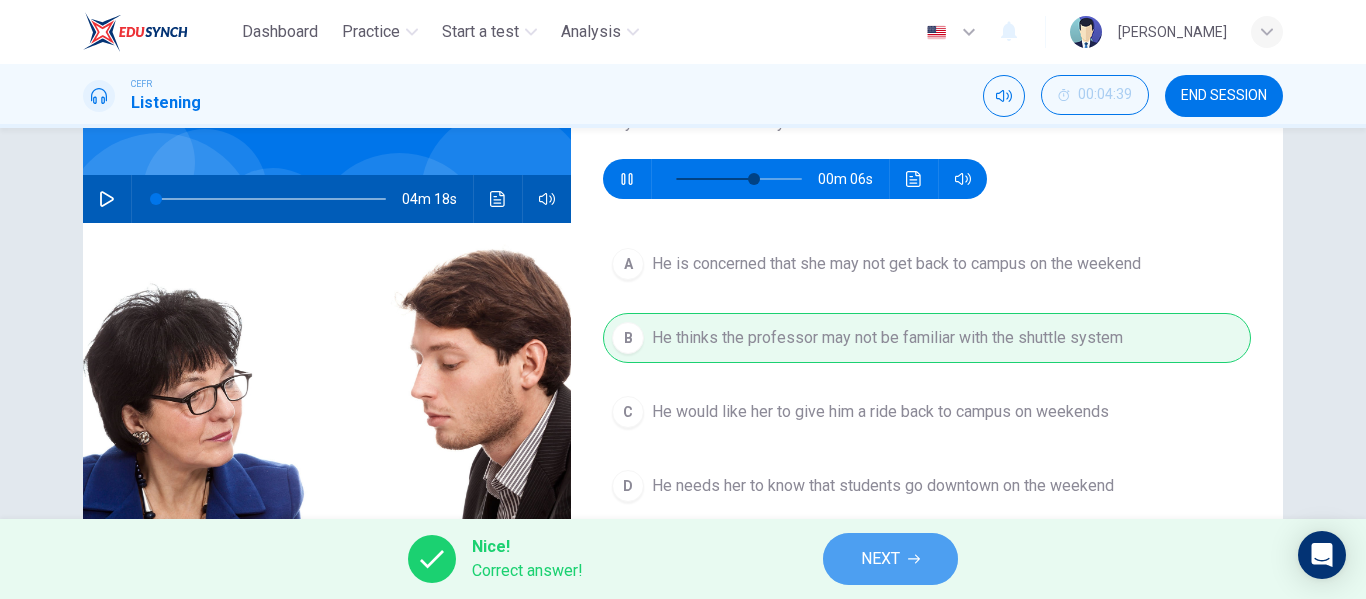 click on "NEXT" at bounding box center (880, 559) 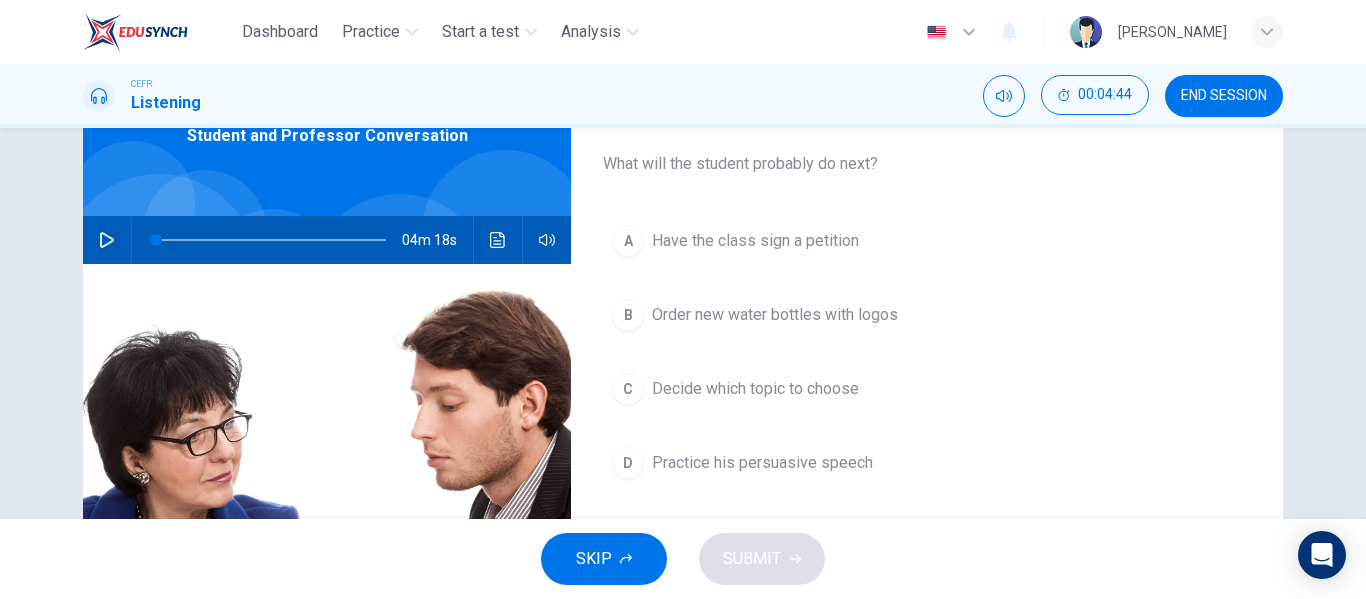 scroll, scrollTop: 108, scrollLeft: 0, axis: vertical 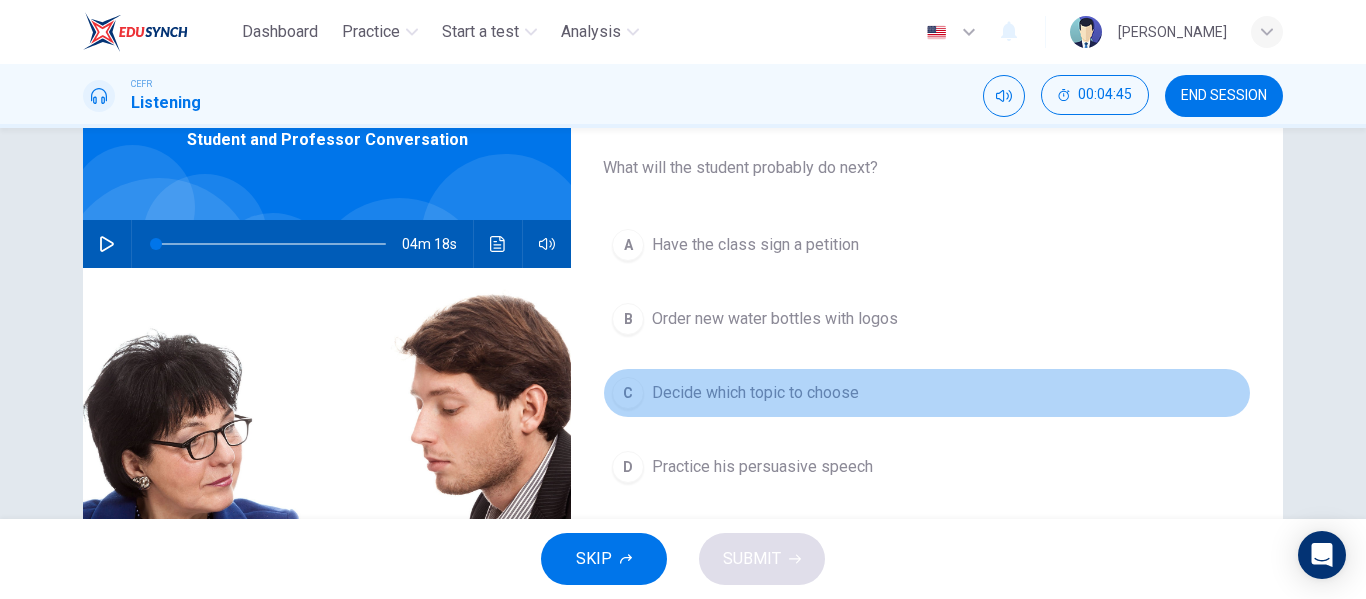 click on "Decide which topic to choose" at bounding box center (755, 393) 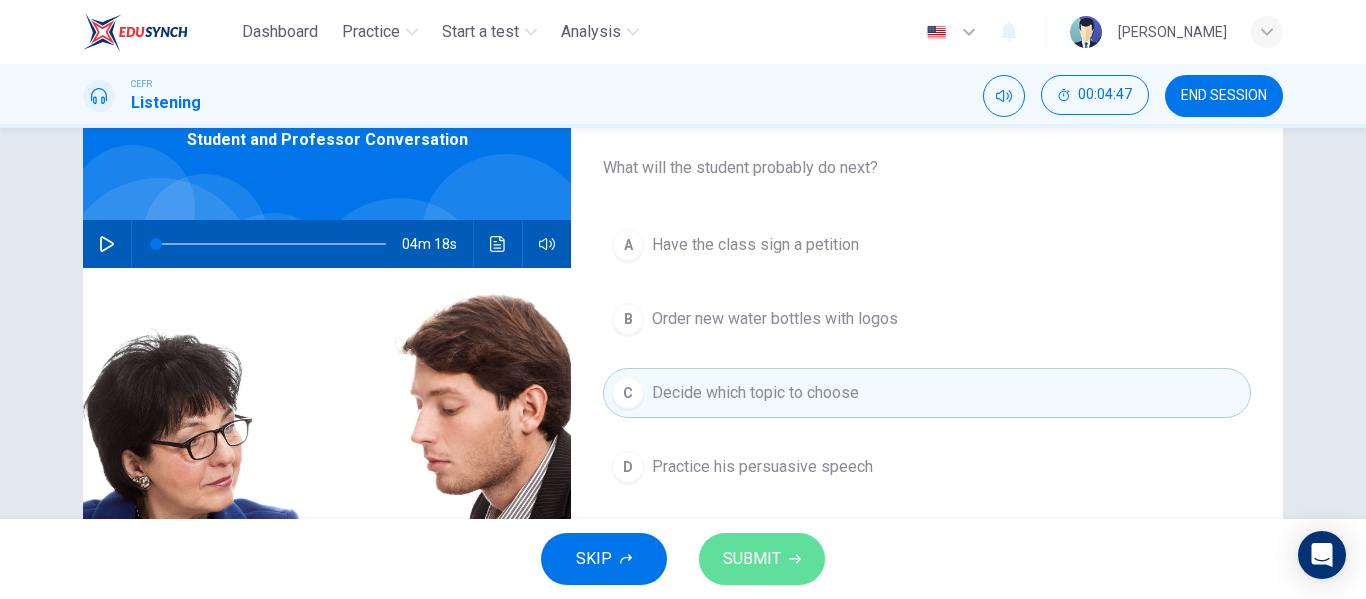 click on "SUBMIT" at bounding box center [752, 559] 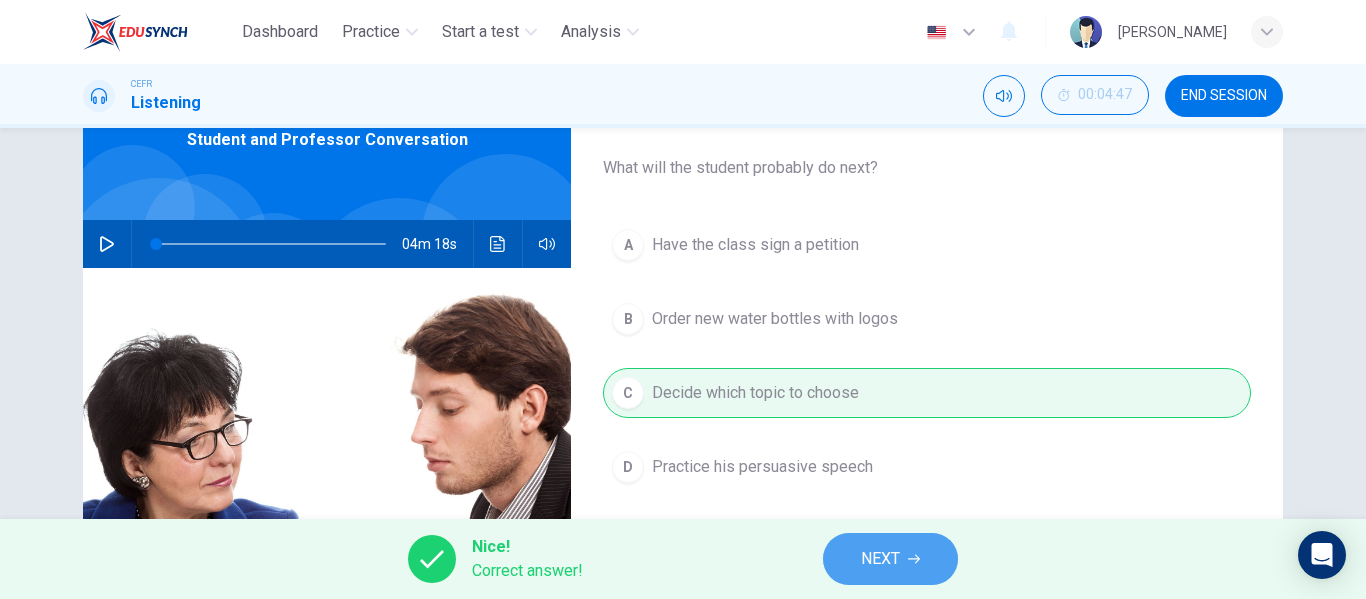 click on "NEXT" at bounding box center (880, 559) 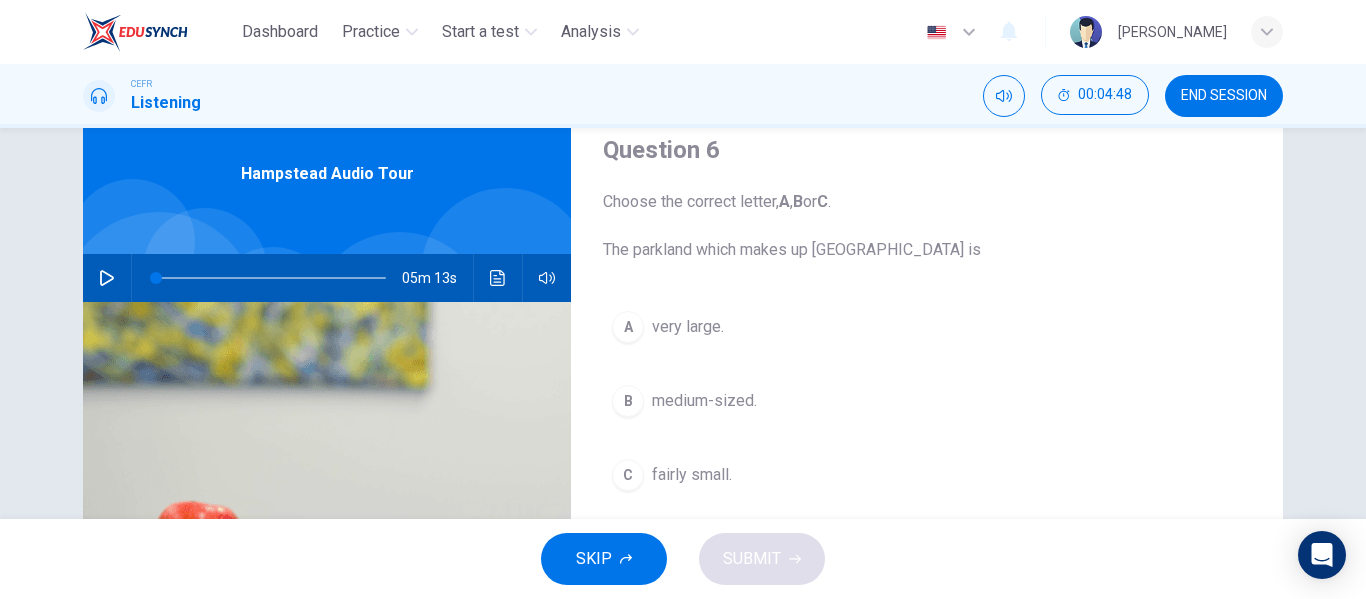 scroll, scrollTop: 75, scrollLeft: 0, axis: vertical 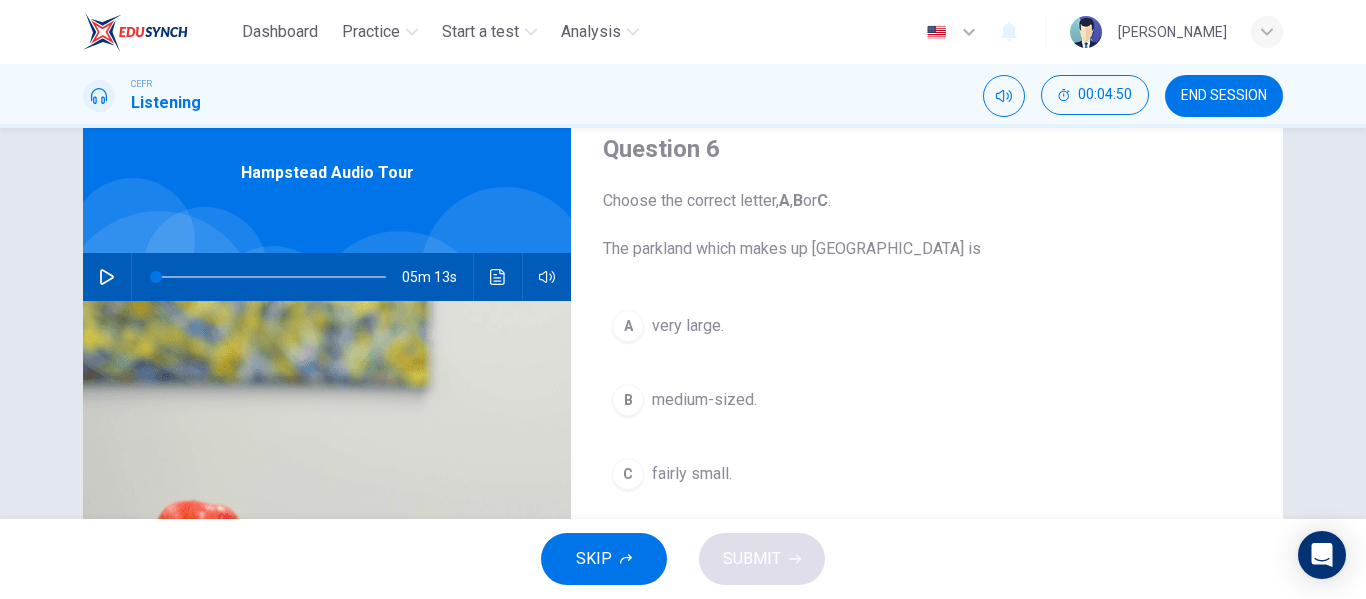 click 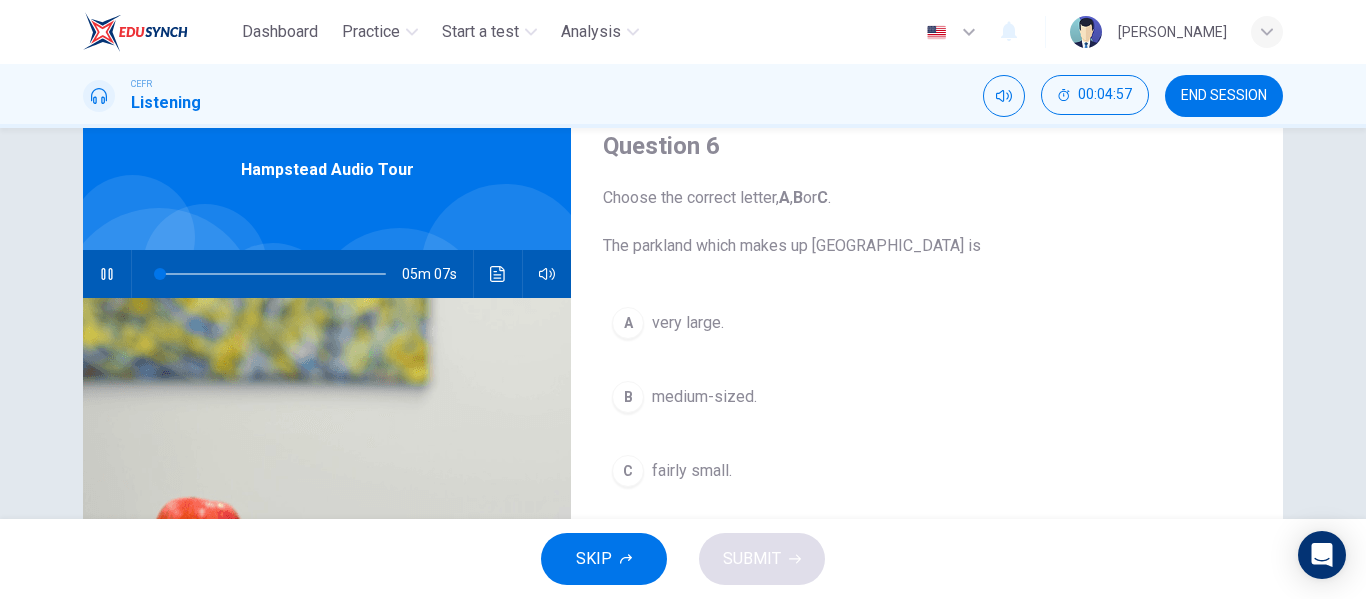 scroll, scrollTop: 75, scrollLeft: 0, axis: vertical 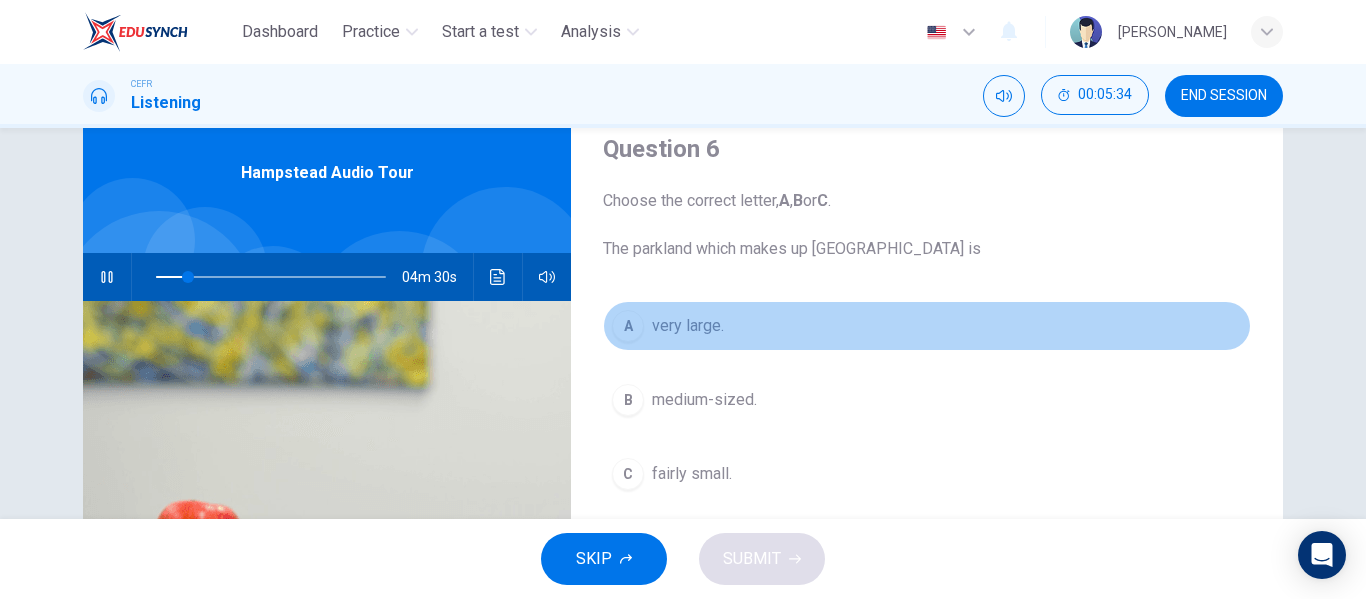 click on "very large." at bounding box center [688, 326] 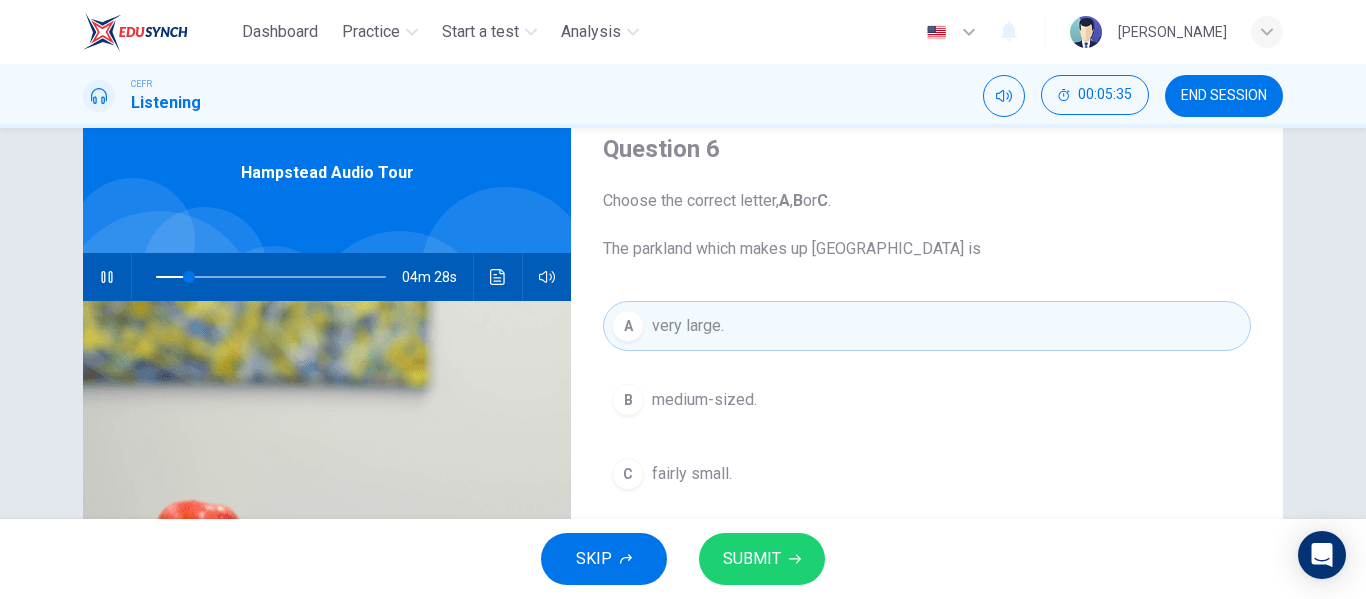click on "SUBMIT" at bounding box center (752, 559) 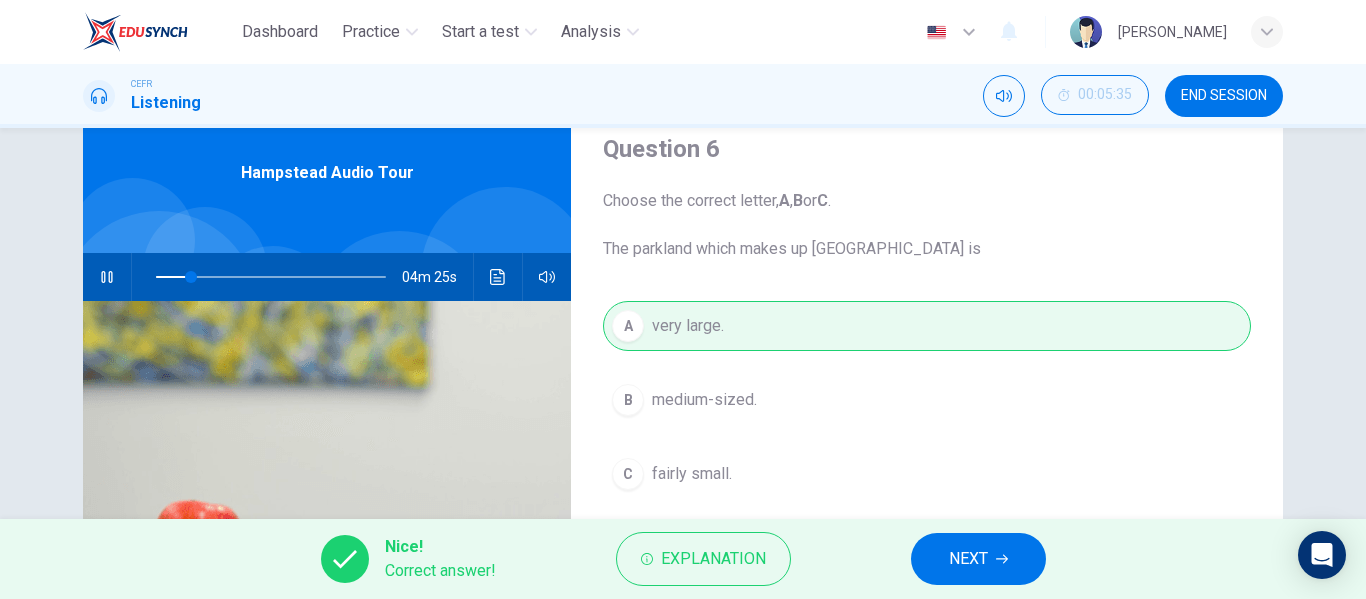 click on "NEXT" at bounding box center (978, 559) 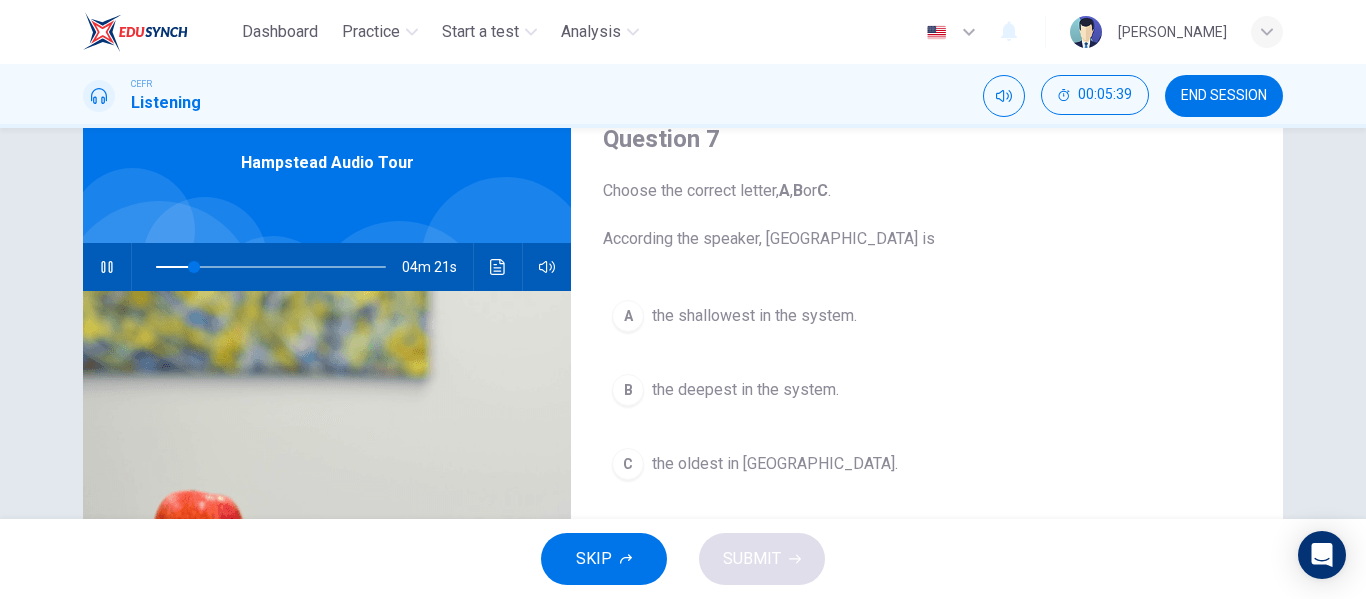 scroll, scrollTop: 86, scrollLeft: 0, axis: vertical 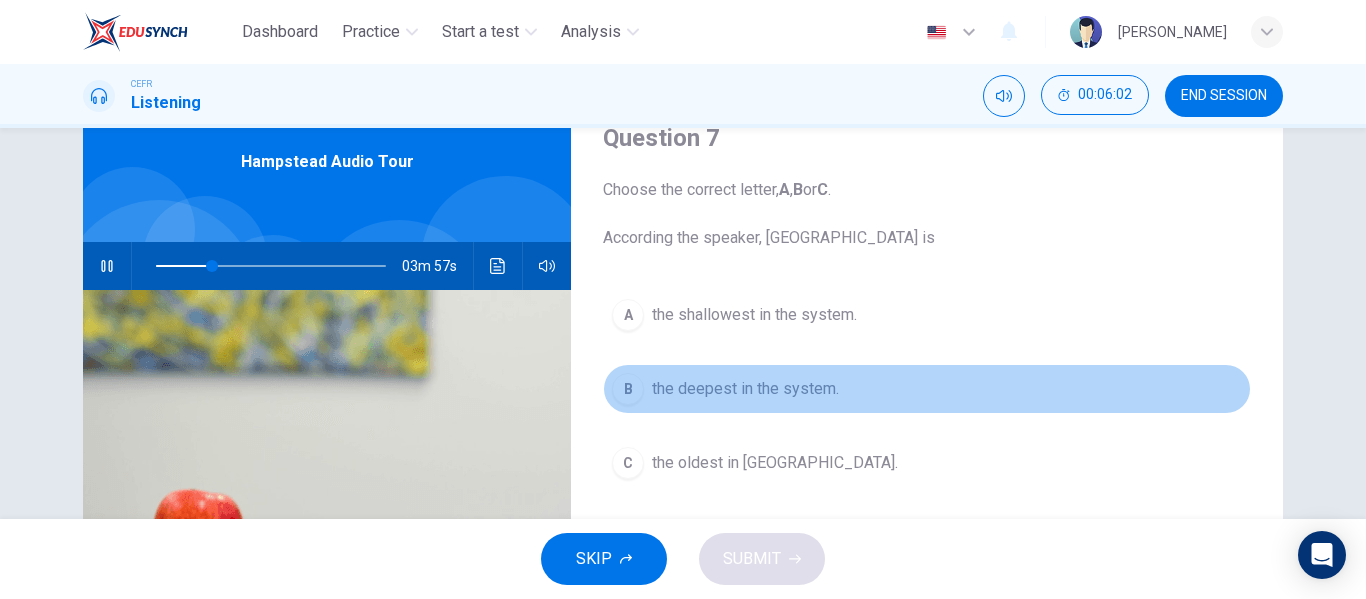 click on "the deepest in the system." at bounding box center (745, 389) 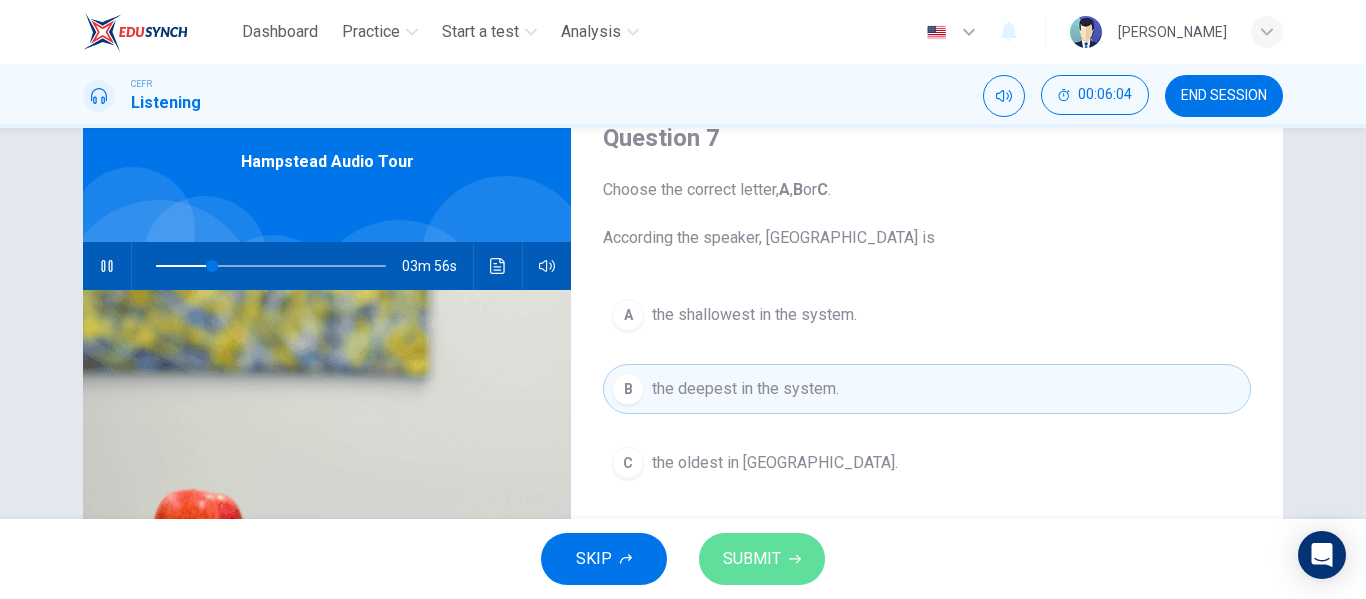 click 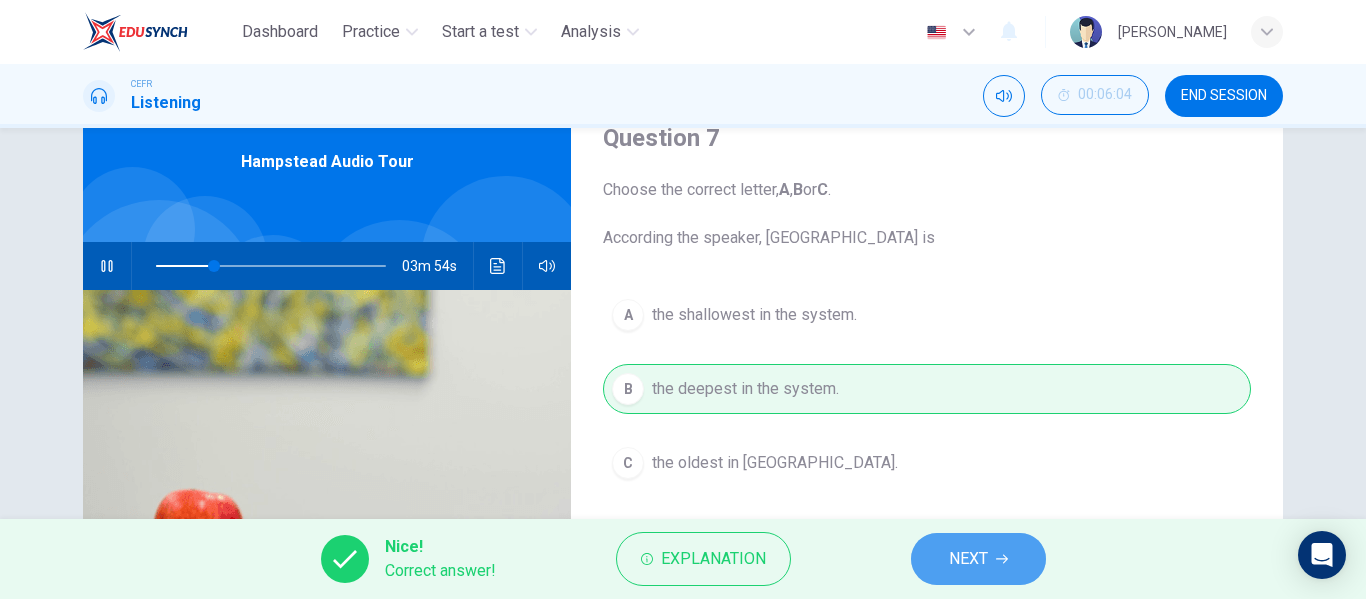 click on "NEXT" at bounding box center [978, 559] 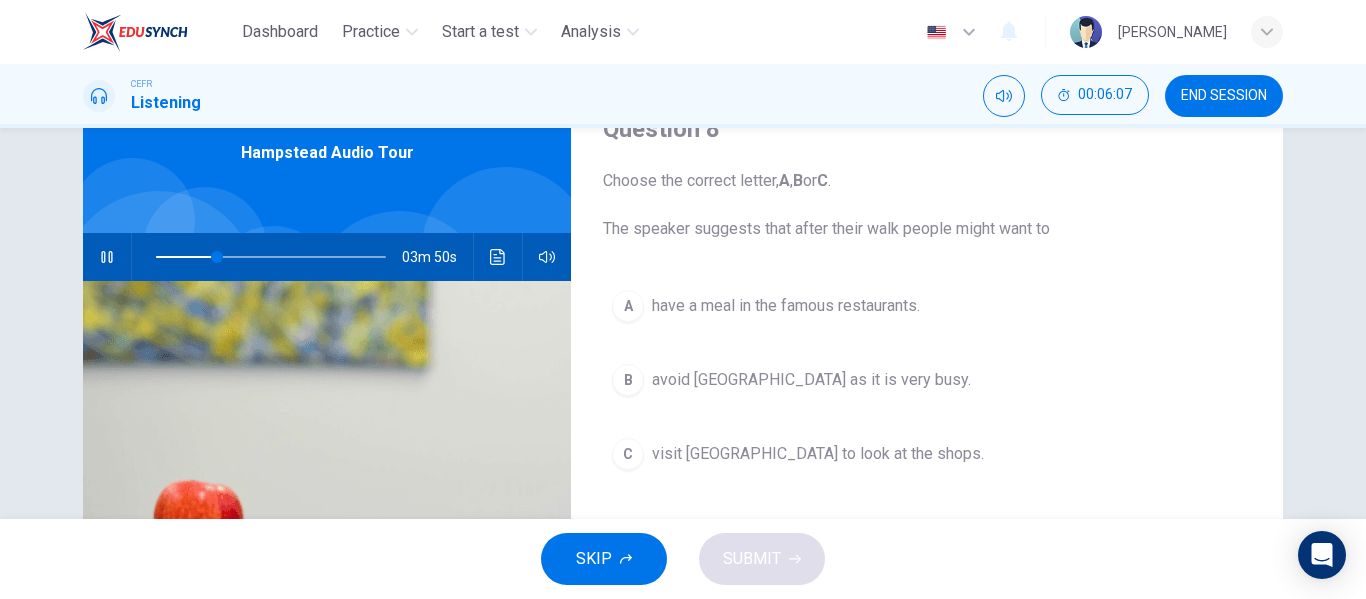scroll, scrollTop: 84, scrollLeft: 0, axis: vertical 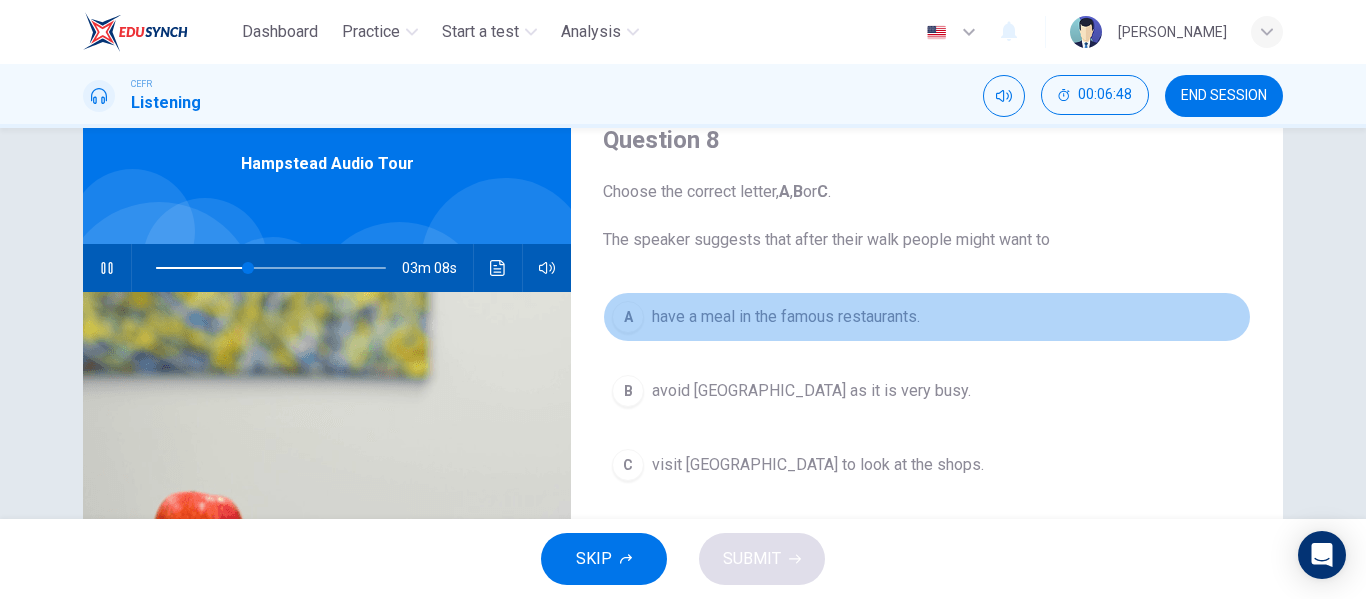 click on "have a meal in the famous restaurants." at bounding box center [786, 317] 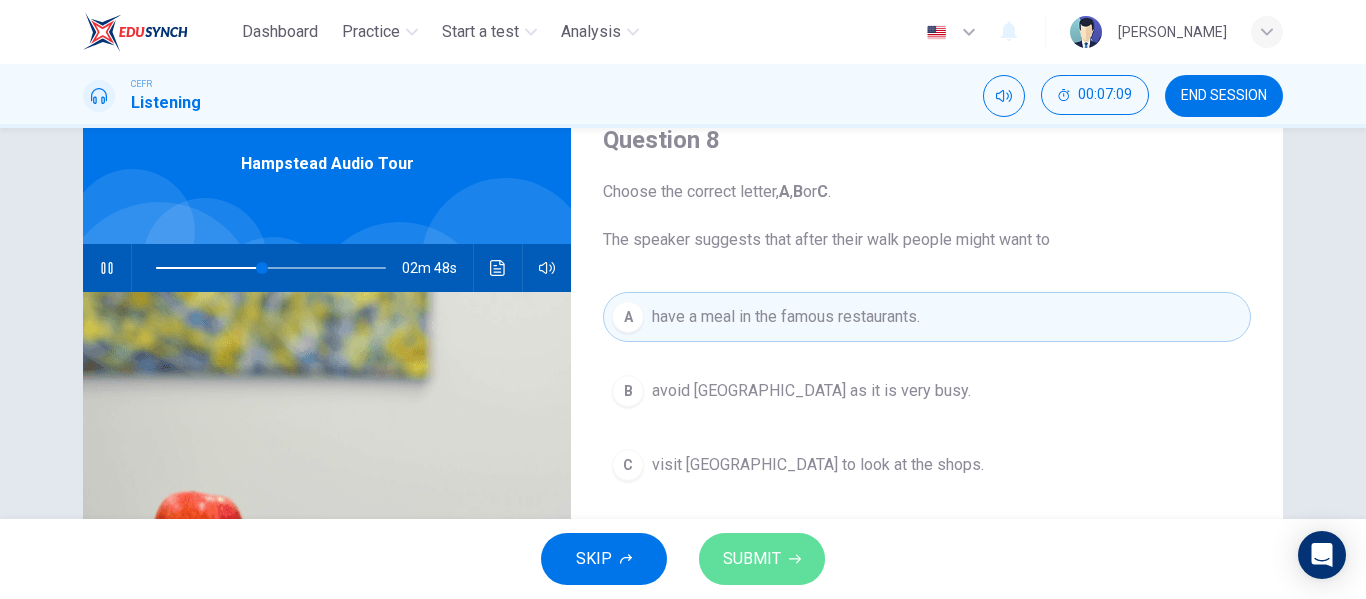 click on "SUBMIT" at bounding box center [762, 559] 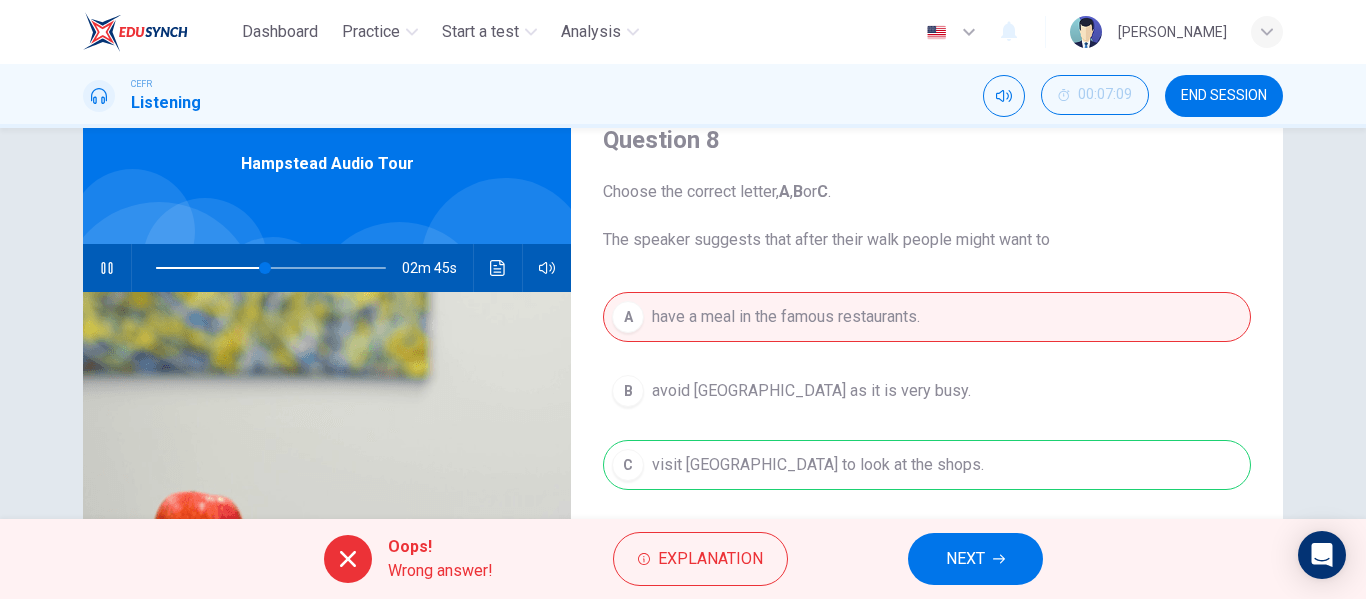 click on "NEXT" at bounding box center [965, 559] 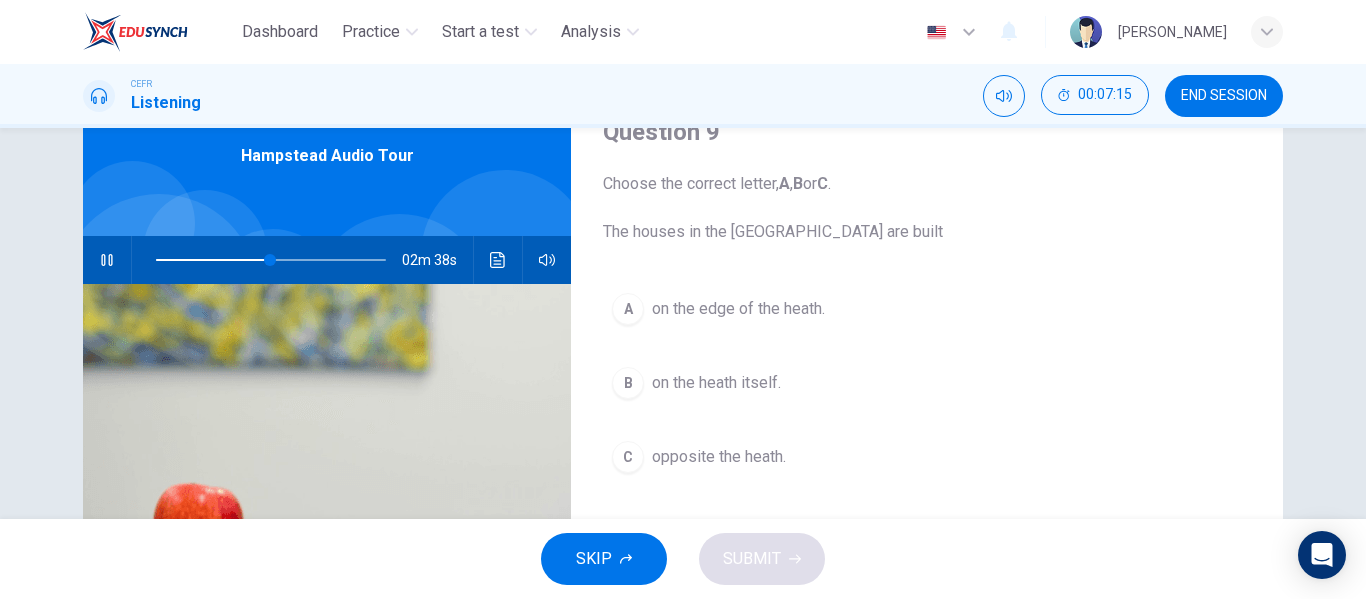 scroll, scrollTop: 93, scrollLeft: 0, axis: vertical 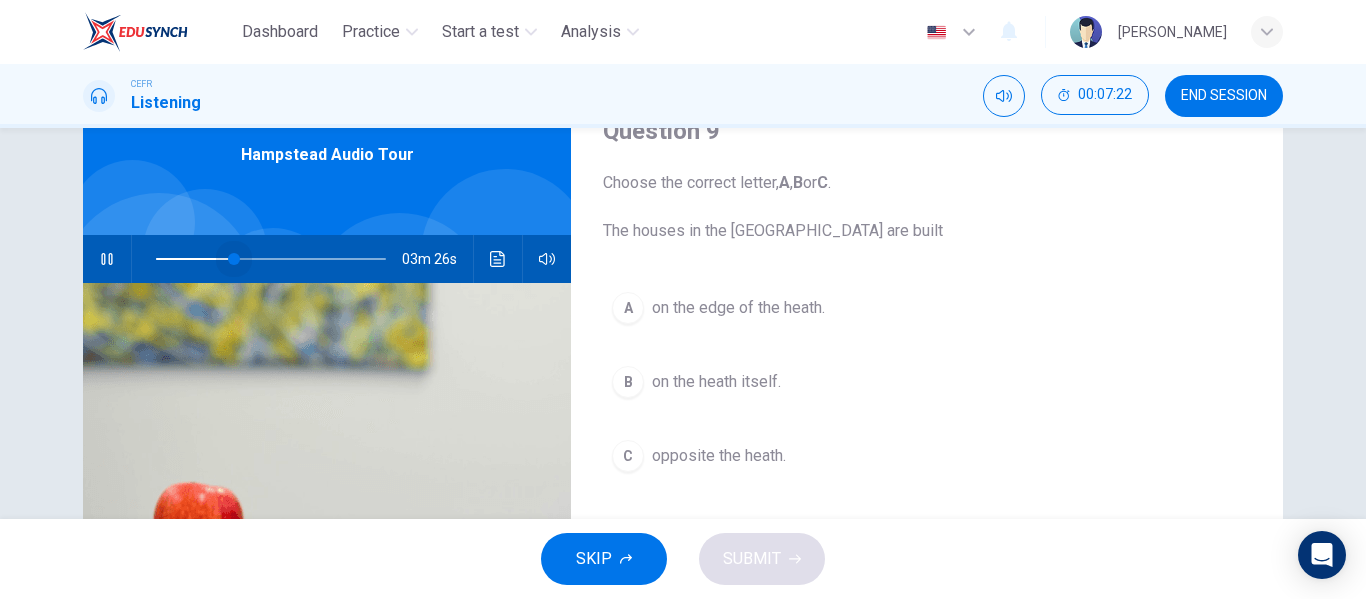 click at bounding box center [271, 259] 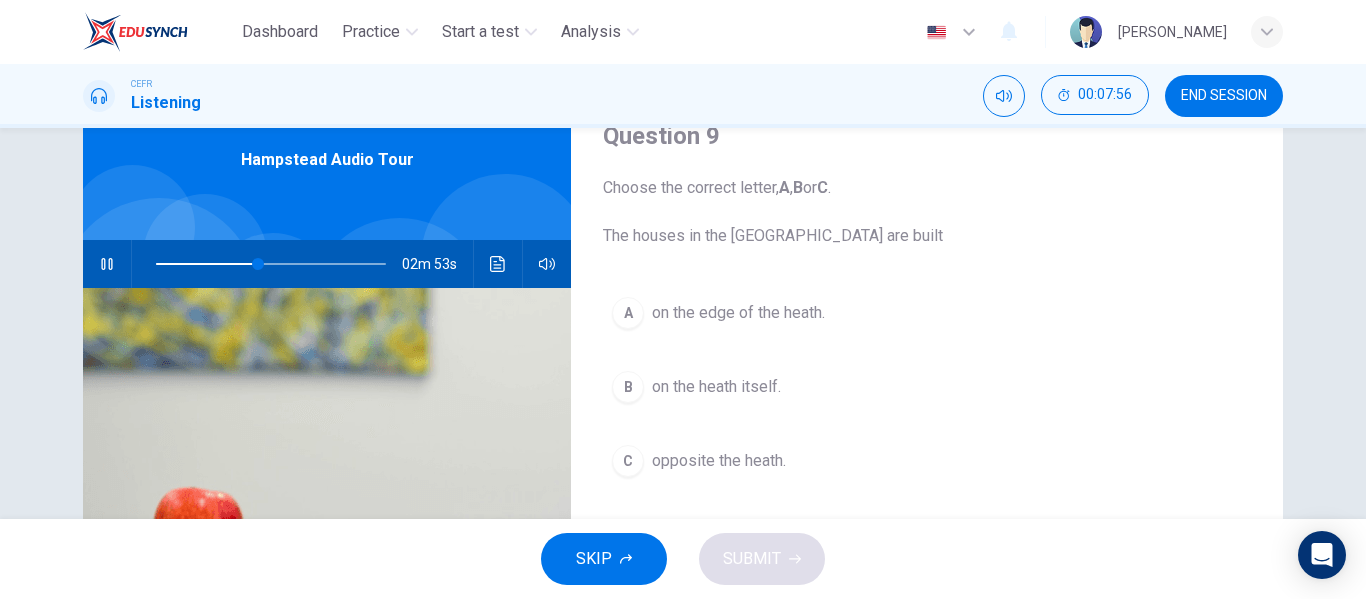 scroll, scrollTop: 87, scrollLeft: 0, axis: vertical 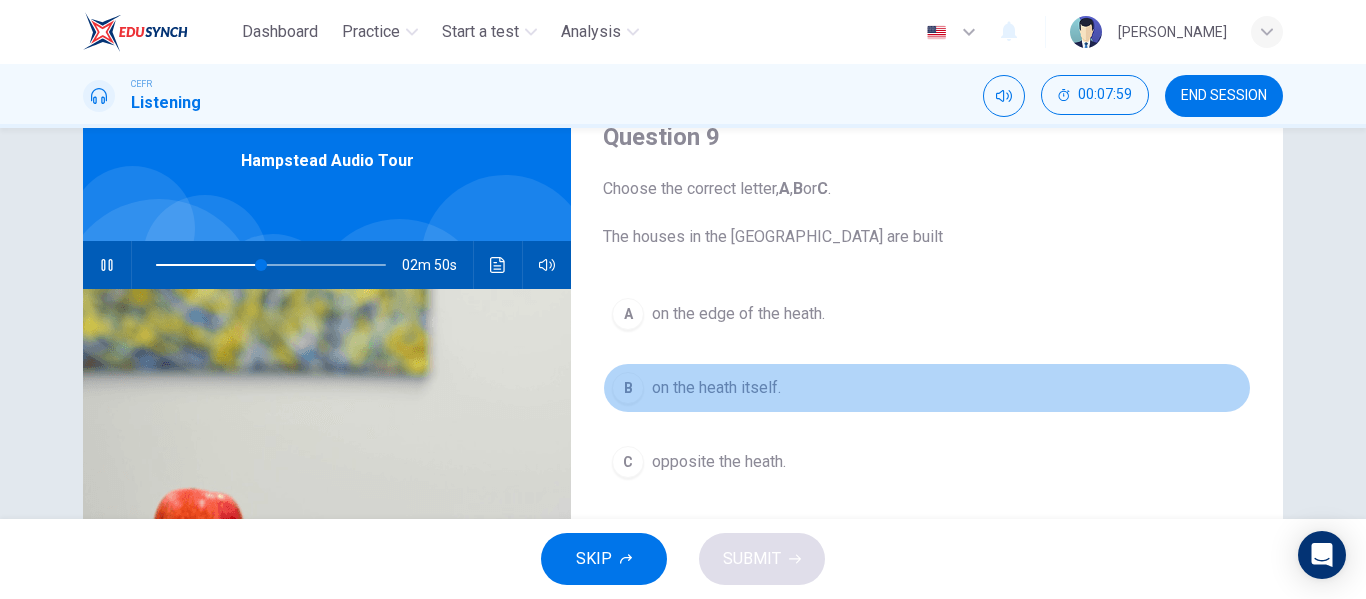 click on "on the heath itself." at bounding box center (716, 388) 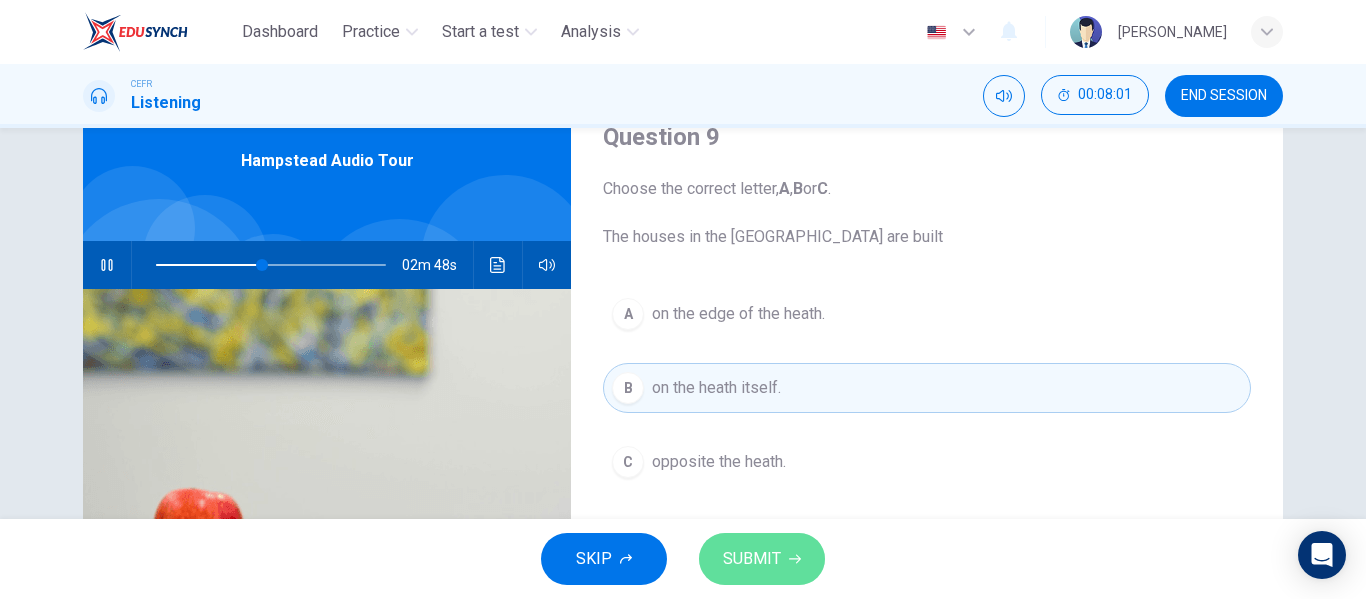 click on "SUBMIT" at bounding box center [752, 559] 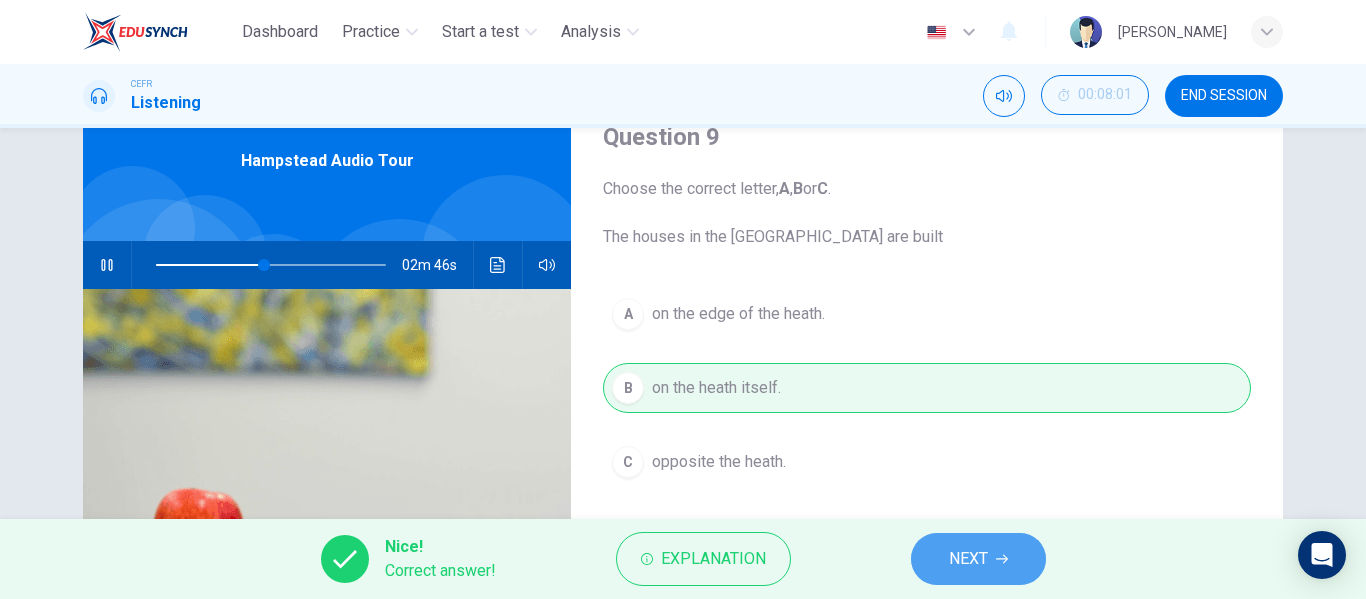 click on "NEXT" at bounding box center [968, 559] 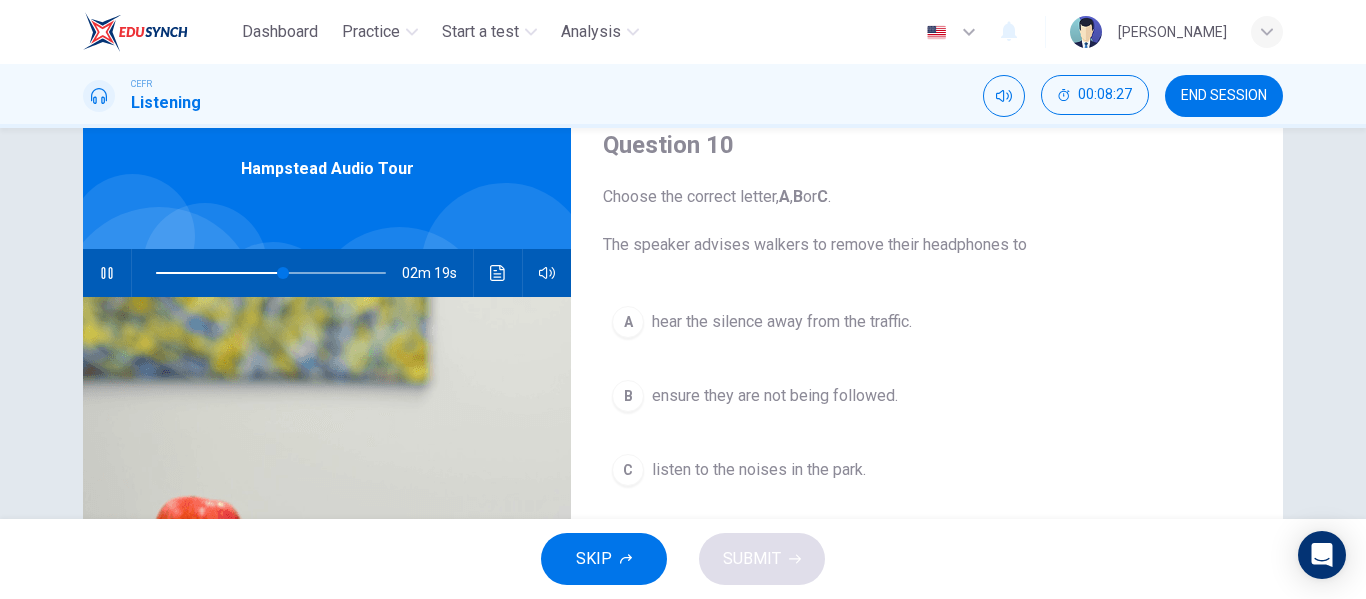 scroll, scrollTop: 80, scrollLeft: 0, axis: vertical 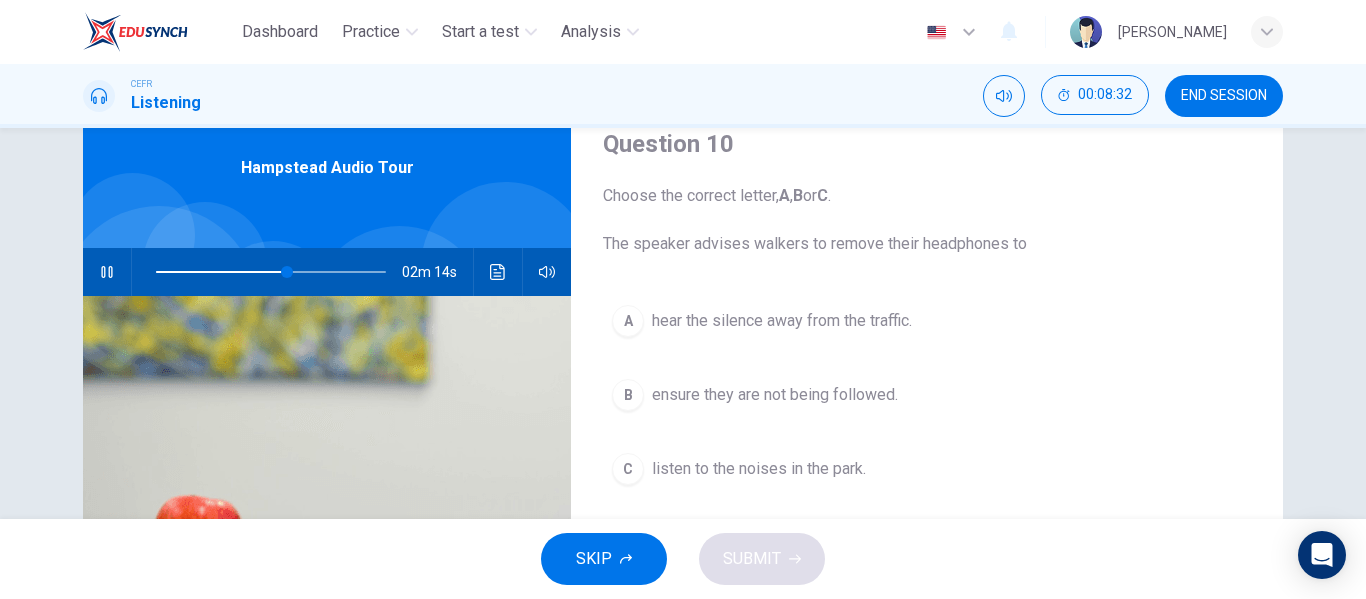 drag, startPoint x: 1076, startPoint y: 313, endPoint x: 877, endPoint y: 472, distance: 254.71945 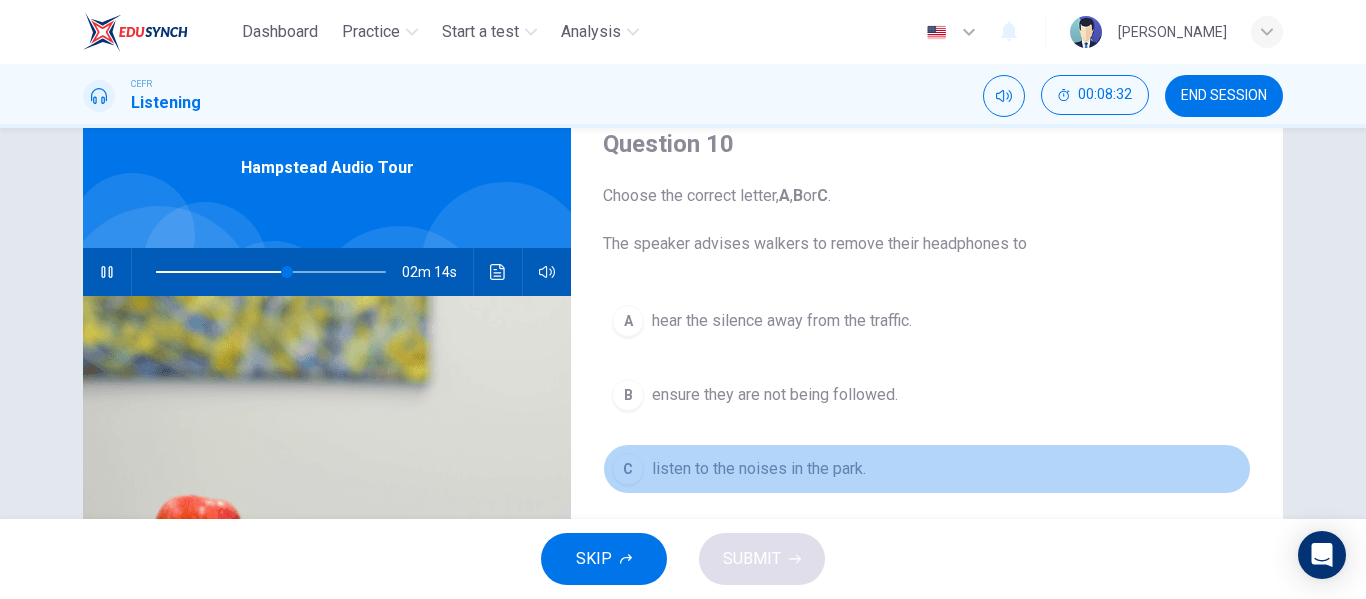 click on "C  listen to the noises in the park." at bounding box center [927, 469] 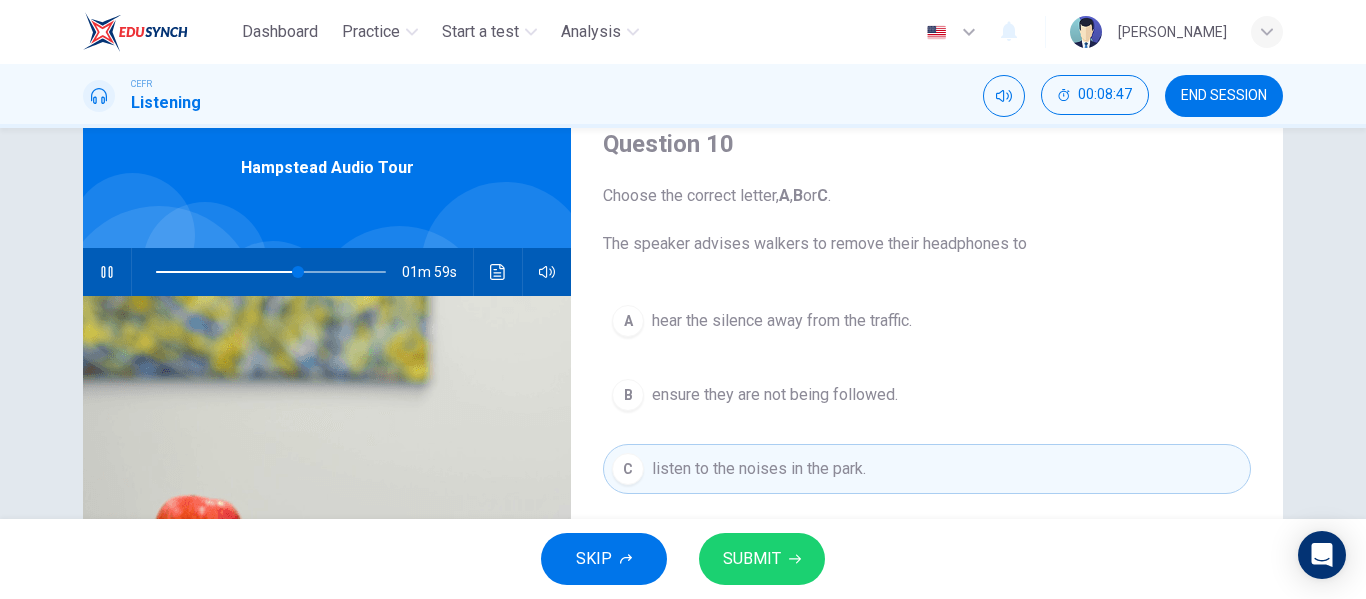 click on "SUBMIT" at bounding box center (762, 559) 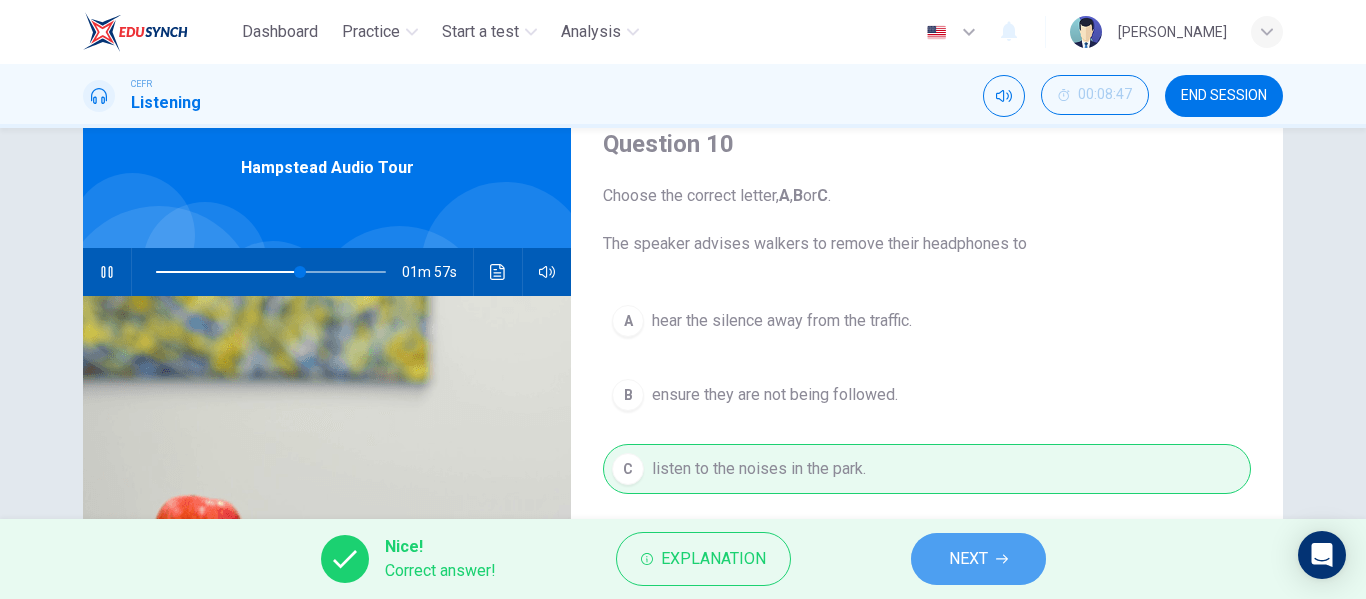 click on "NEXT" at bounding box center (978, 559) 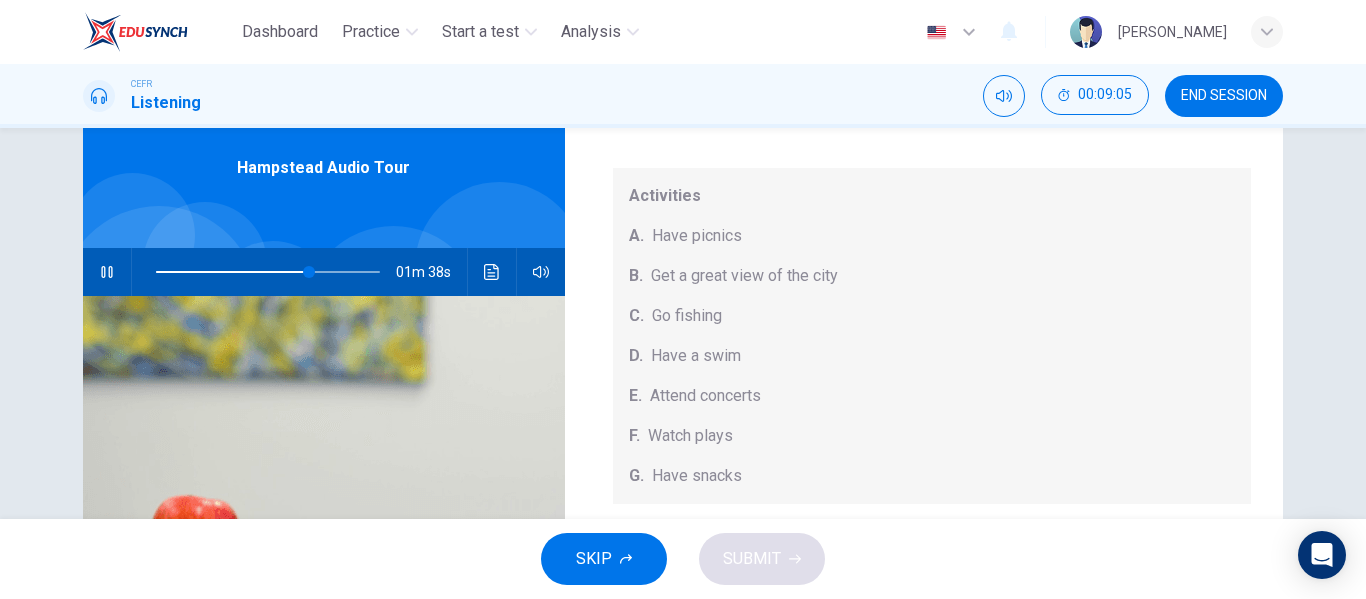 scroll, scrollTop: 185, scrollLeft: 0, axis: vertical 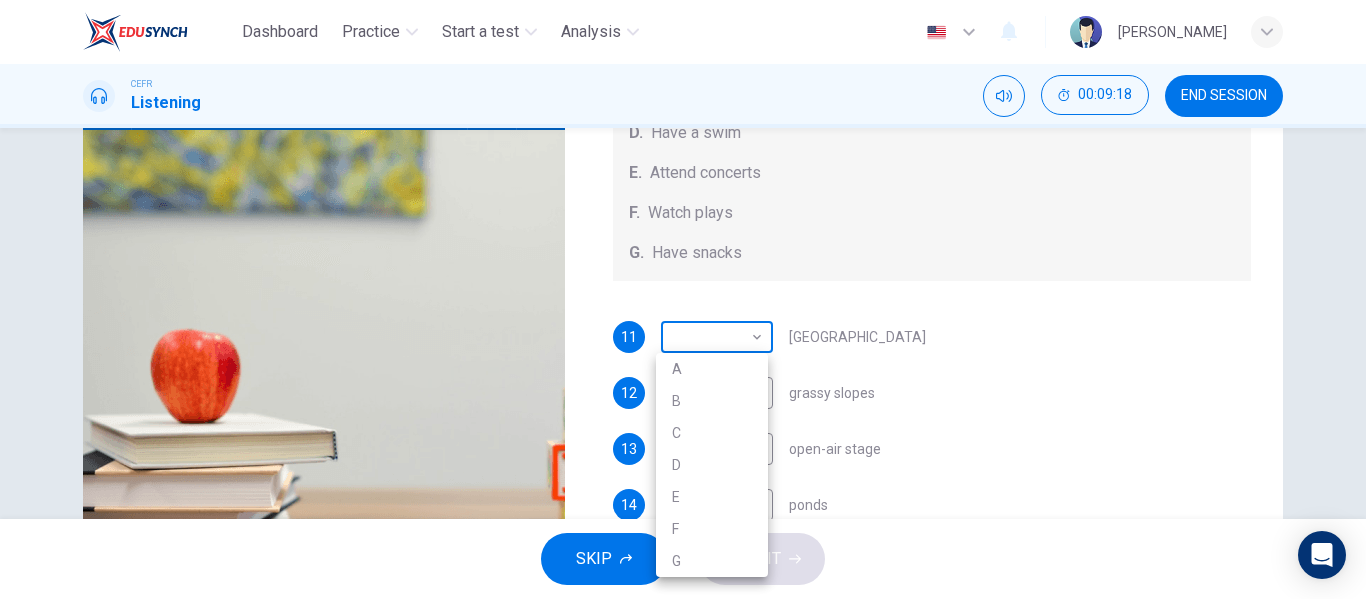 click on "Dashboard Practice Start a test Analysis English en ​ MARIYYAH MUNAWWARAH BINTI ABDUL HALIM CEFR Listening 00:09:18 END SESSION Questions 11 - 15 Which activity can be done at each of the following locations on the heath? Choose  FIVE  answers below and select the correct letter,  A-G , next to the questions. Activities A. Have picnics B. Get a great view of the city C. Go fishing D. Have a swim E. Attend concerts F. Watch plays G. Have snacks 11 ​ ​ Kenwood House 12 ​ ​ grassy slopes 13 ​ ​ open-air stage 14 ​ ​ ponds 15 ​ ​ Parliament Hill Hampstead Audio Tour 01m 26s SKIP SUBMIT EduSynch - Online Language Proficiency Testing
Dashboard Practice Start a test Analysis Notifications © Copyright  2025 A B C D E F G" at bounding box center (683, 299) 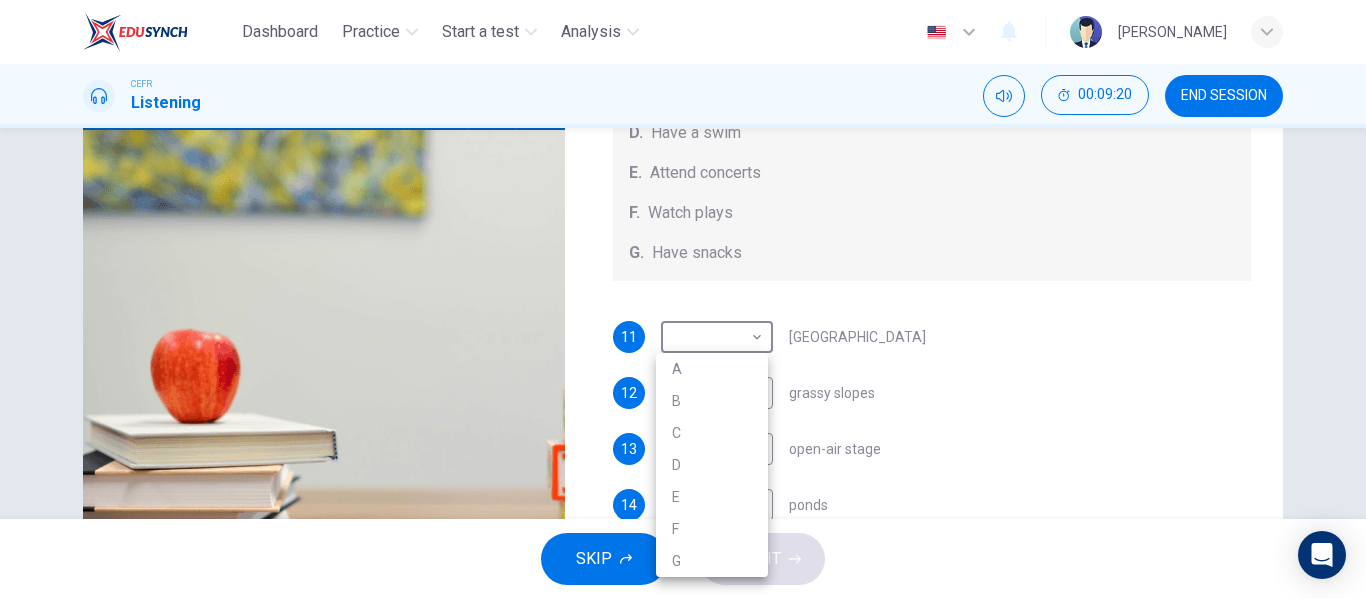 click at bounding box center (683, 299) 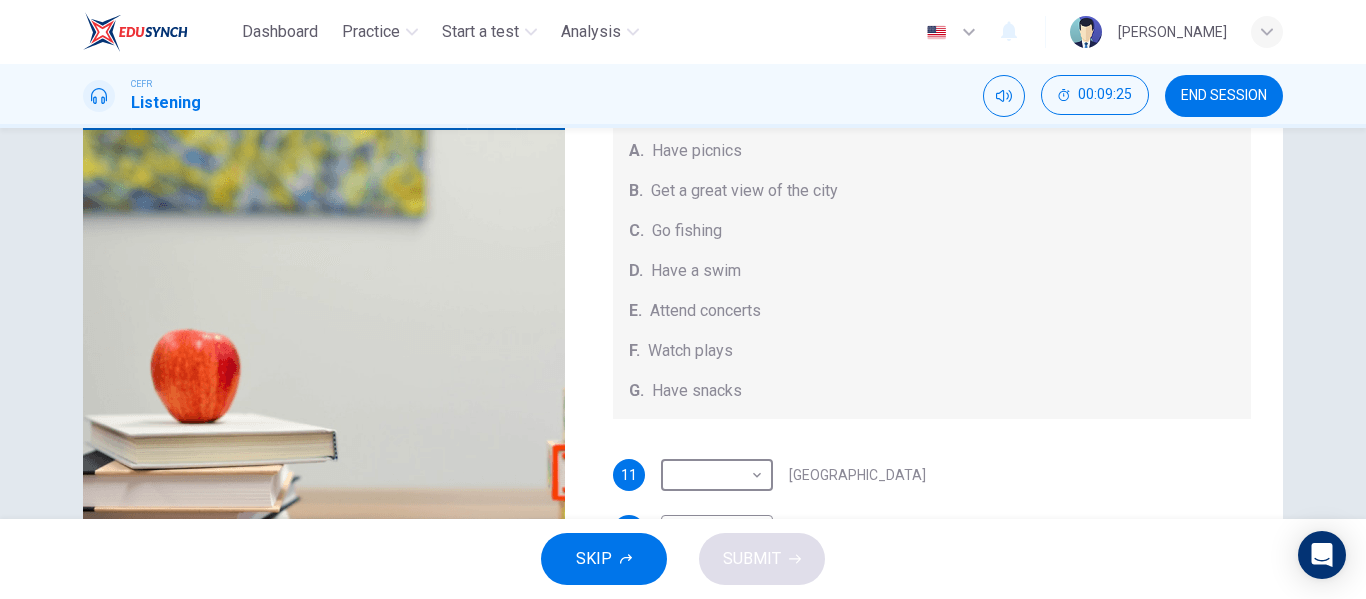 scroll, scrollTop: 48, scrollLeft: 0, axis: vertical 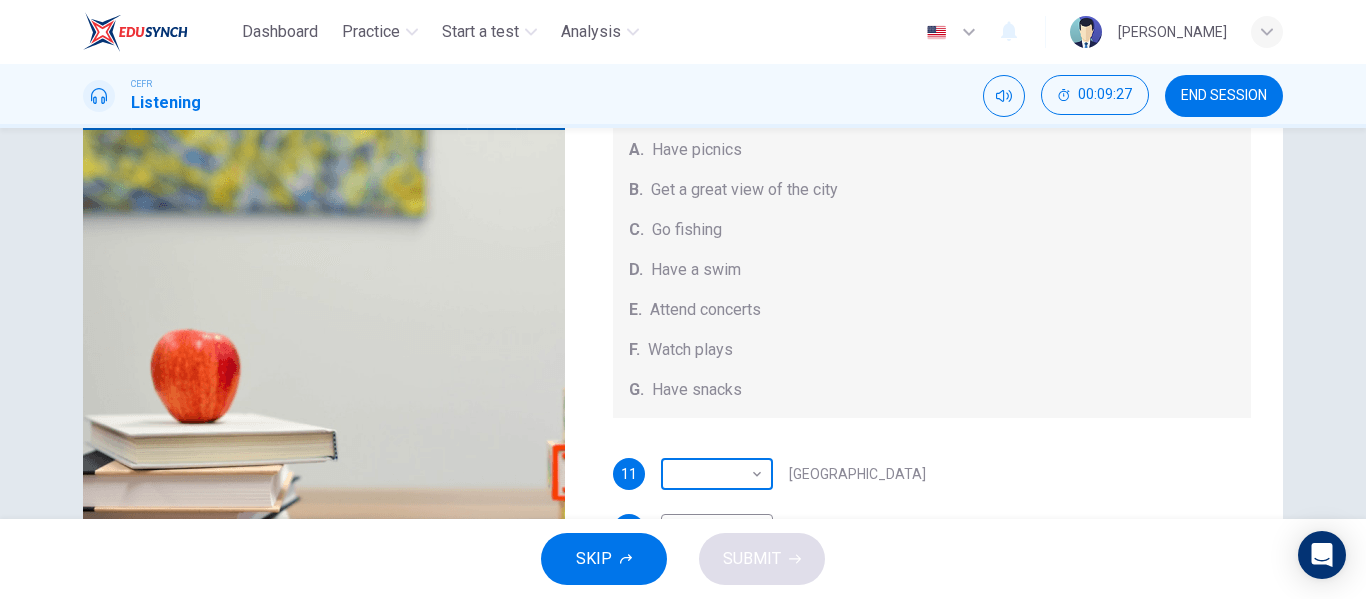 click on "Dashboard Practice Start a test Analysis English en ​ MARIYYAH MUNAWWARAH BINTI ABDUL HALIM CEFR Listening 00:09:27 END SESSION Questions 11 - 15 Which activity can be done at each of the following locations on the heath? Choose  FIVE  answers below and select the correct letter,  A-G , next to the questions. Activities A. Have picnics B. Get a great view of the city C. Go fishing D. Have a swim E. Attend concerts F. Watch plays G. Have snacks 11 ​ ​ Kenwood House 12 ​ ​ grassy slopes 13 ​ ​ open-air stage 14 ​ ​ ponds 15 ​ ​ Parliament Hill Hampstead Audio Tour 01m 17s SKIP SUBMIT EduSynch - Online Language Proficiency Testing
Dashboard Practice Start a test Analysis Notifications © Copyright  2025" at bounding box center (683, 299) 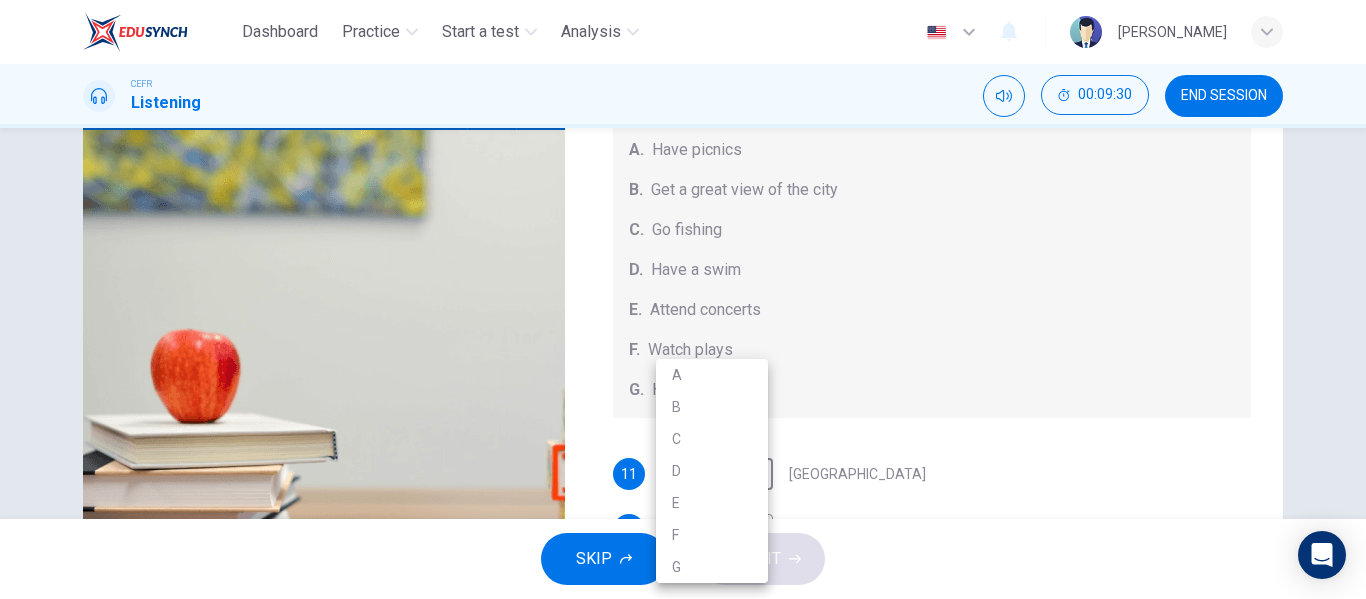 click at bounding box center (683, 299) 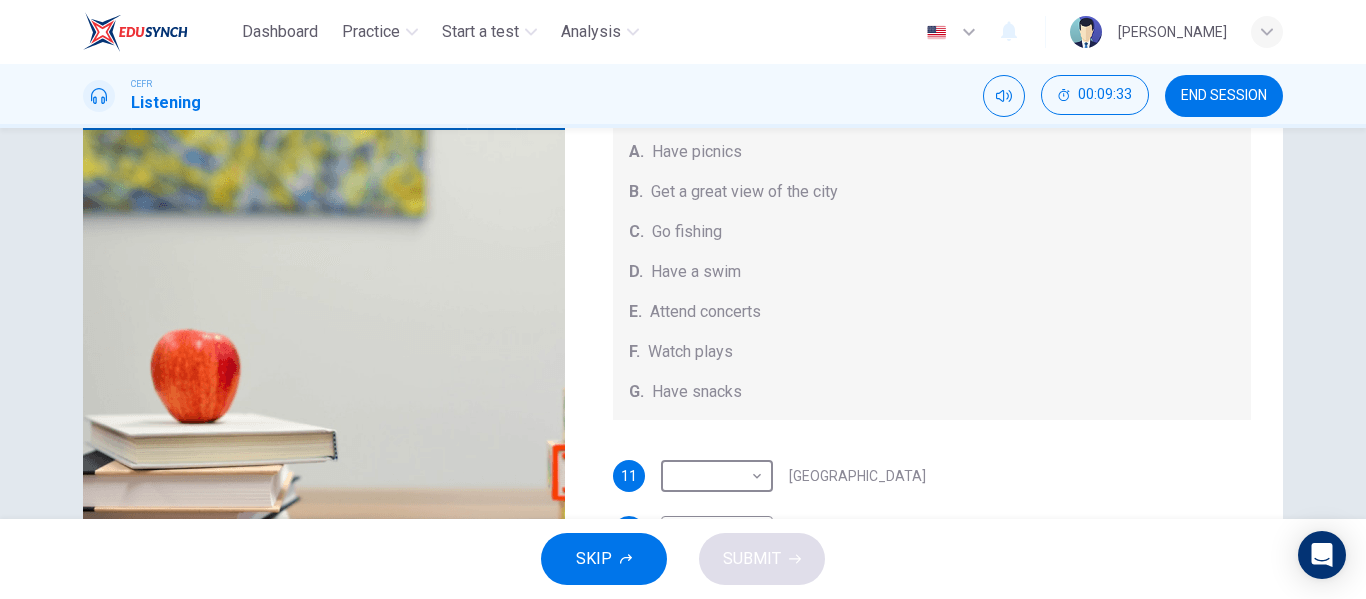 scroll, scrollTop: 45, scrollLeft: 0, axis: vertical 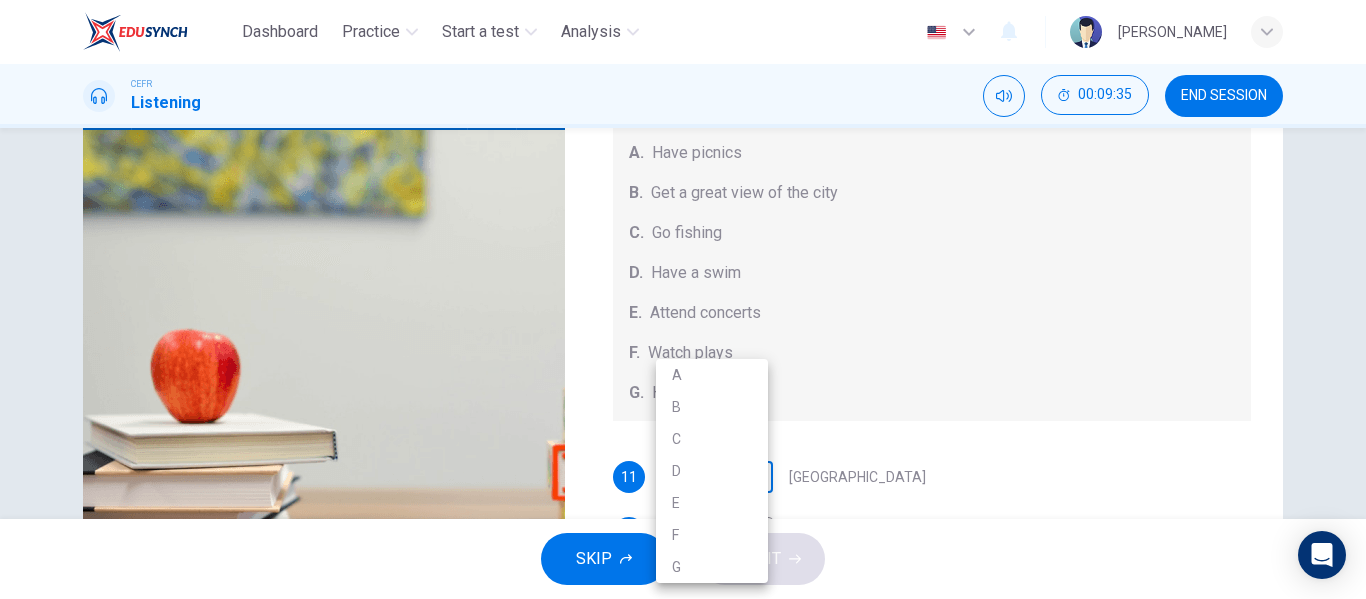 click on "Dashboard Practice Start a test Analysis English en ​ MARIYYAH MUNAWWARAH BINTI ABDUL HALIM CEFR Listening 00:09:35 END SESSION Questions 11 - 15 Which activity can be done at each of the following locations on the heath? Choose  FIVE  answers below and select the correct letter,  A-G , next to the questions. Activities A. Have picnics B. Get a great view of the city C. Go fishing D. Have a swim E. Attend concerts F. Watch plays G. Have snacks 11 ​ ​ Kenwood House 12 ​ ​ grassy slopes 13 ​ ​ open-air stage 14 ​ ​ ponds 15 ​ ​ Parliament Hill Hampstead Audio Tour 01m 09s SKIP SUBMIT EduSynch - Online Language Proficiency Testing
Dashboard Practice Start a test Analysis Notifications © Copyright  2025 A B C D E F G" at bounding box center [683, 299] 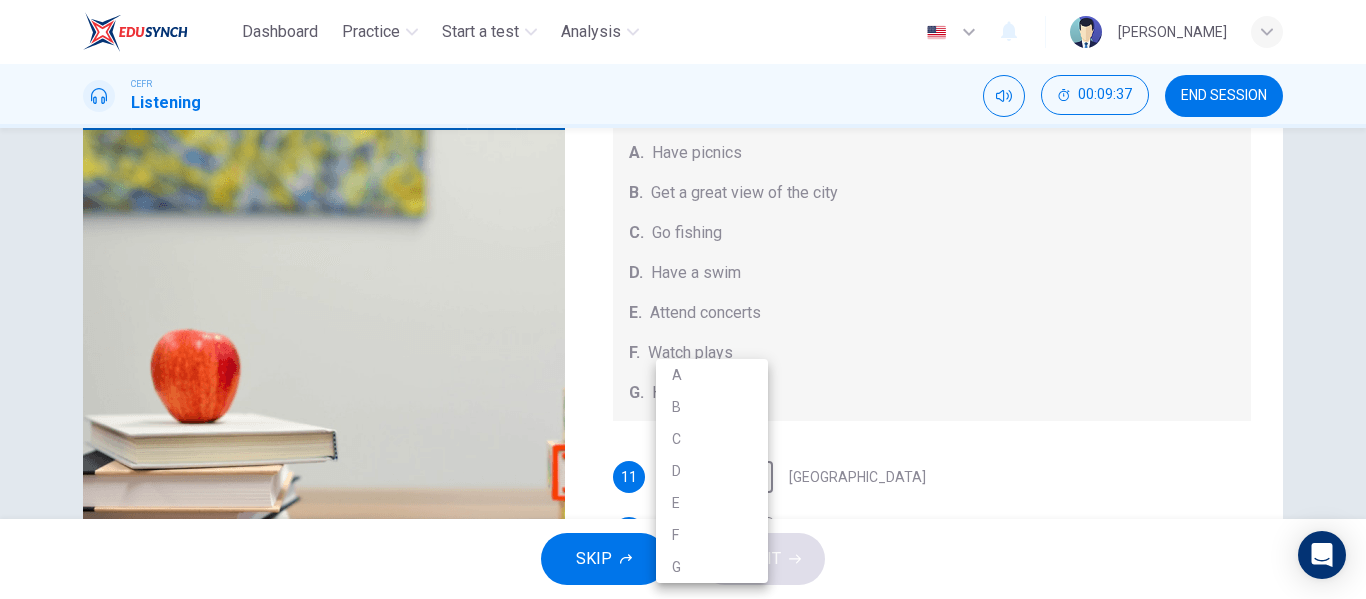 click on "B" at bounding box center [712, 407] 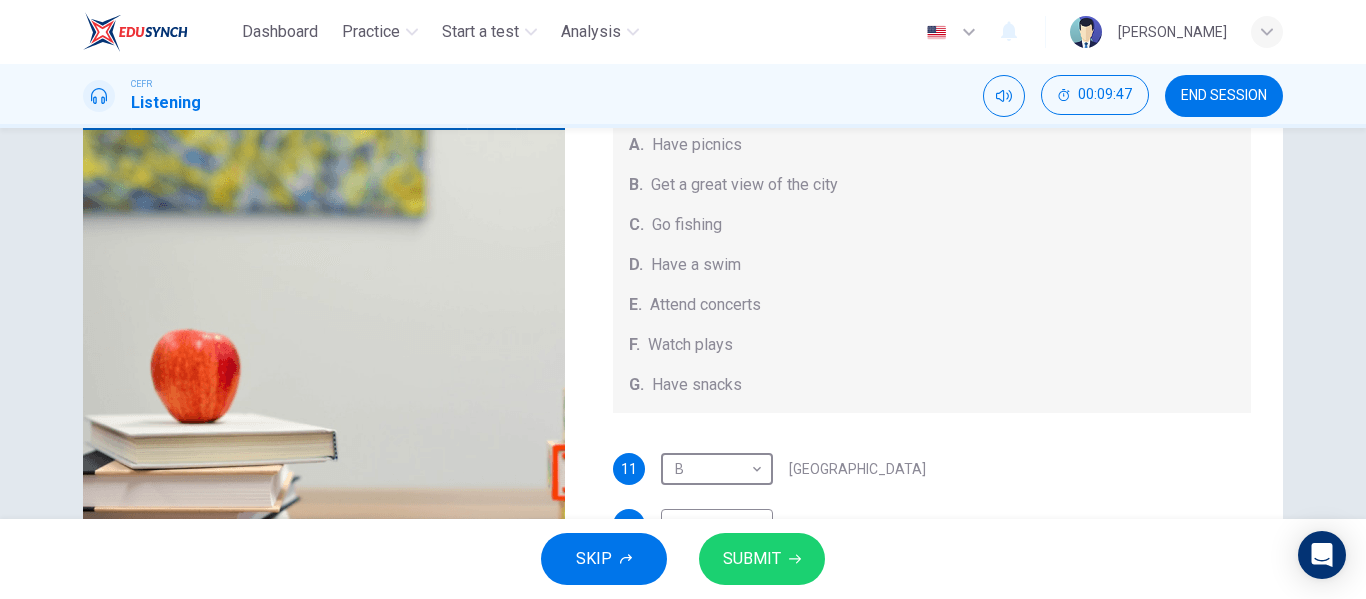 scroll, scrollTop: 0, scrollLeft: 0, axis: both 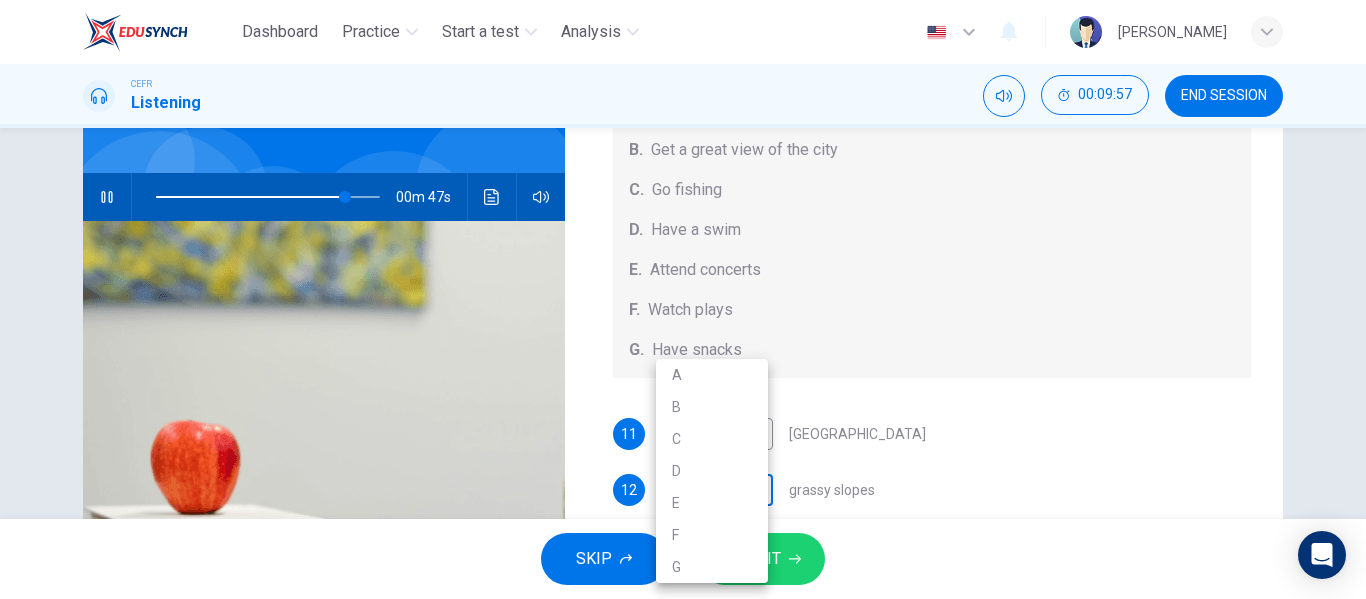 click on "Dashboard Practice Start a test Analysis English en ​ MARIYYAH MUNAWWARAH BINTI ABDUL HALIM CEFR Listening 00:09:57 END SESSION Questions 11 - 15 Which activity can be done at each of the following locations on the heath? Choose  FIVE  answers below and select the correct letter,  A-G , next to the questions. Activities A. Have picnics B. Get a great view of the city C. Go fishing D. Have a swim E. Attend concerts F. Watch plays G. Have snacks 11 B B ​ Kenwood House 12 ​ ​ grassy slopes 13 ​ ​ open-air stage 14 ​ ​ ponds 15 ​ ​ Parliament Hill Hampstead Audio Tour 00m 47s SKIP SUBMIT EduSynch - Online Language Proficiency Testing
Dashboard Practice Start a test Analysis Notifications © Copyright  2025 A B C D E F G" at bounding box center (683, 299) 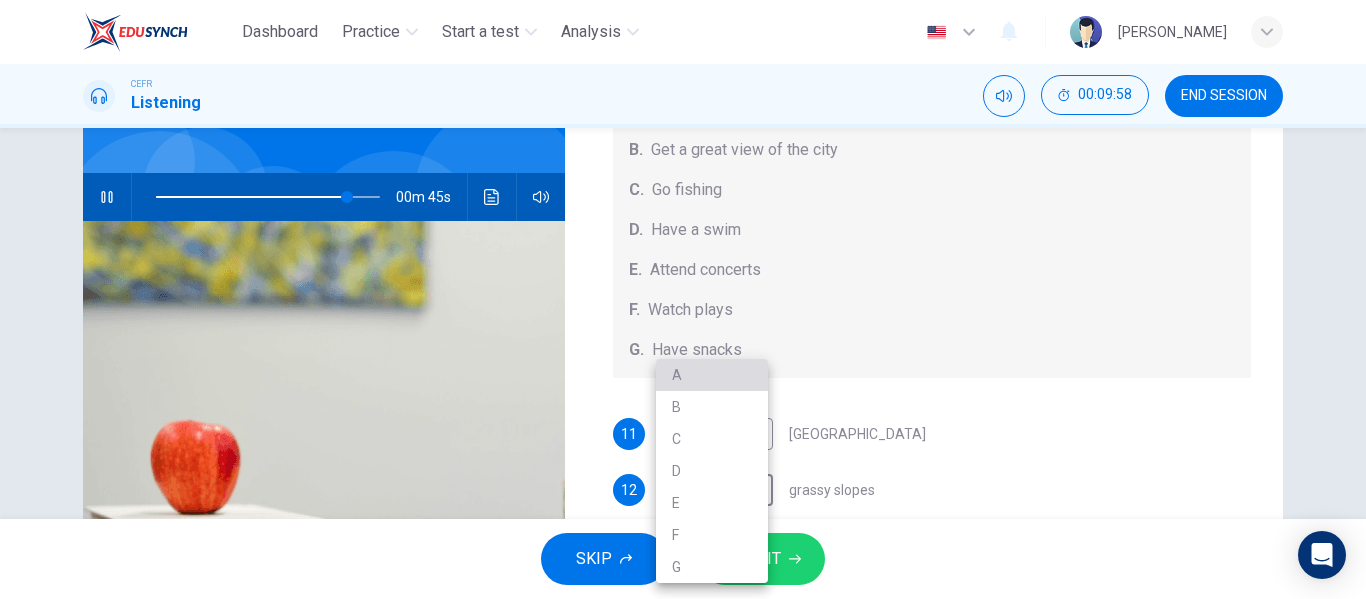 click on "A" at bounding box center (712, 375) 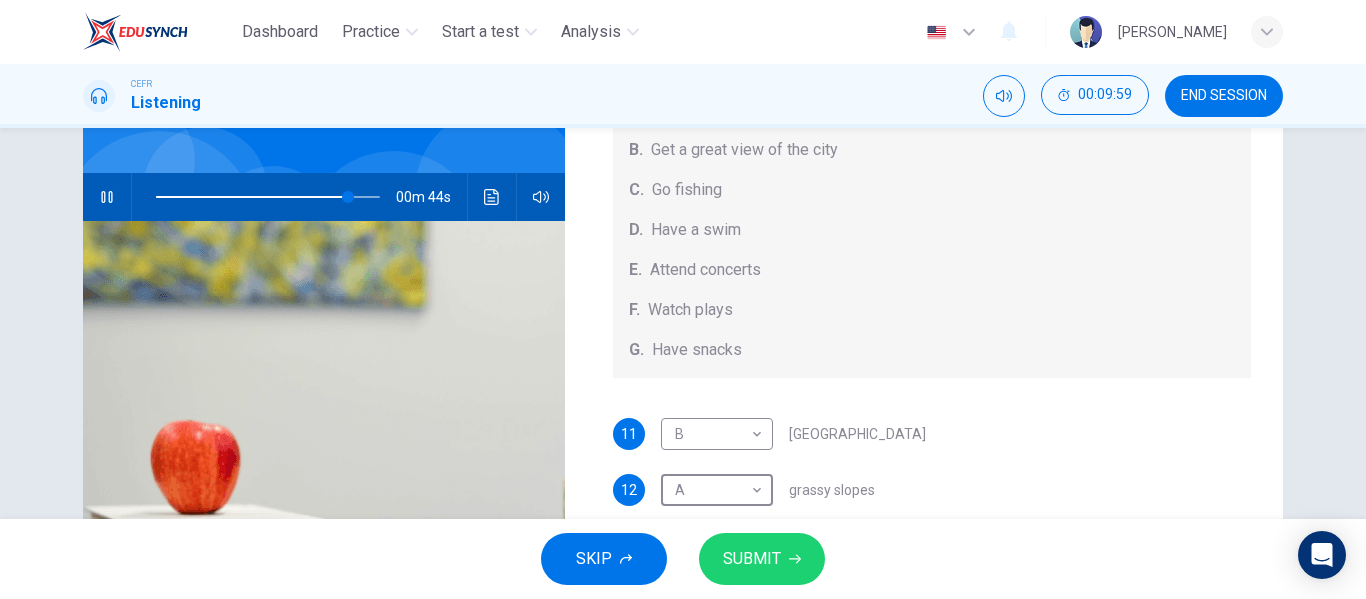 scroll, scrollTop: 185, scrollLeft: 0, axis: vertical 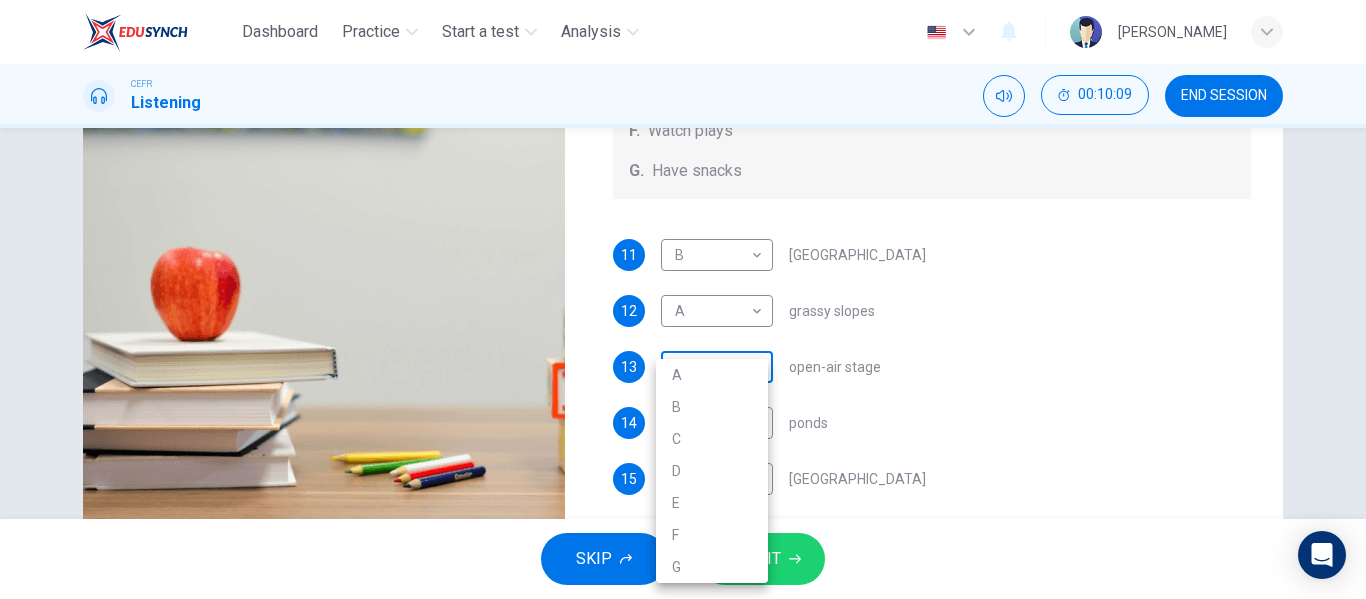 click on "Dashboard Practice Start a test Analysis English en ​ MARIYYAH MUNAWWARAH BINTI ABDUL HALIM CEFR Listening 00:10:09 END SESSION Questions 11 - 15 Which activity can be done at each of the following locations on the heath? Choose  FIVE  answers below and select the correct letter,  A-G , next to the questions. Activities A. Have picnics B. Get a great view of the city C. Go fishing D. Have a swim E. Attend concerts F. Watch plays G. Have snacks 11 B B ​ Kenwood House 12 A A ​ grassy slopes 13 ​ ​ open-air stage 14 ​ ​ ponds 15 ​ ​ Parliament Hill Hampstead Audio Tour 00m 35s SKIP SUBMIT EduSynch - Online Language Proficiency Testing
Dashboard Practice Start a test Analysis Notifications © Copyright  2025 A B C D E F G" at bounding box center (683, 299) 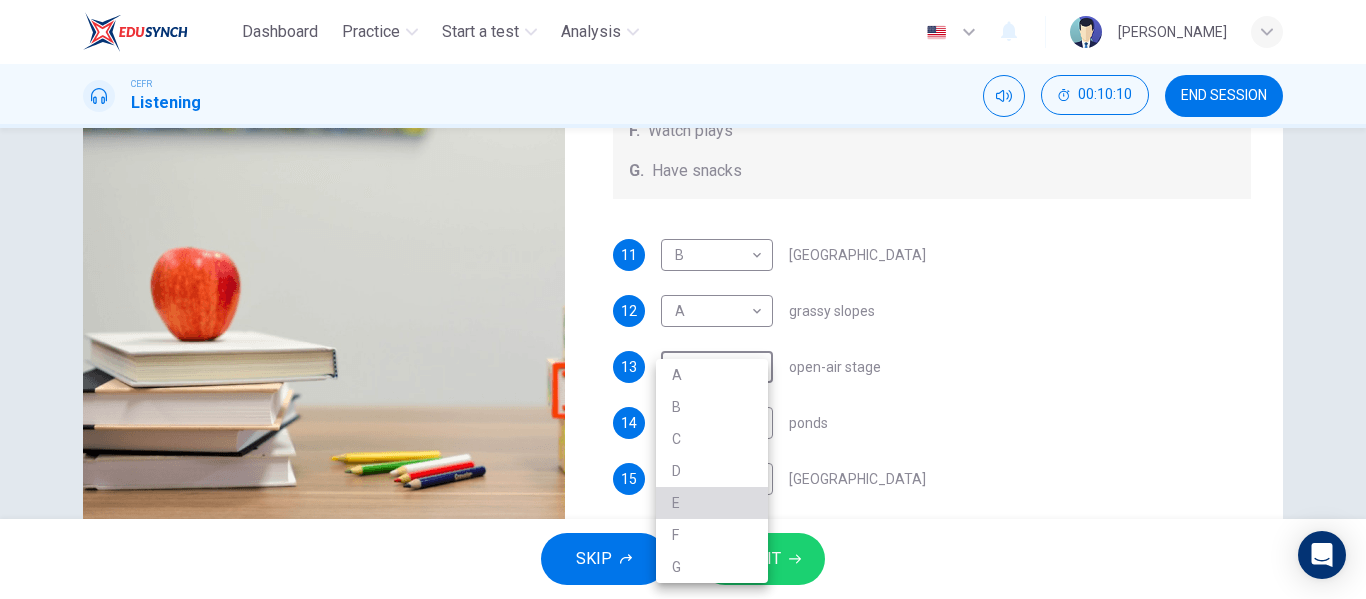 click on "E" at bounding box center (712, 503) 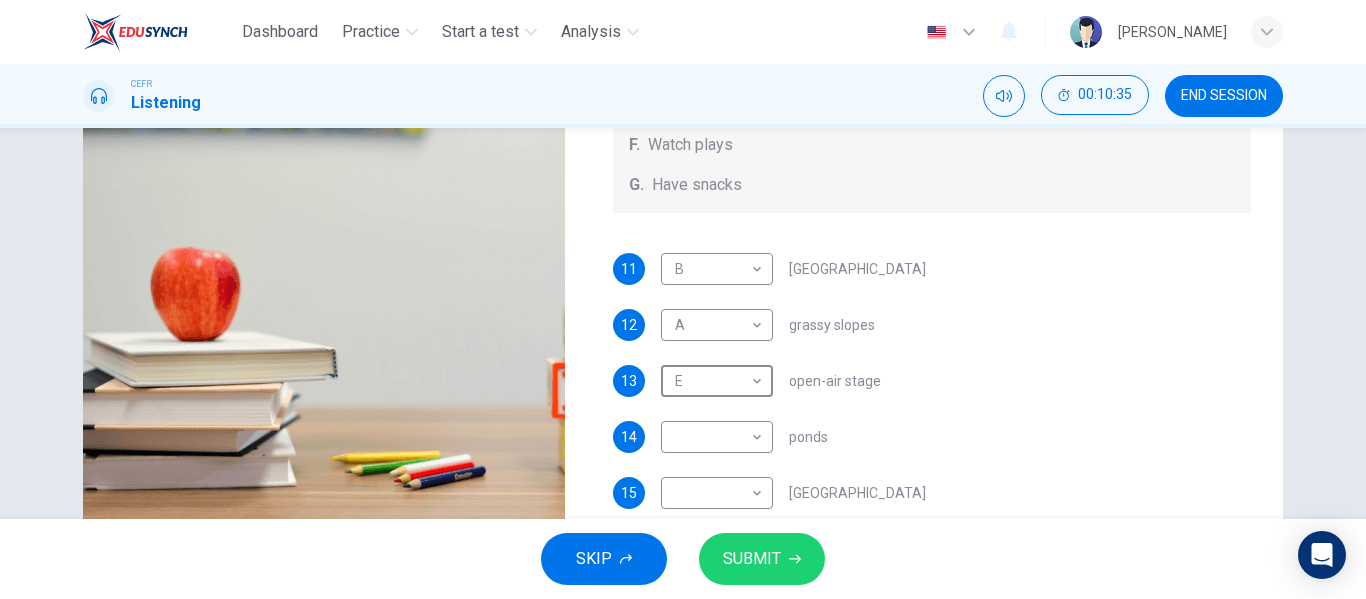 scroll, scrollTop: 172, scrollLeft: 0, axis: vertical 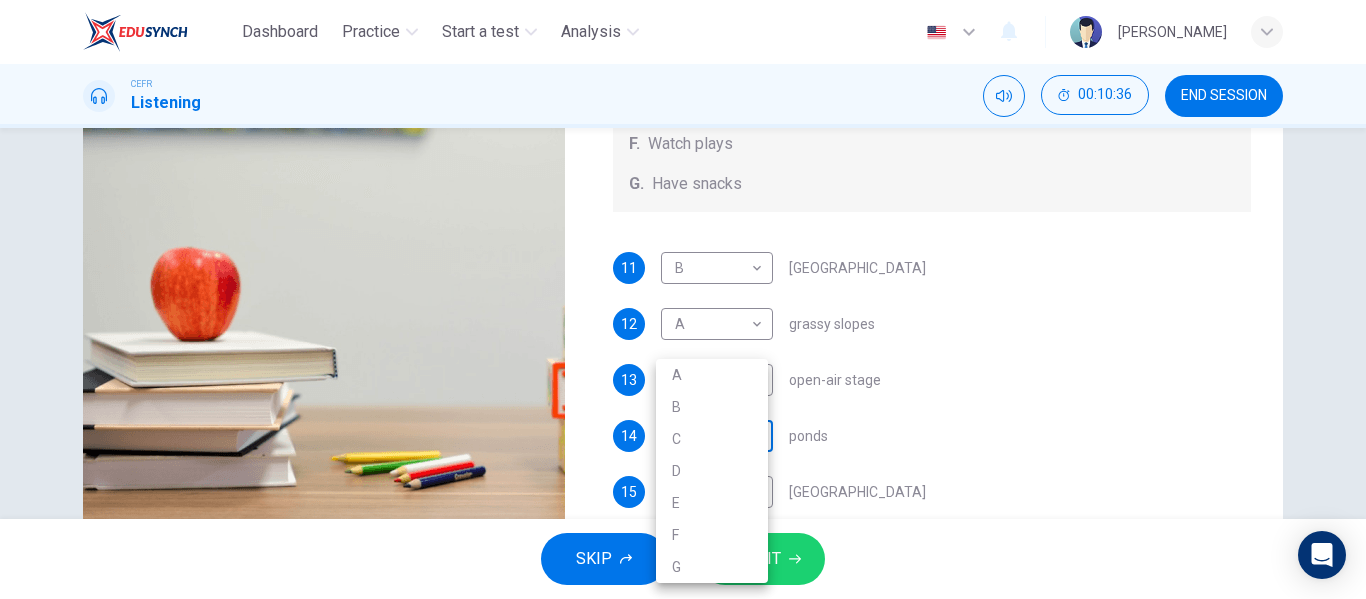 click on "Dashboard Practice Start a test Analysis English en ​ MARIYYAH MUNAWWARAH BINTI ABDUL HALIM CEFR Listening 00:10:36 END SESSION Questions 11 - 15 Which activity can be done at each of the following locations on the heath? Choose  FIVE  answers below and select the correct letter,  A-G , next to the questions. Activities A. Have picnics B. Get a great view of the city C. Go fishing D. Have a swim E. Attend concerts F. Watch plays G. Have snacks 11 B B ​ Kenwood House 12 A A ​ grassy slopes 13 E E ​ open-air stage 14 ​ ​ ponds 15 ​ ​ Parliament Hill Hampstead Audio Tour 00m 08s SKIP SUBMIT EduSynch - Online Language Proficiency Testing
Dashboard Practice Start a test Analysis Notifications © Copyright  2025 A B C D E F G" at bounding box center (683, 299) 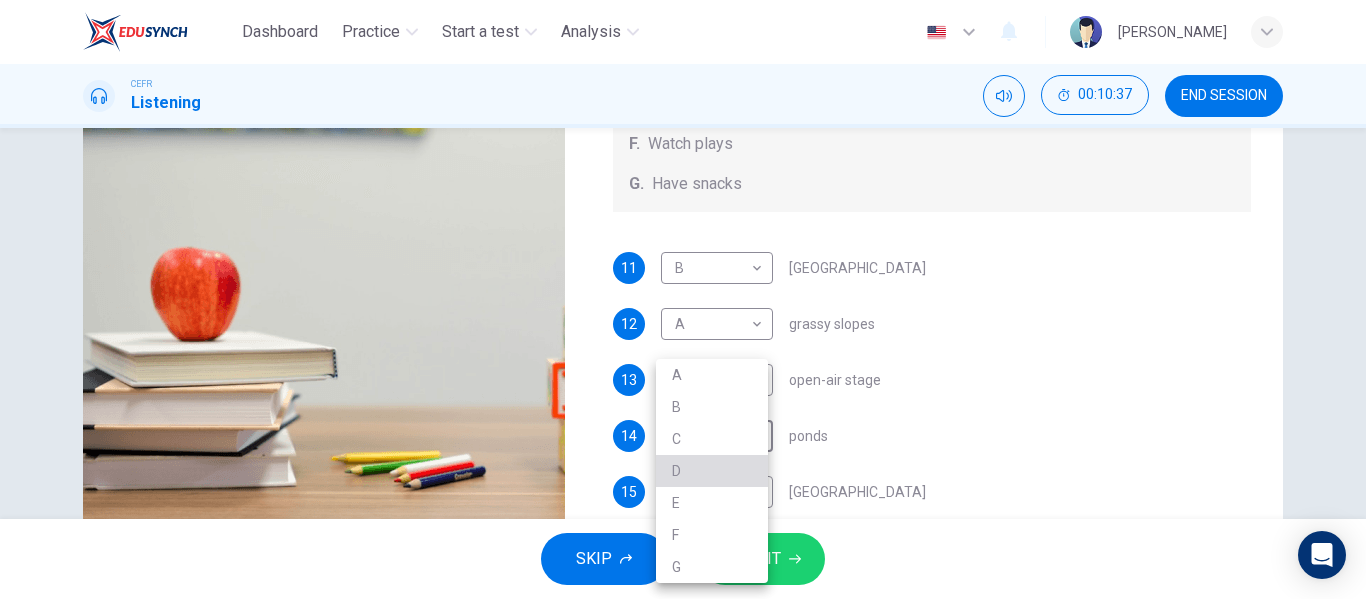 click on "D" at bounding box center [712, 471] 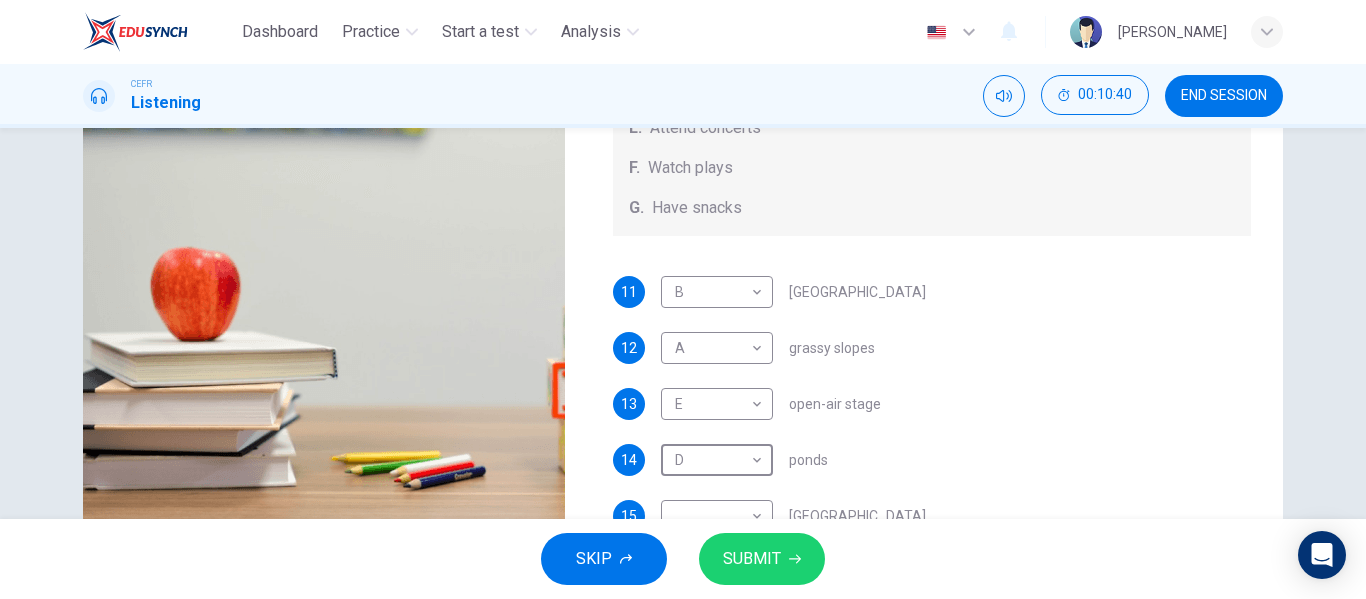 scroll, scrollTop: 185, scrollLeft: 0, axis: vertical 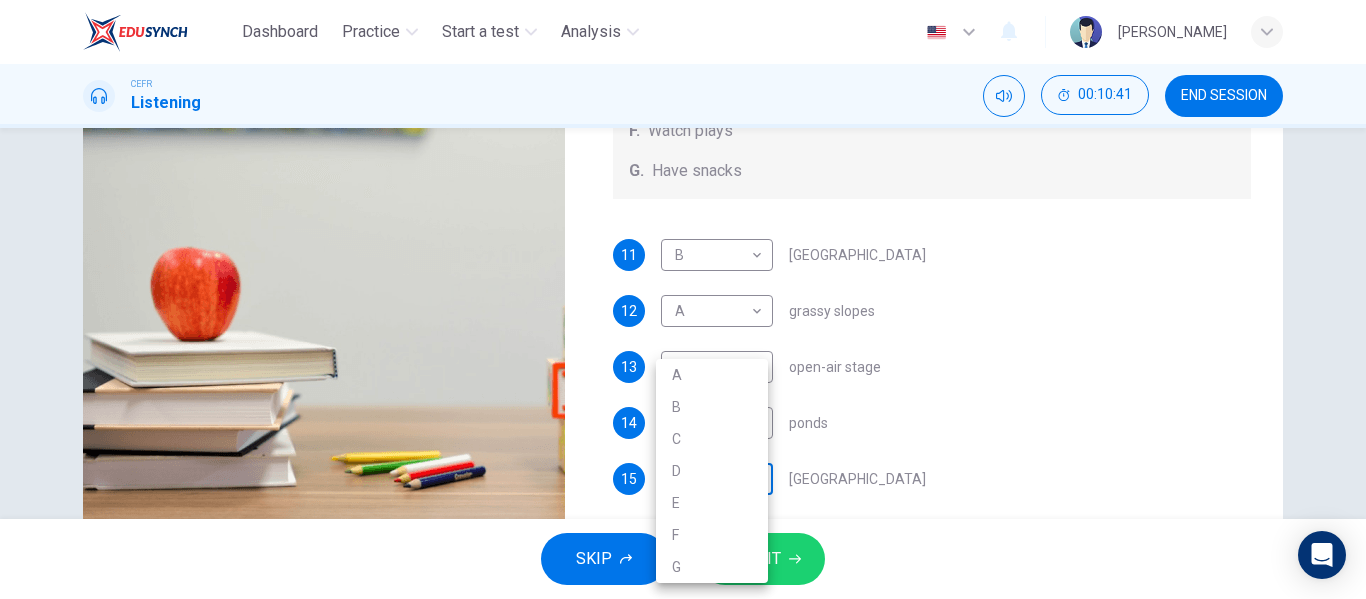 click on "Dashboard Practice Start a test Analysis English en ​ MARIYYAH MUNAWWARAH BINTI ABDUL HALIM CEFR Listening 00:10:41 END SESSION Questions 11 - 15 Which activity can be done at each of the following locations on the heath? Choose  FIVE  answers below and select the correct letter,  A-G , next to the questions. Activities A. Have picnics B. Get a great view of the city C. Go fishing D. Have a swim E. Attend concerts F. Watch plays G. Have snacks 11 B B ​ Kenwood House 12 A A ​ grassy slopes 13 E E ​ open-air stage 14 D D ​ ponds 15 ​ ​ Parliament Hill Hampstead Audio Tour 00m 03s SKIP SUBMIT EduSynch - Online Language Proficiency Testing
Dashboard Practice Start a test Analysis Notifications © Copyright  2025 A B C D E F G" at bounding box center [683, 299] 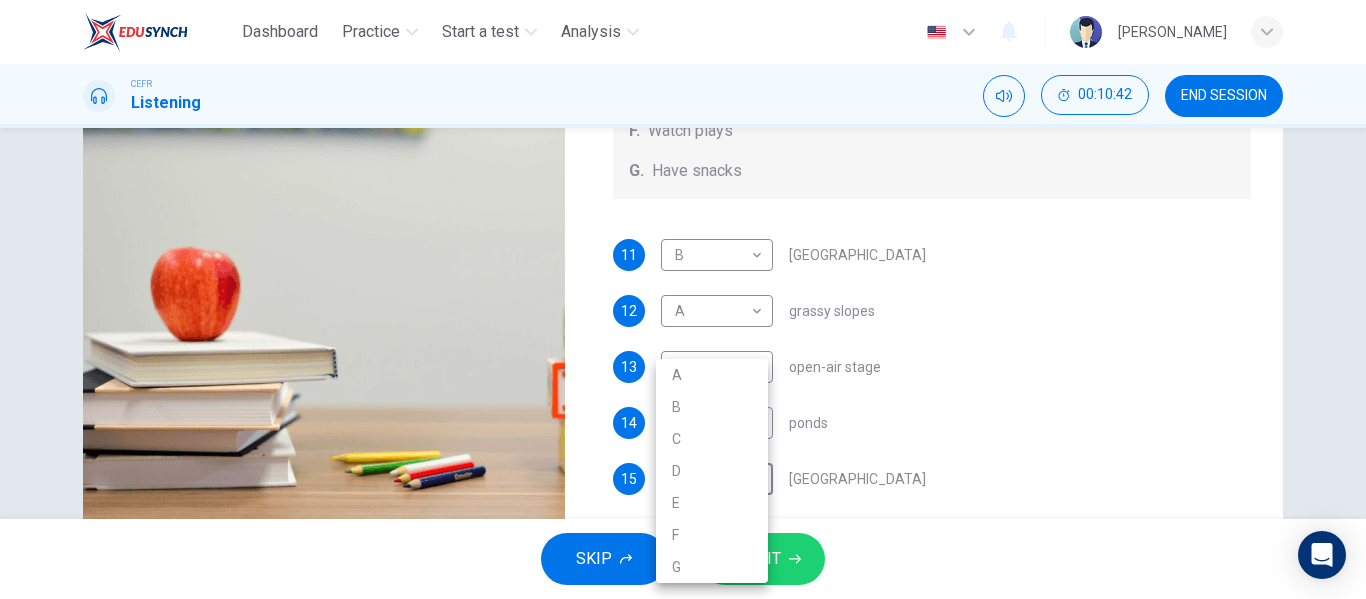 click on "B" at bounding box center (712, 407) 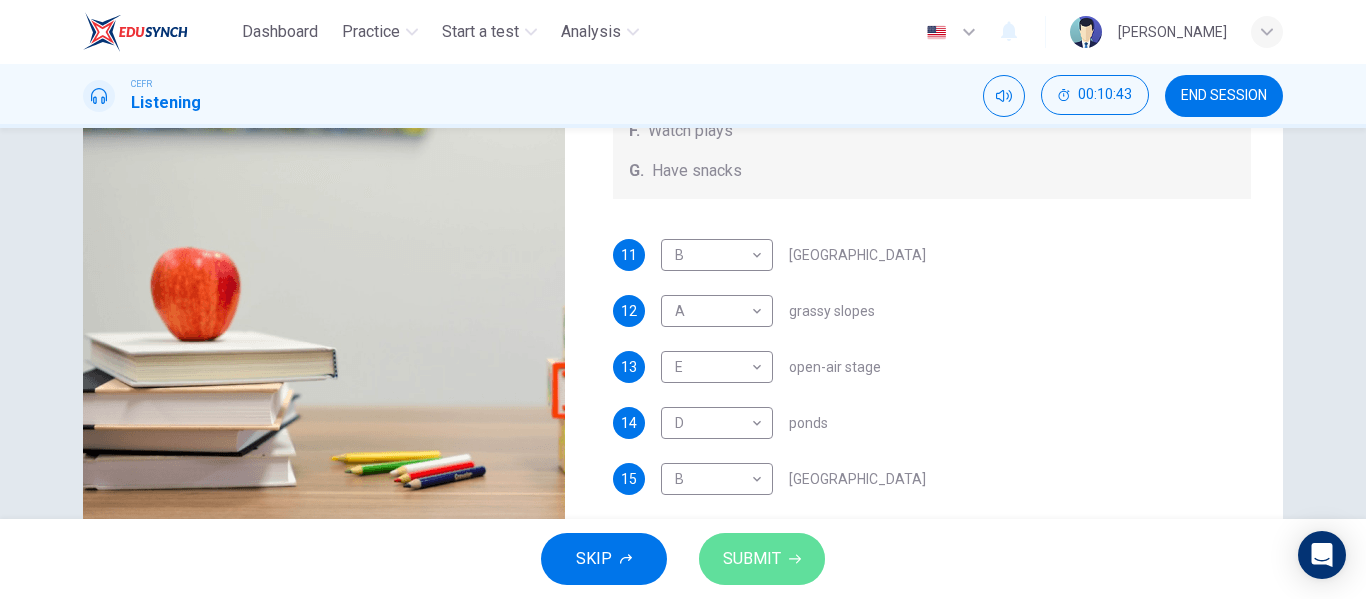 click on "SUBMIT" at bounding box center [752, 559] 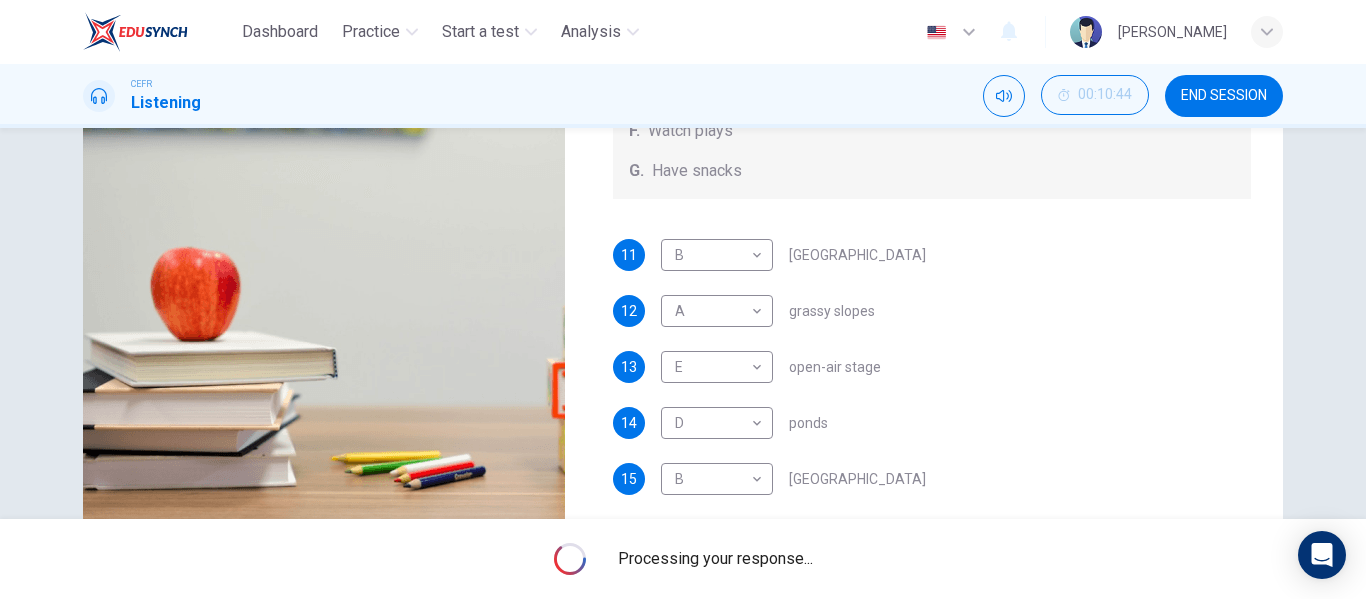 type on "0" 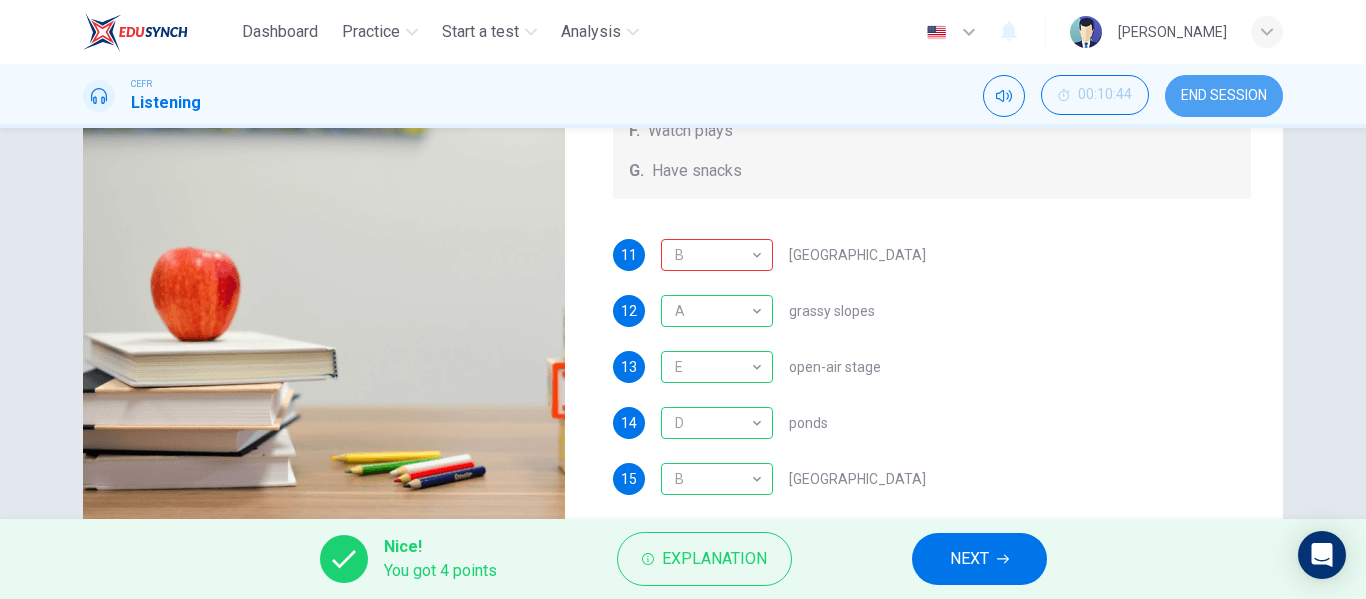 click on "END SESSION" at bounding box center [1224, 96] 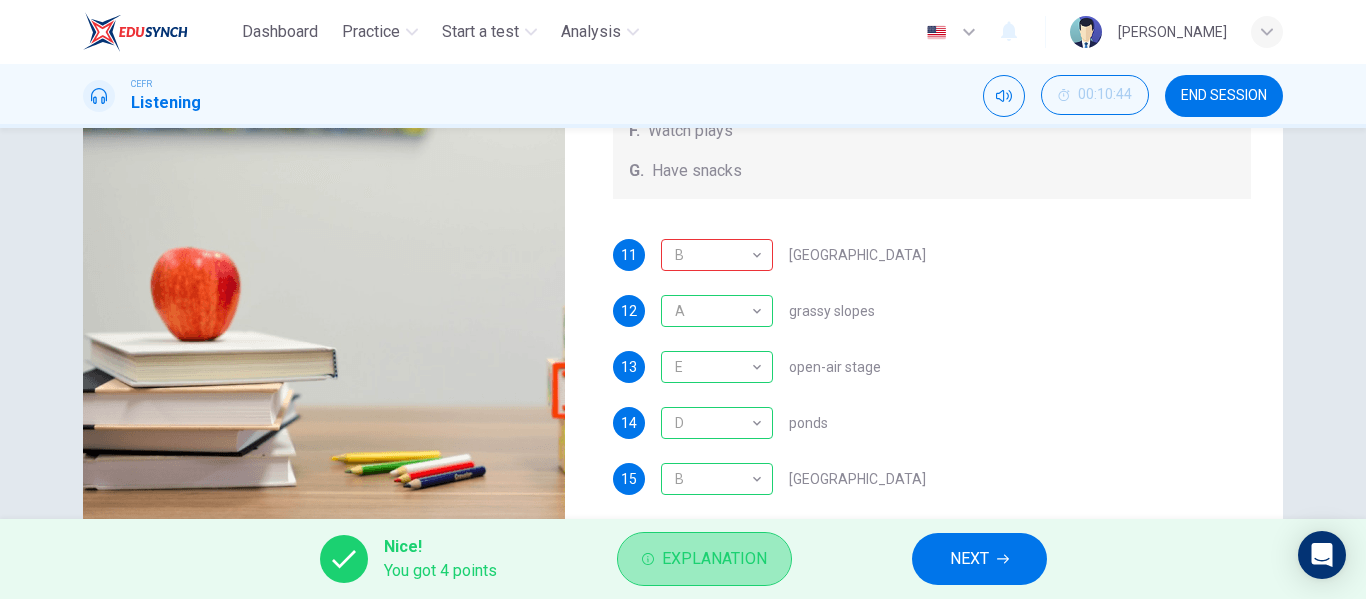 click on "Explanation" at bounding box center (704, 559) 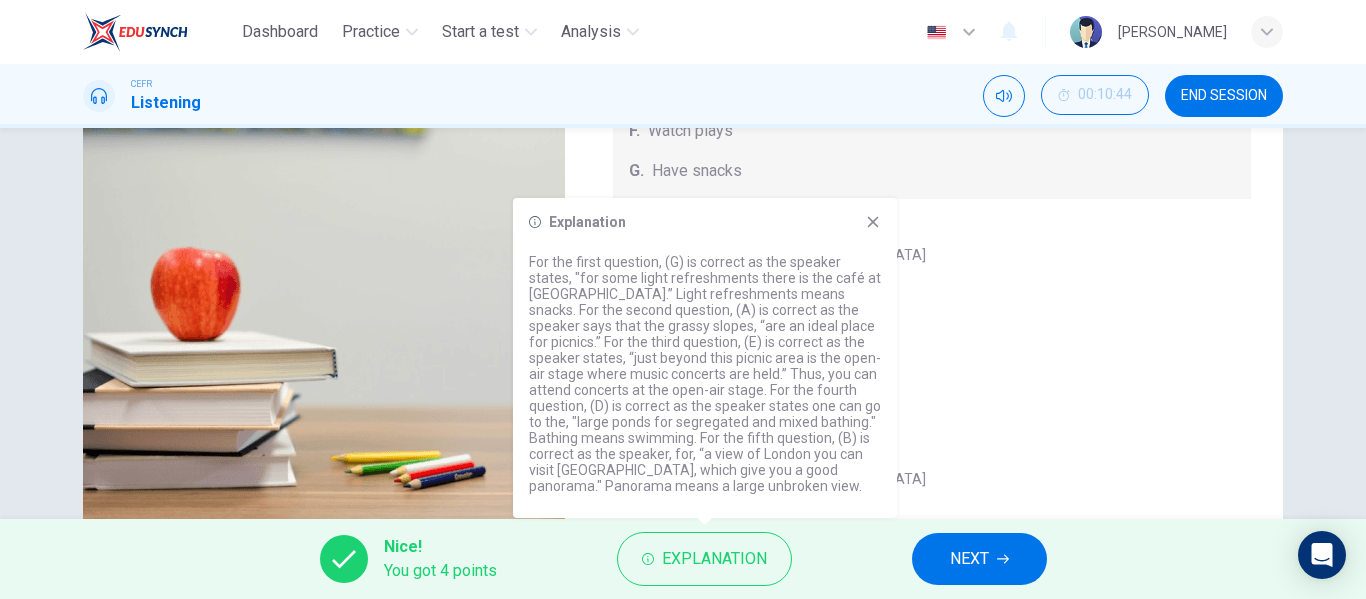 click on "Explanation For the first question, (G) is correct as the speaker states, "for some light refreshments there is the café at Kenwood House.” Light refreshments means snacks.
For the second question, (A) is correct as the speaker says that the grassy slopes, “are an ideal place for picnics.”
For the third question, (E) is correct as the speaker states, “just beyond this picnic area is the open-air stage where music concerts are held.” Thus, you can attend concerts at the open-air stage.
For the fourth question, (D) is correct as the speaker states one can go to the, "large ponds for segregated and mixed bathing." Bathing means swimming.
For the fifth question, (B) is correct as the speaker, for, “a view of London you can visit Parliament Hill, which give you a good panorama." Panorama means a large unbroken view." at bounding box center (705, 358) 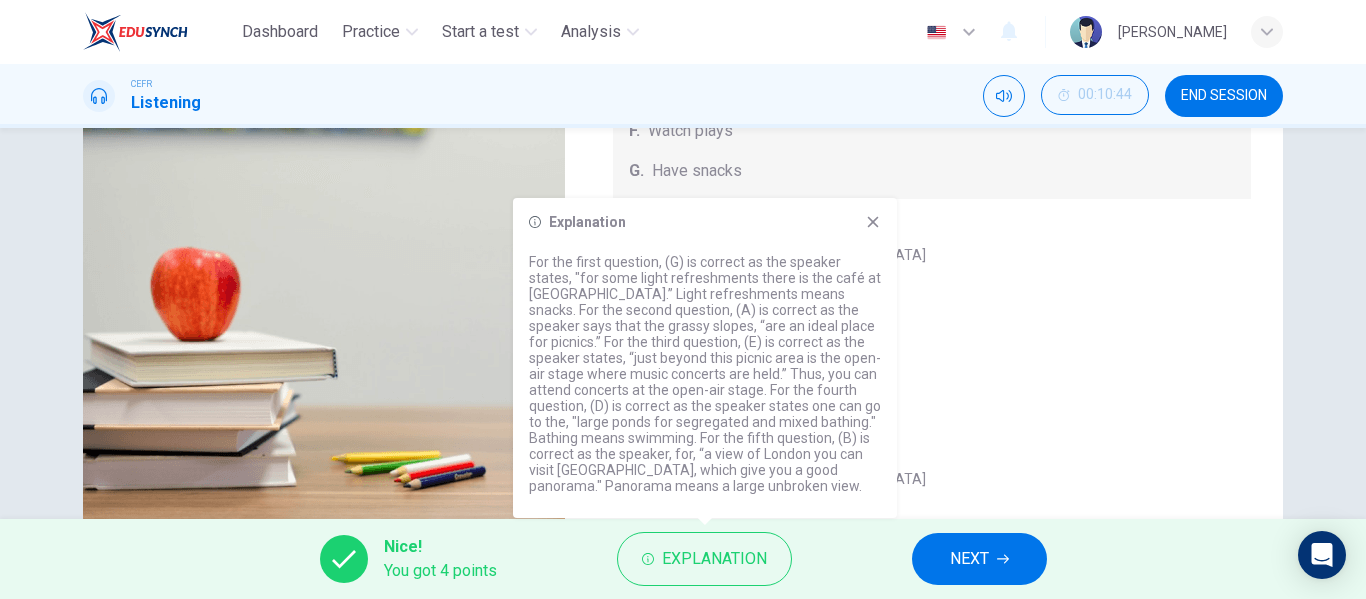 click 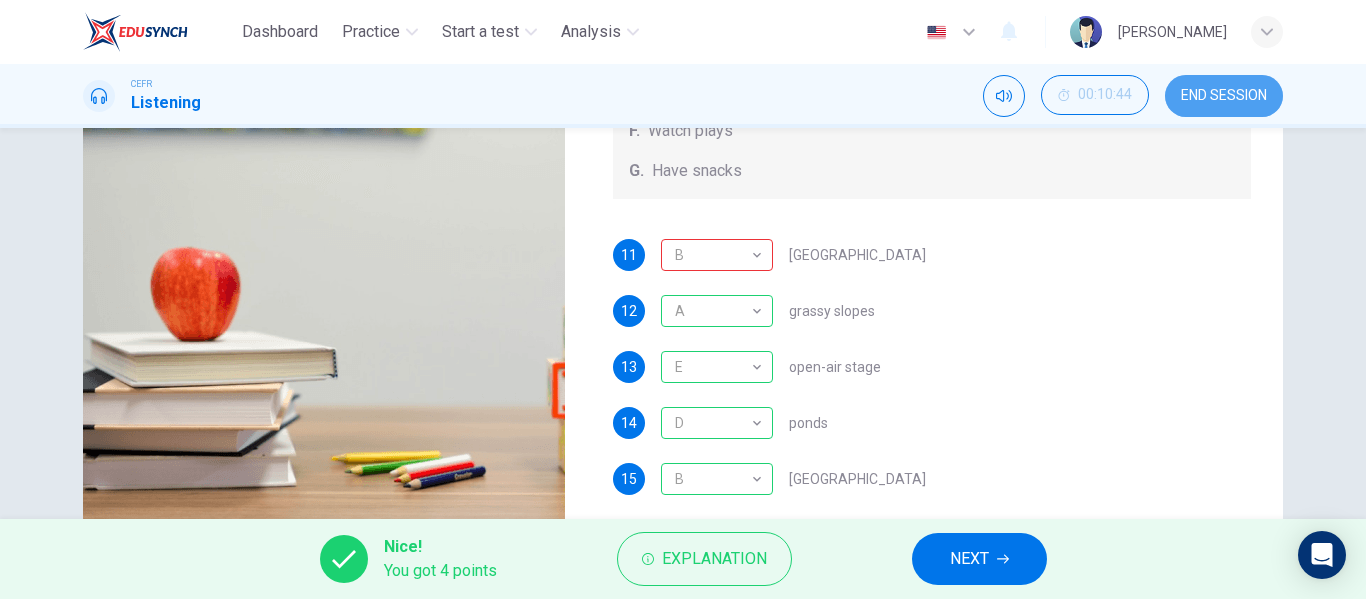 click on "END SESSION" at bounding box center (1224, 96) 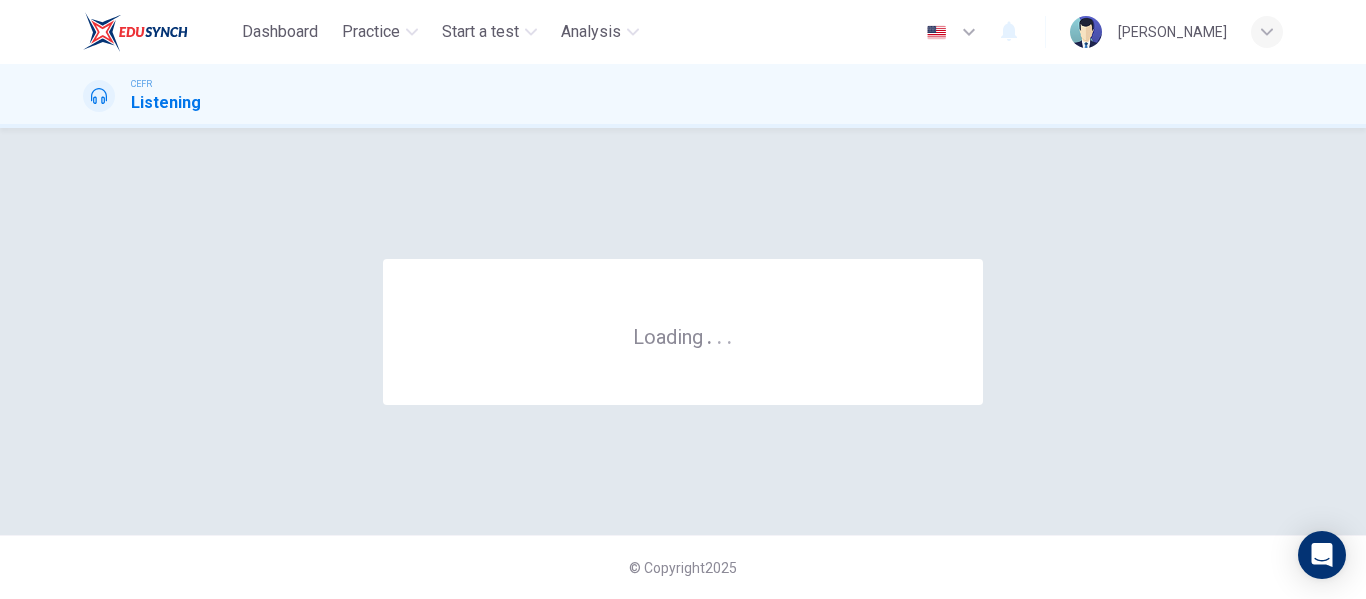 scroll, scrollTop: 0, scrollLeft: 0, axis: both 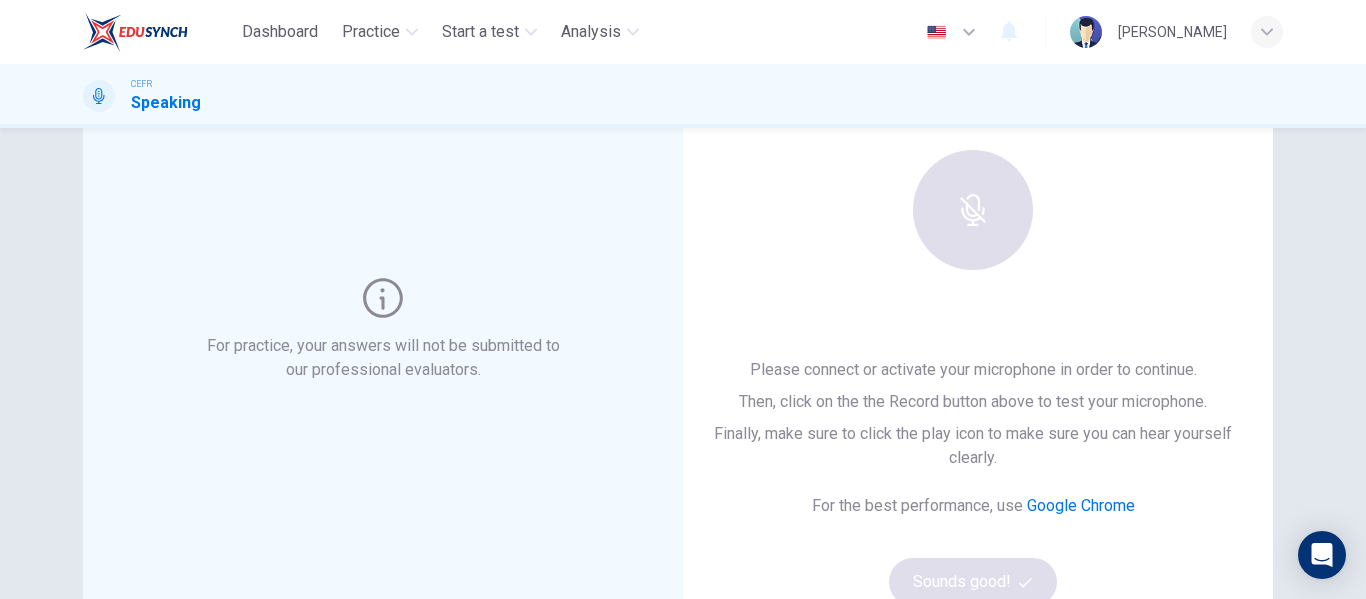 click on "For practice, your answers will not be submitted to our professional evaluators." at bounding box center [383, 330] 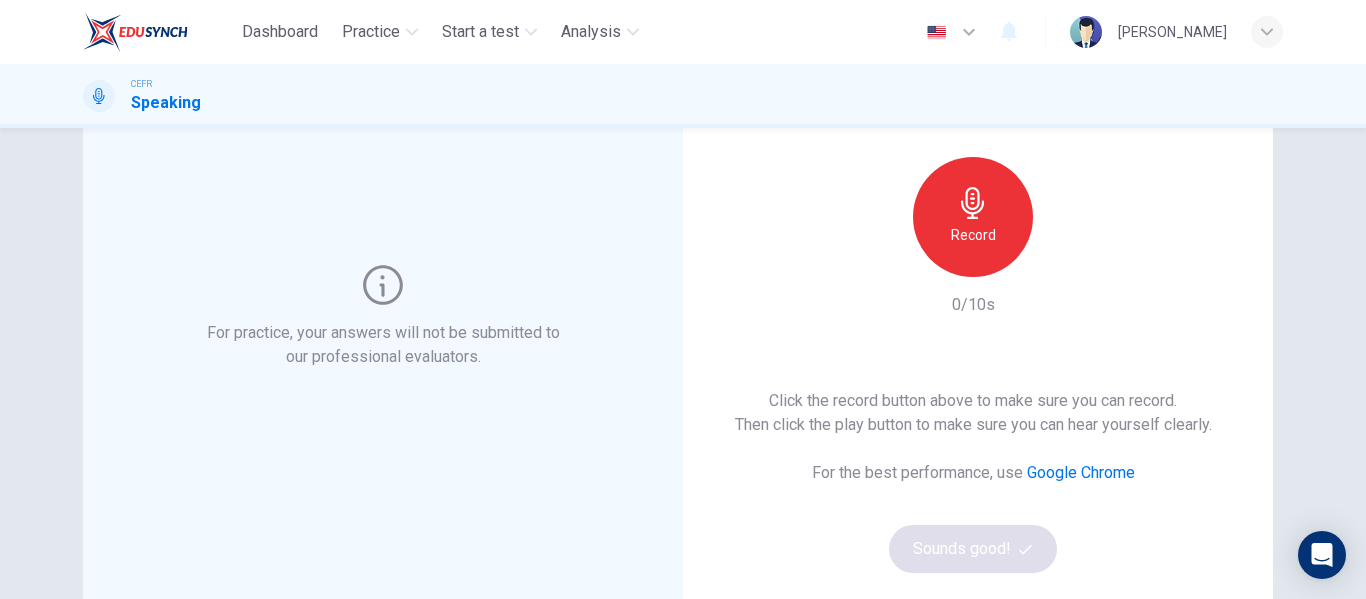 scroll, scrollTop: 148, scrollLeft: 0, axis: vertical 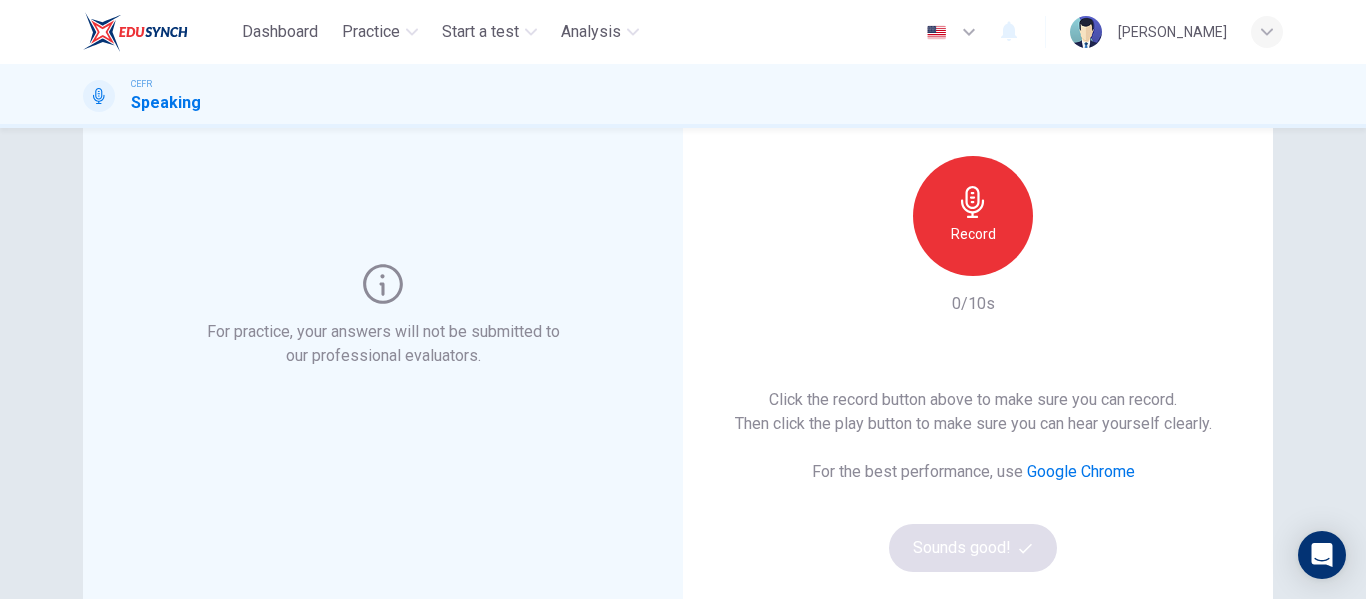 click on "Record" at bounding box center [973, 216] 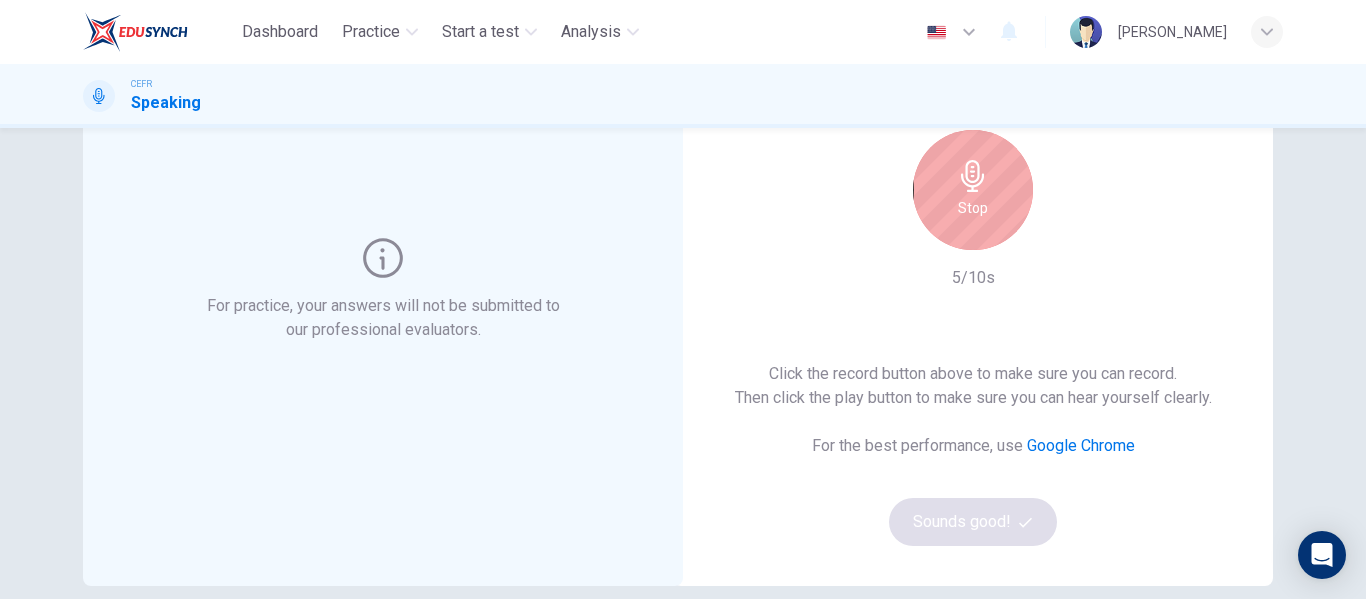 scroll, scrollTop: 175, scrollLeft: 0, axis: vertical 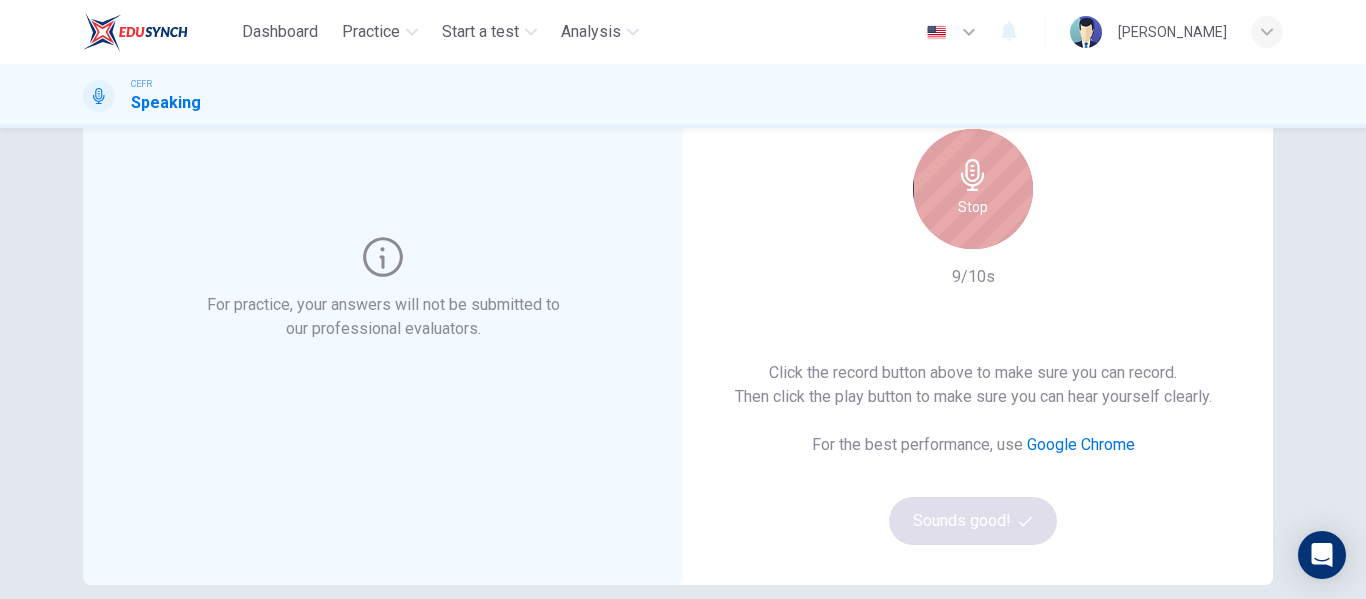 click on "Stop" at bounding box center (973, 207) 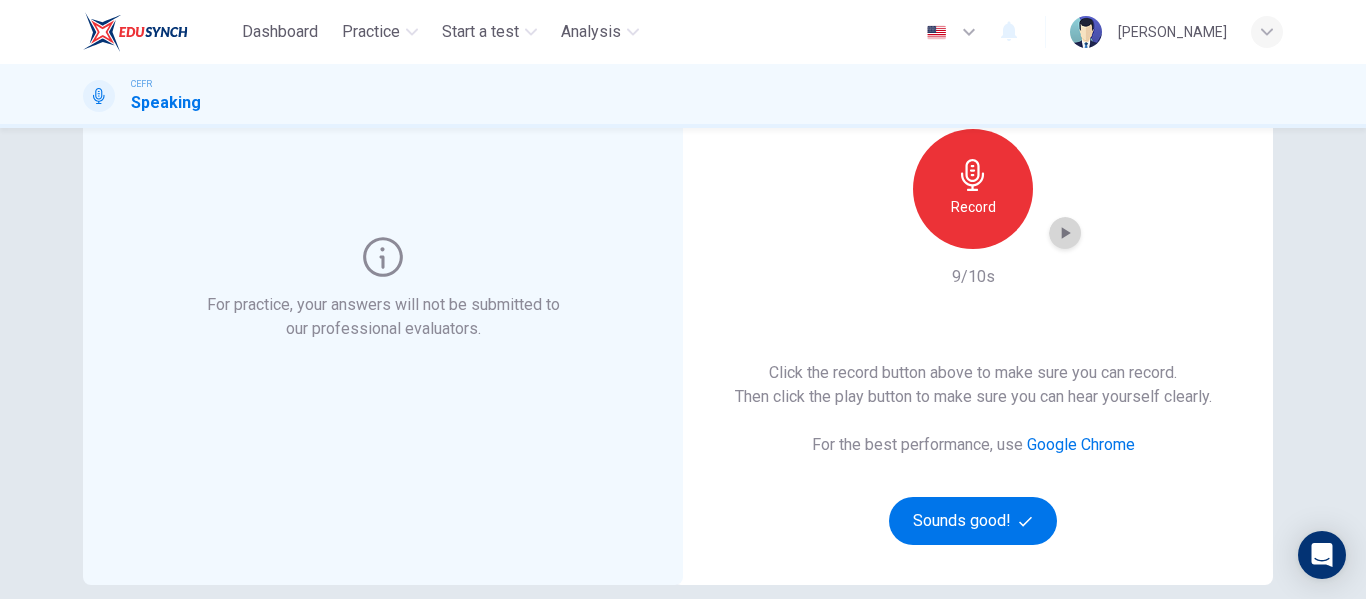 click 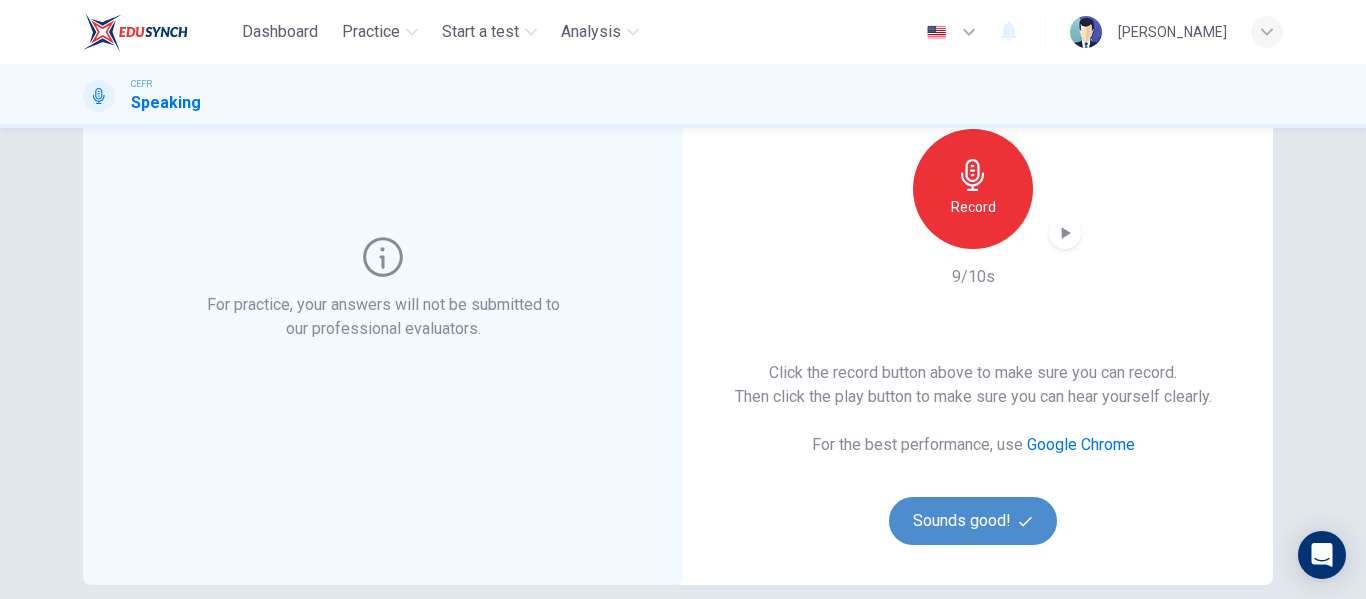 click on "Sounds good!" at bounding box center [973, 521] 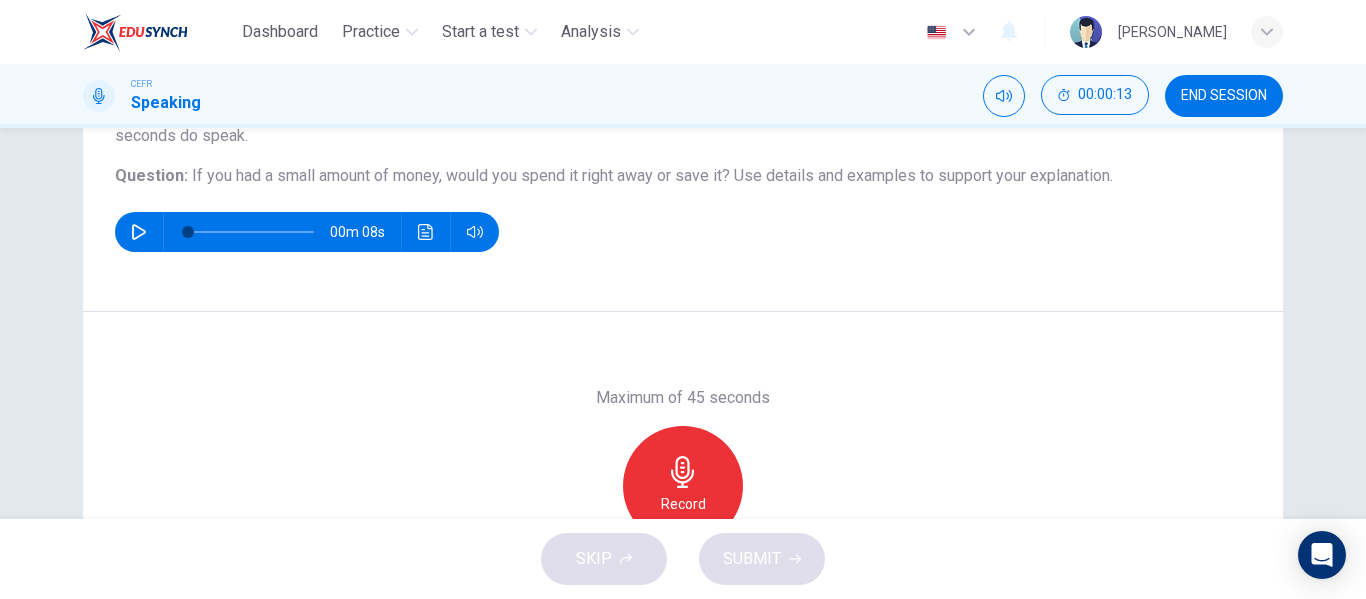 scroll, scrollTop: 206, scrollLeft: 0, axis: vertical 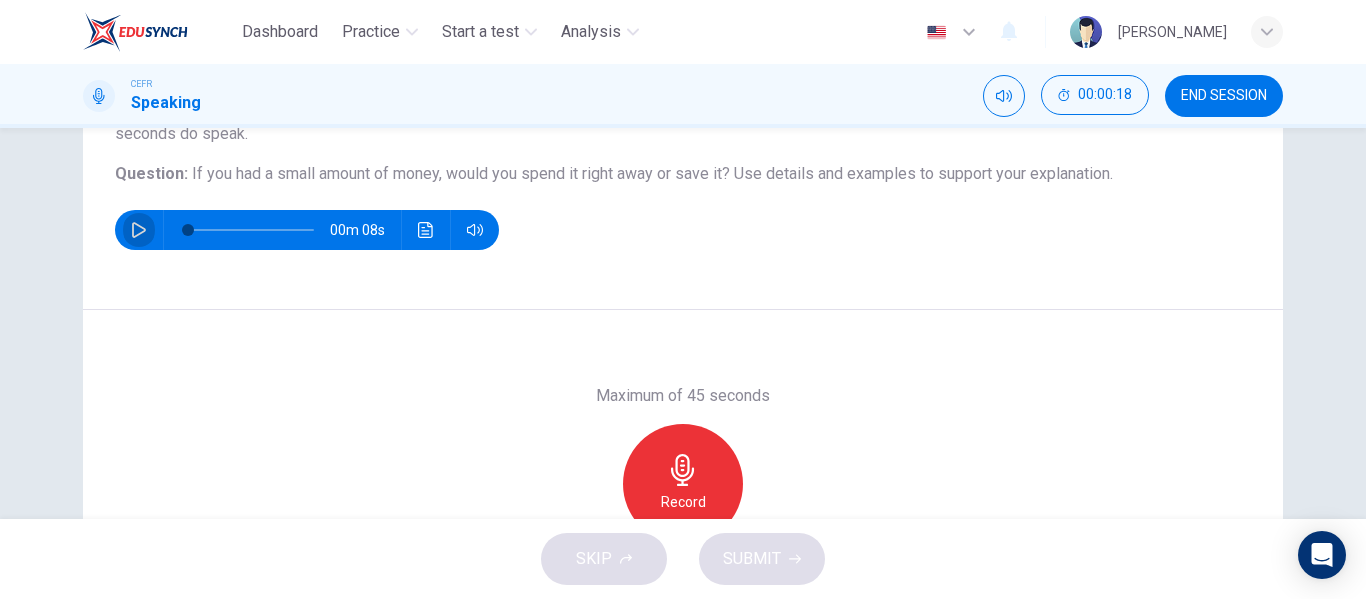 click 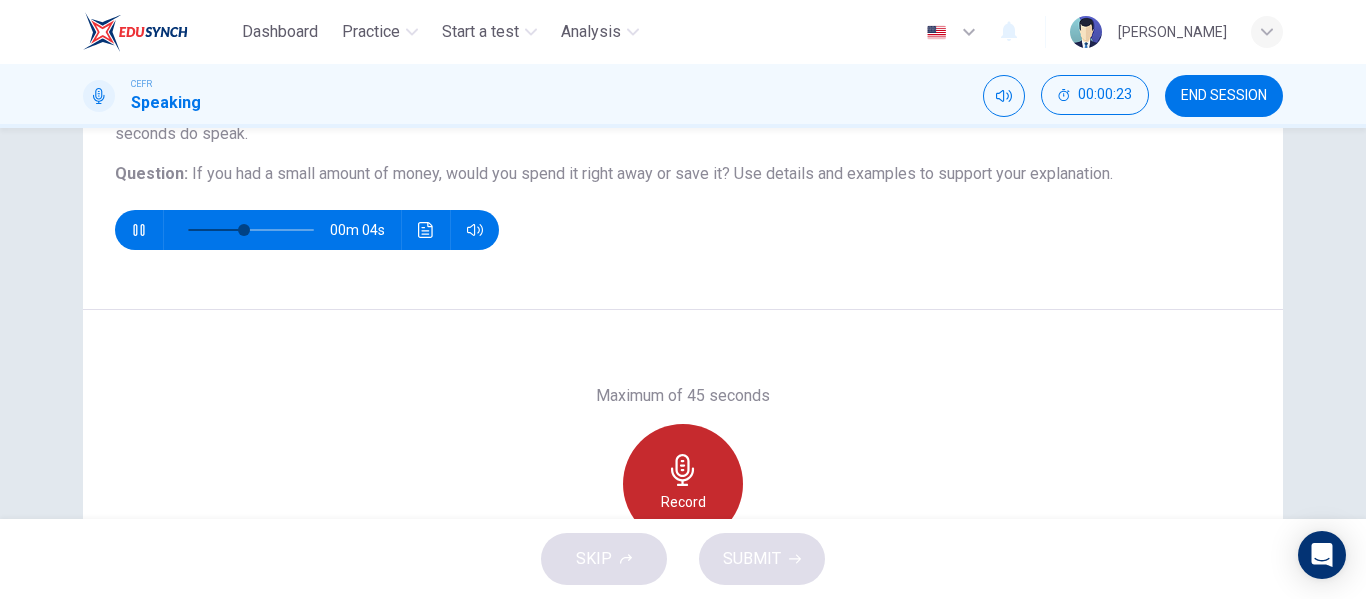 click 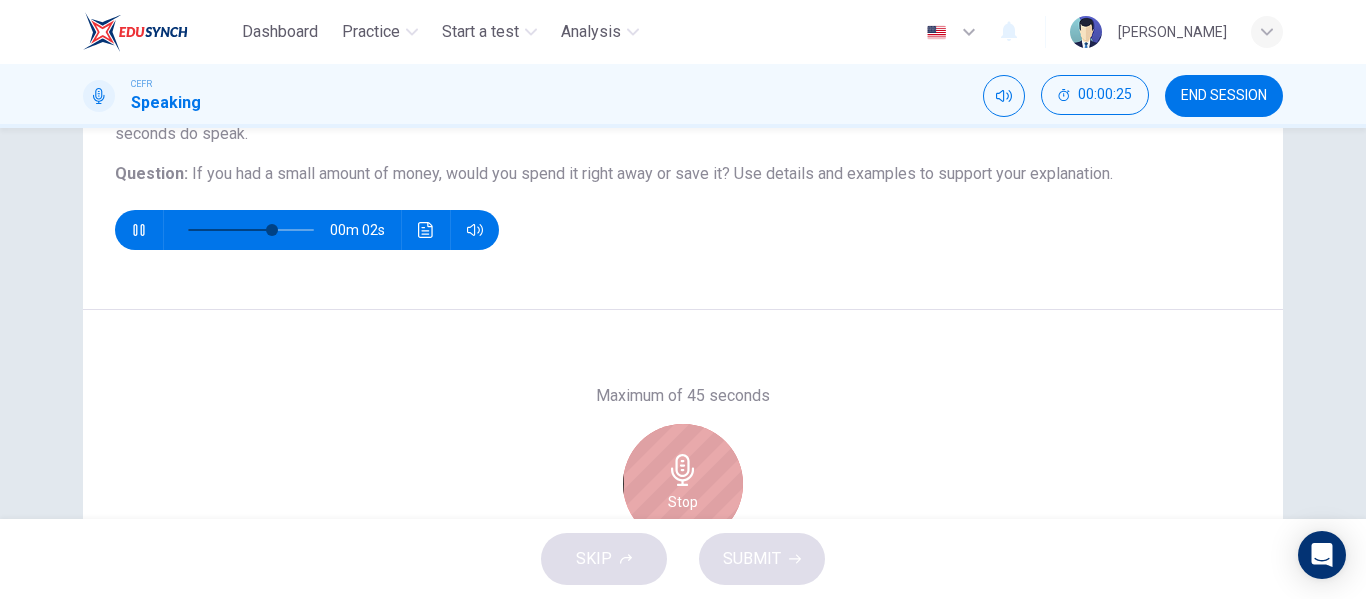 click 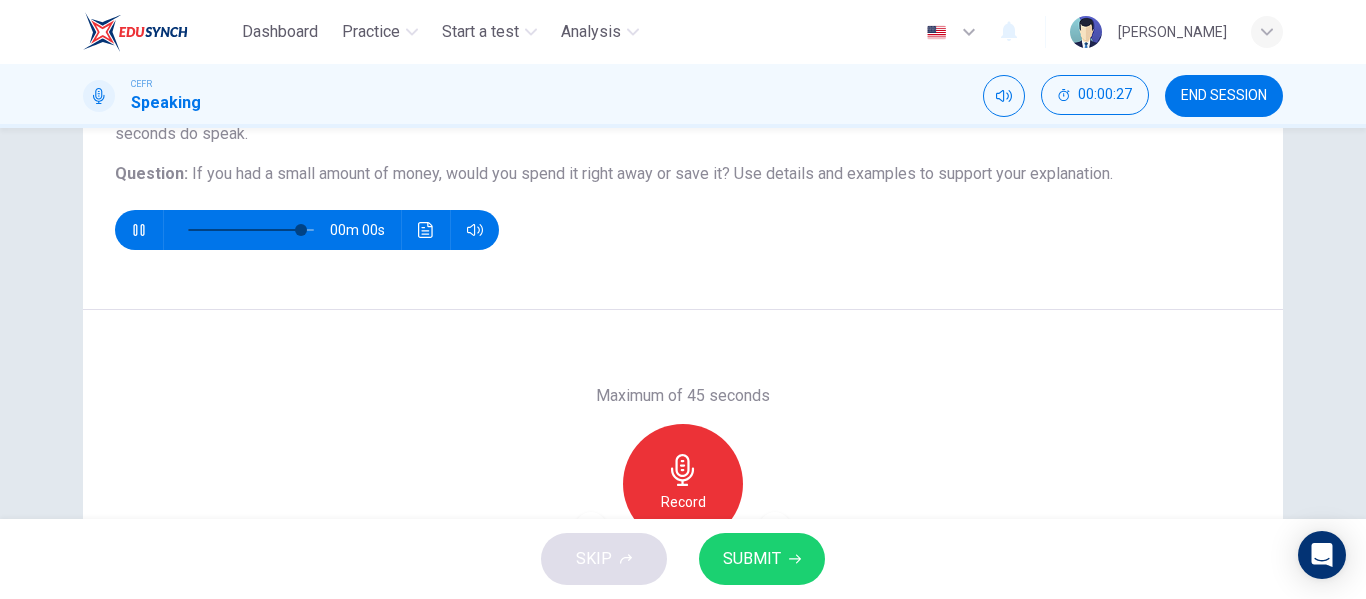 type on "0" 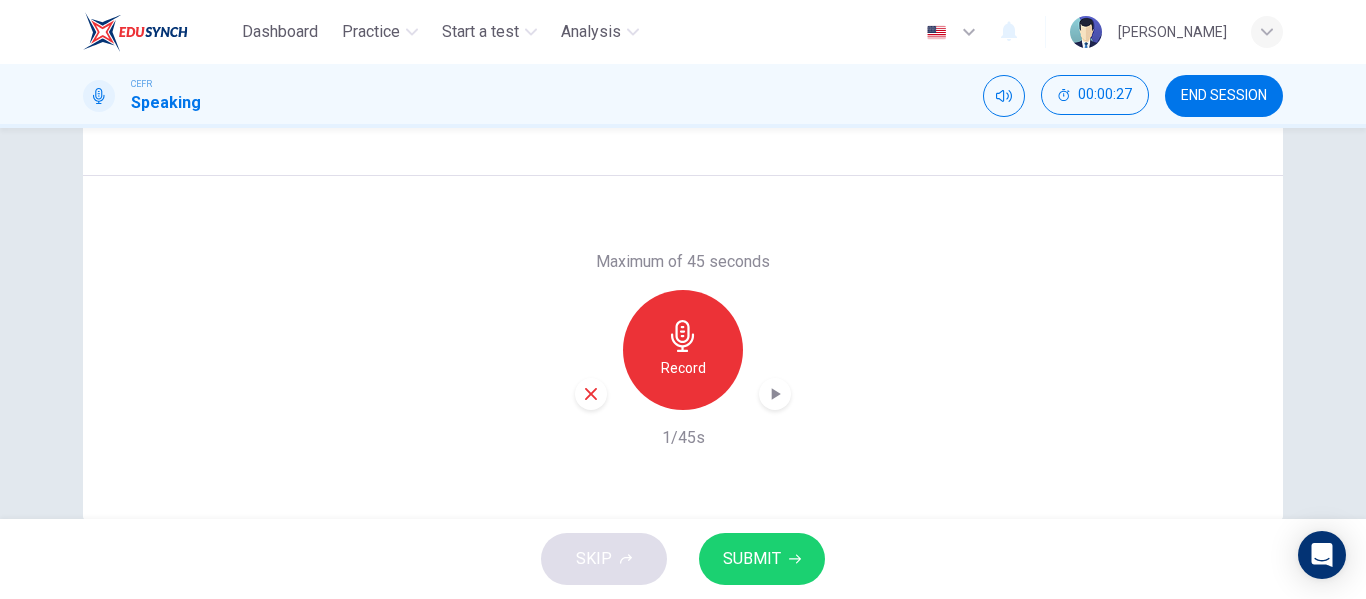 scroll, scrollTop: 347, scrollLeft: 0, axis: vertical 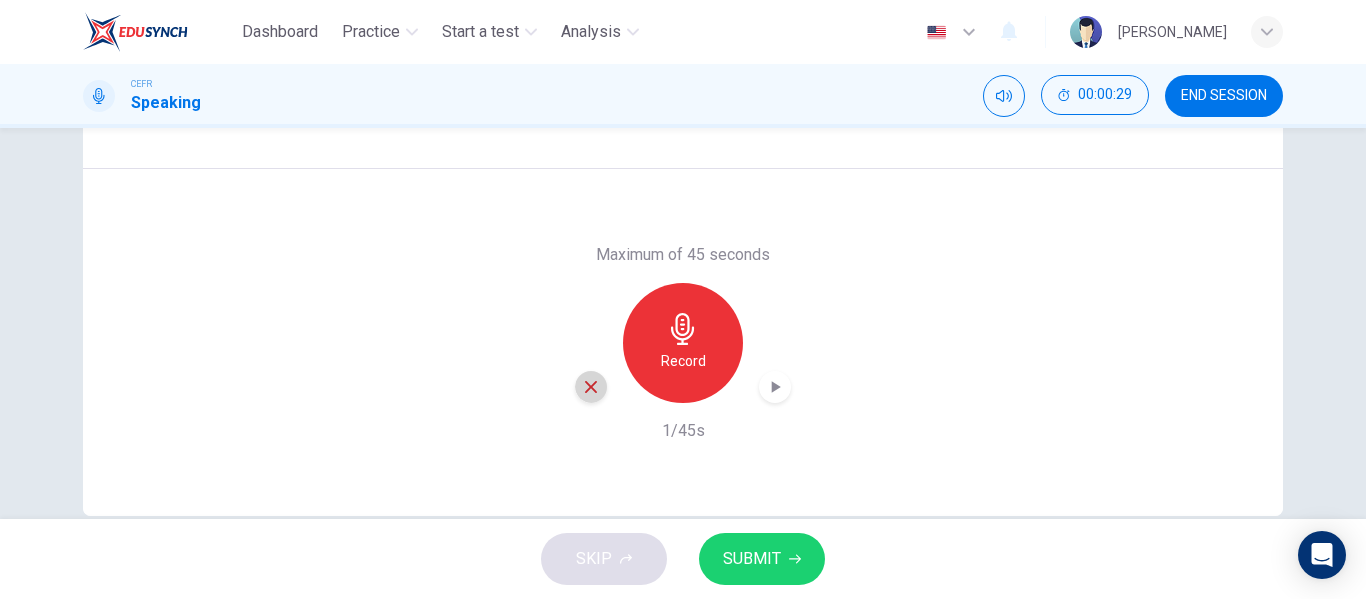 click 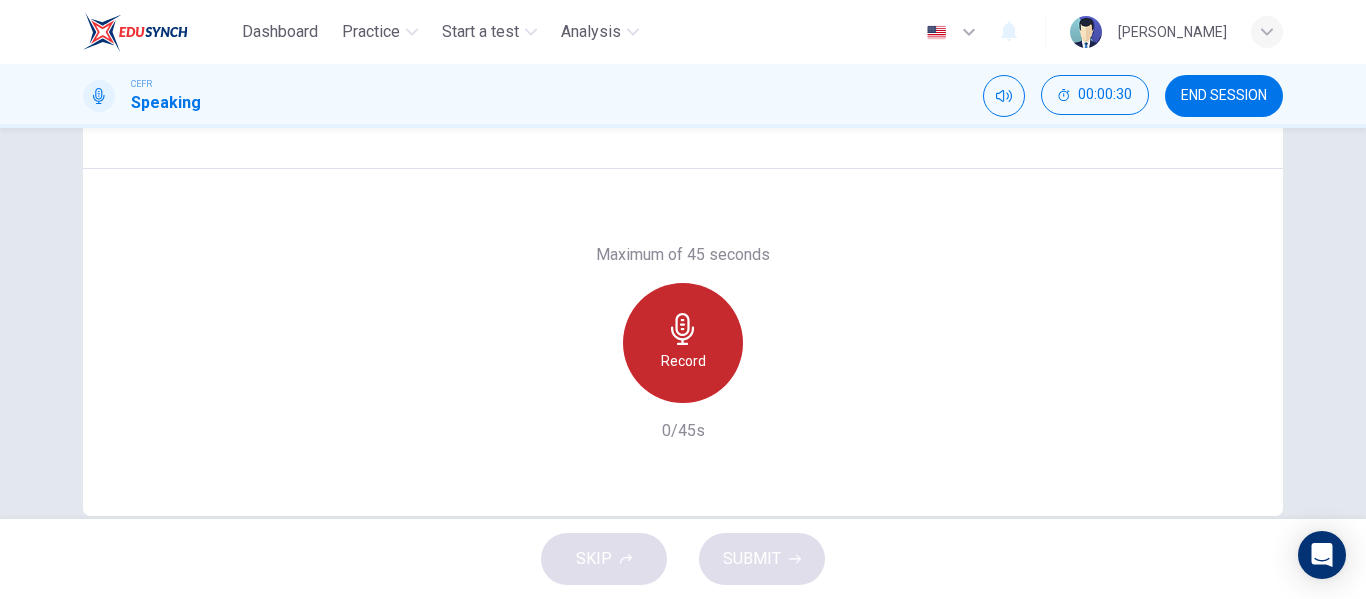 click on "Record" at bounding box center [683, 361] 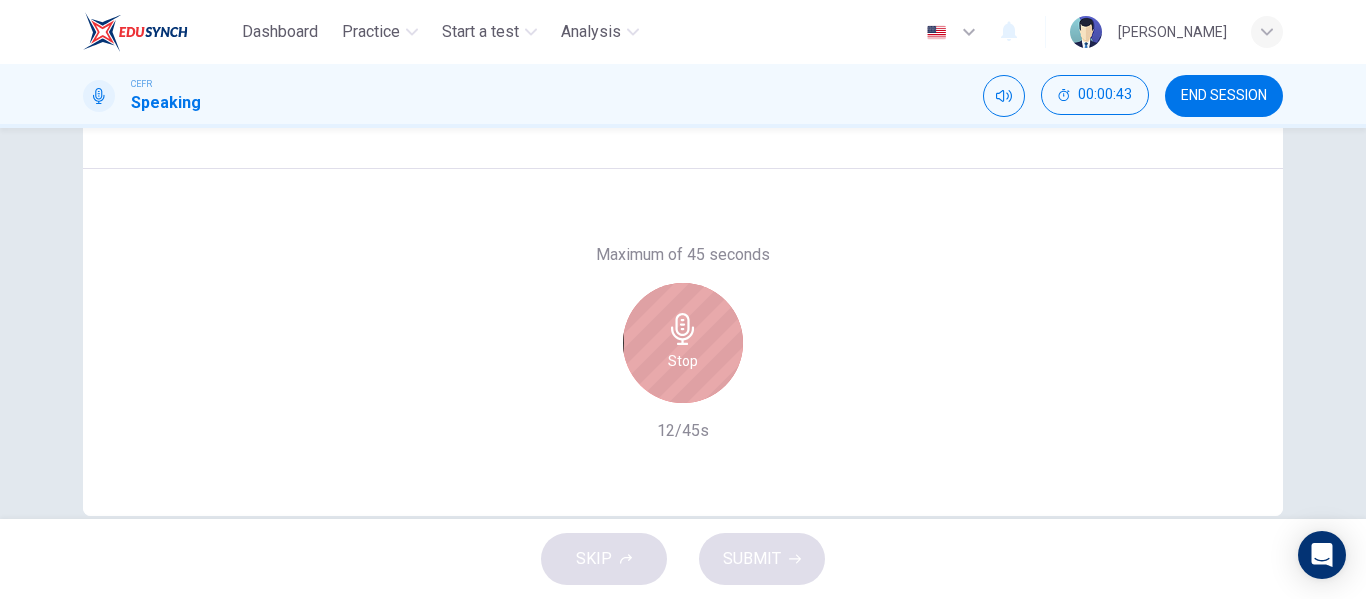 click 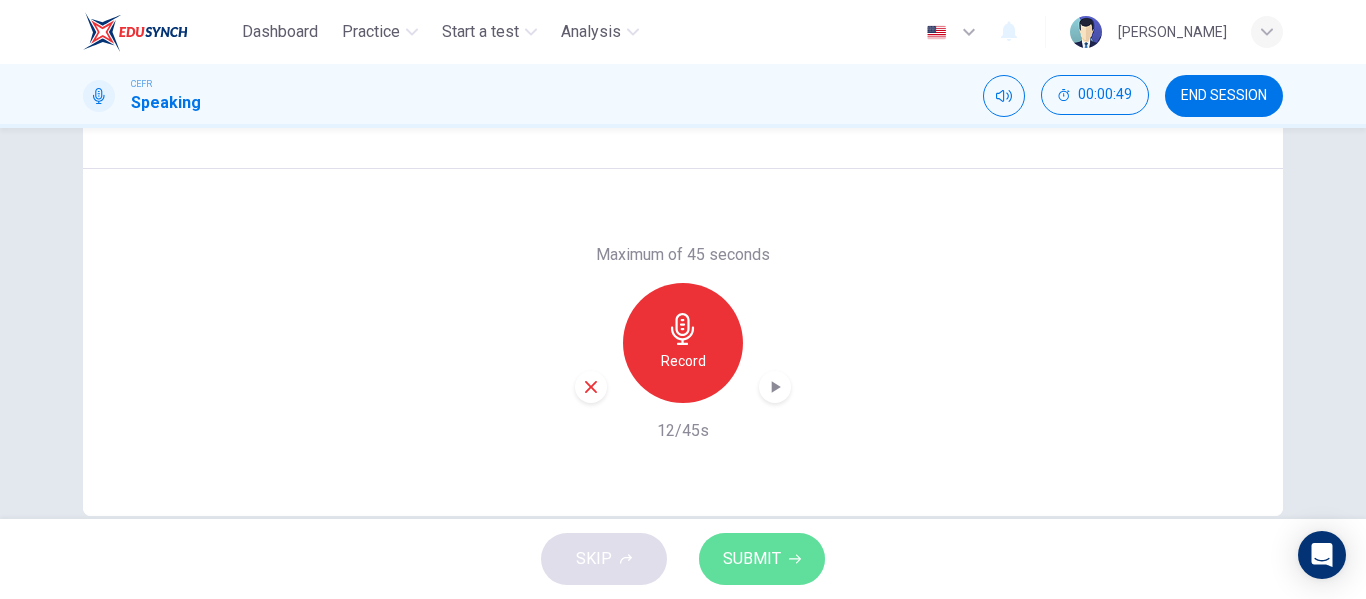 click on "SUBMIT" at bounding box center [752, 559] 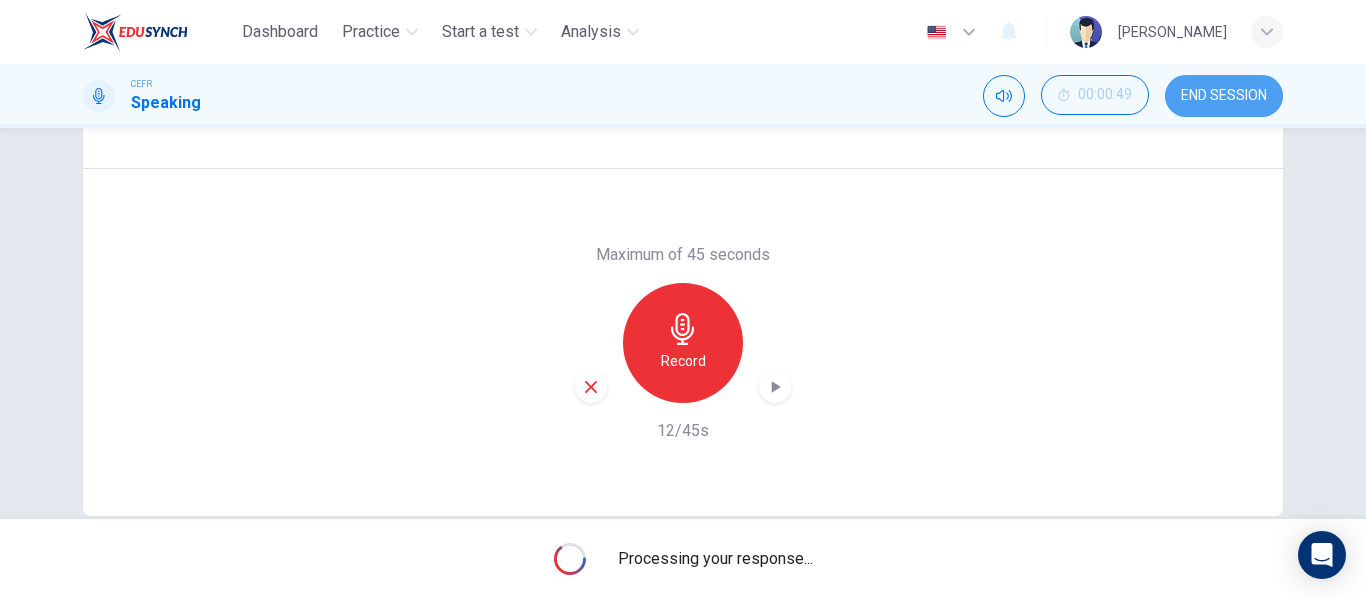click on "END SESSION" at bounding box center (1224, 96) 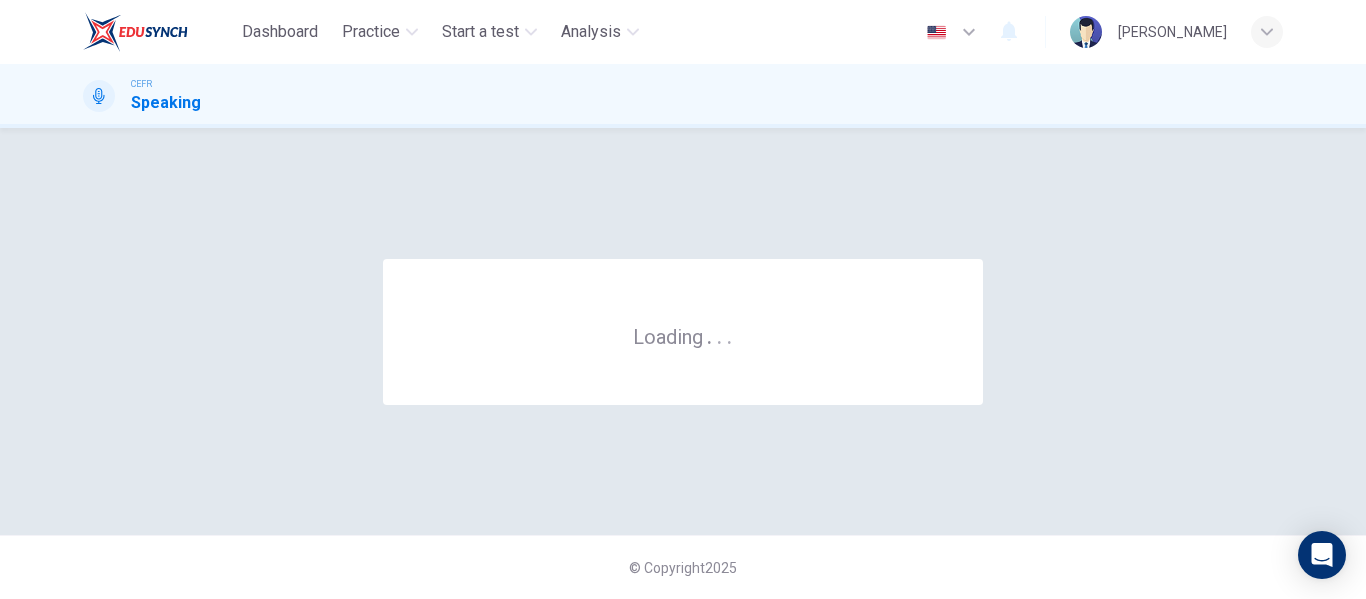 scroll, scrollTop: 0, scrollLeft: 0, axis: both 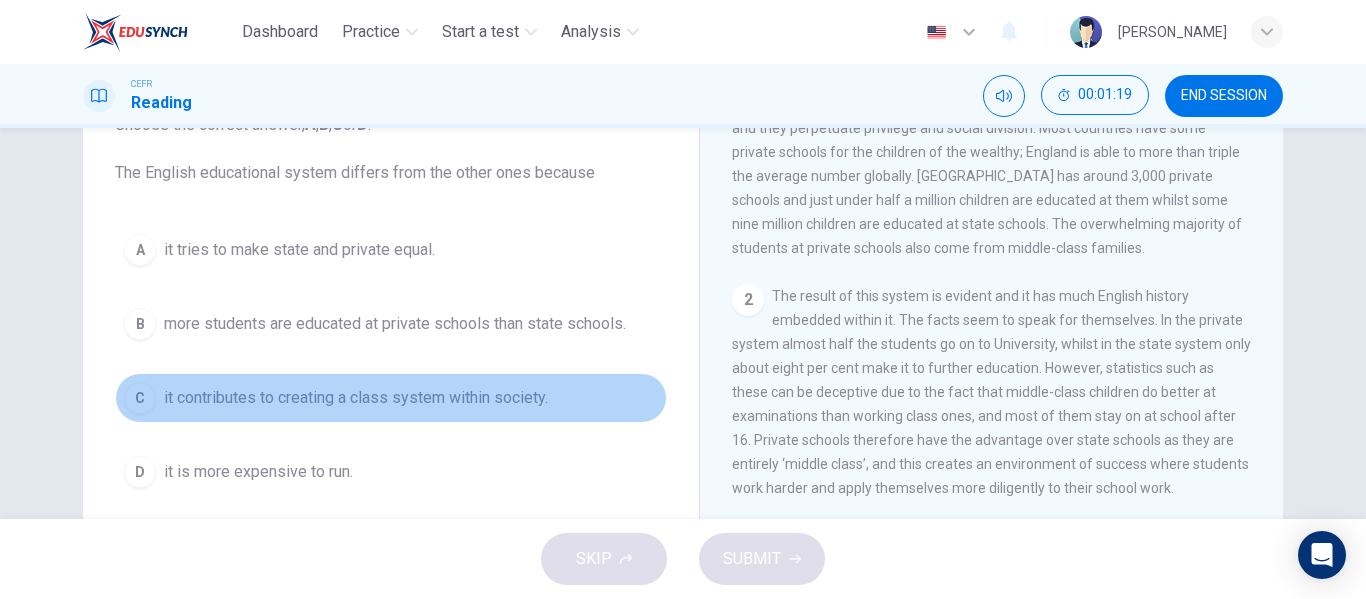 click on "it contributes to creating a class system within society." at bounding box center [356, 398] 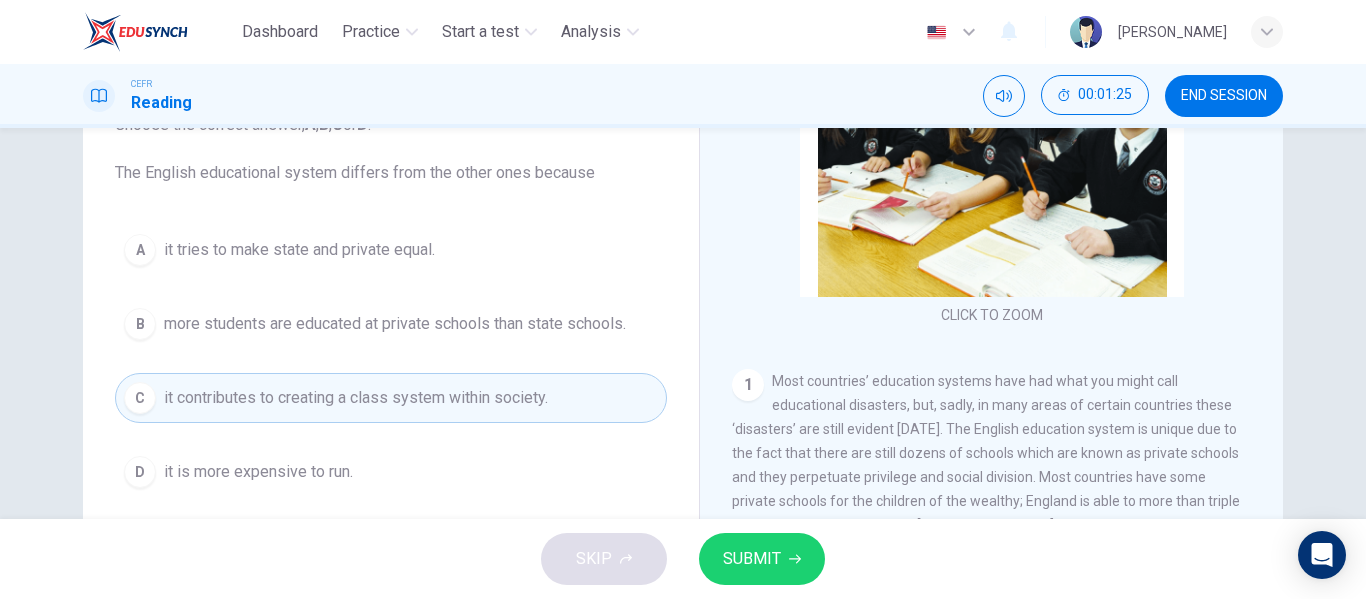 scroll, scrollTop: 0, scrollLeft: 0, axis: both 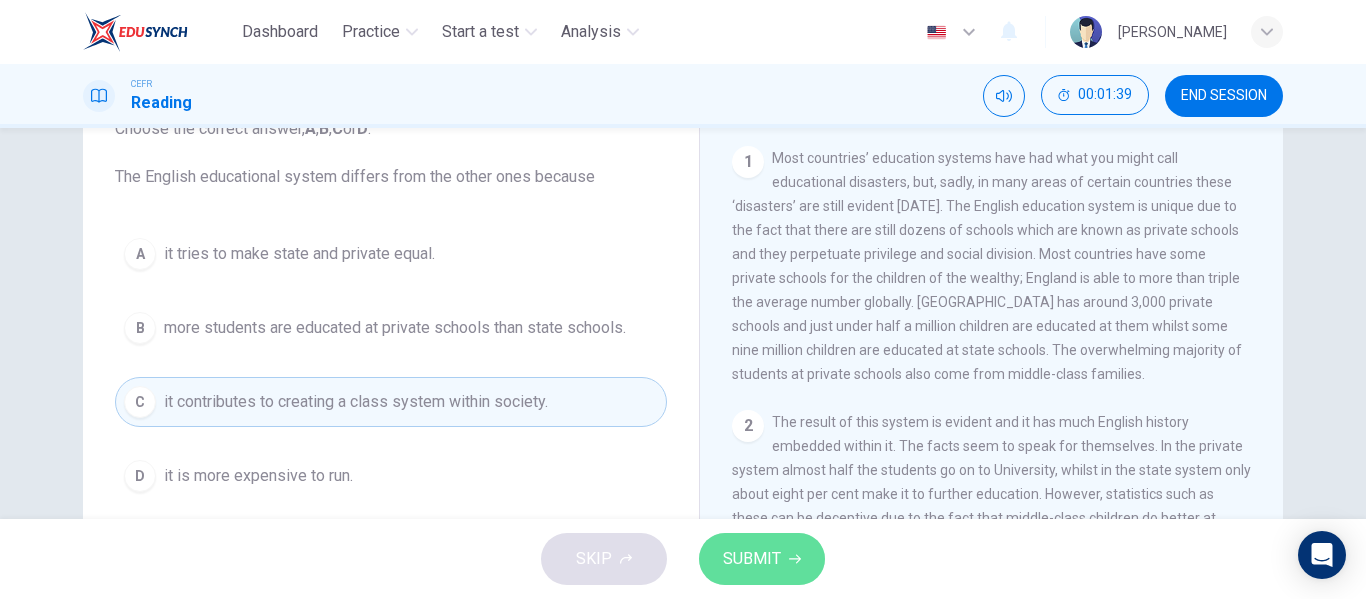 click on "SUBMIT" at bounding box center [762, 559] 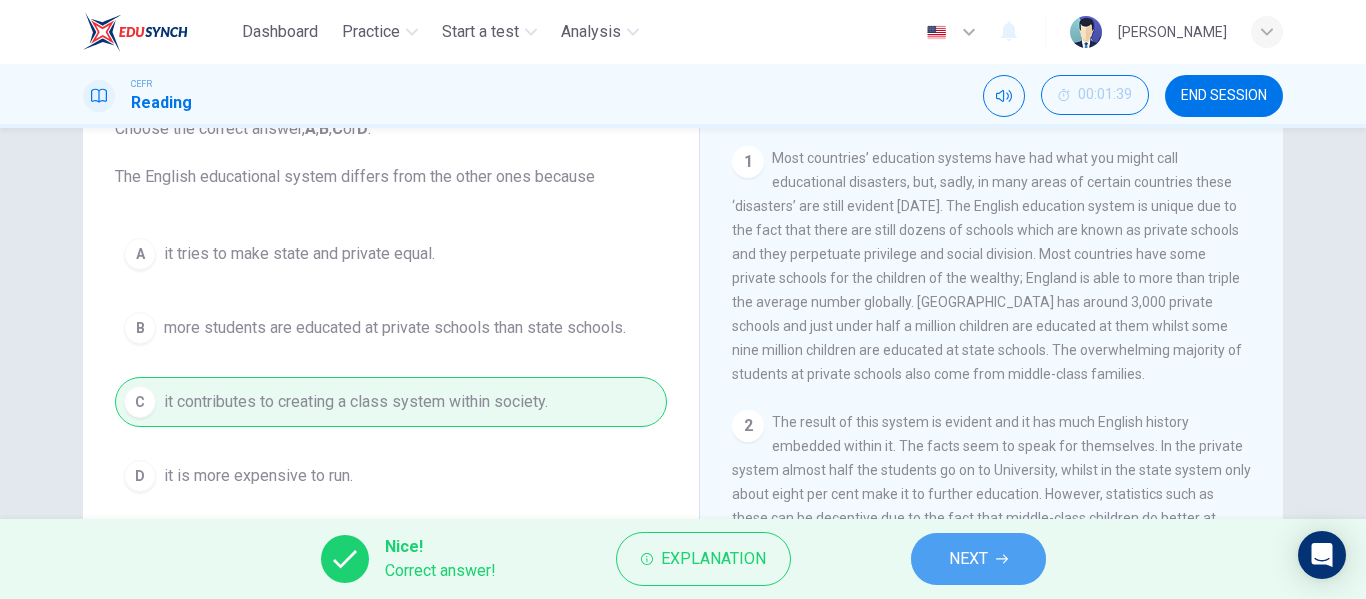click on "NEXT" at bounding box center [978, 559] 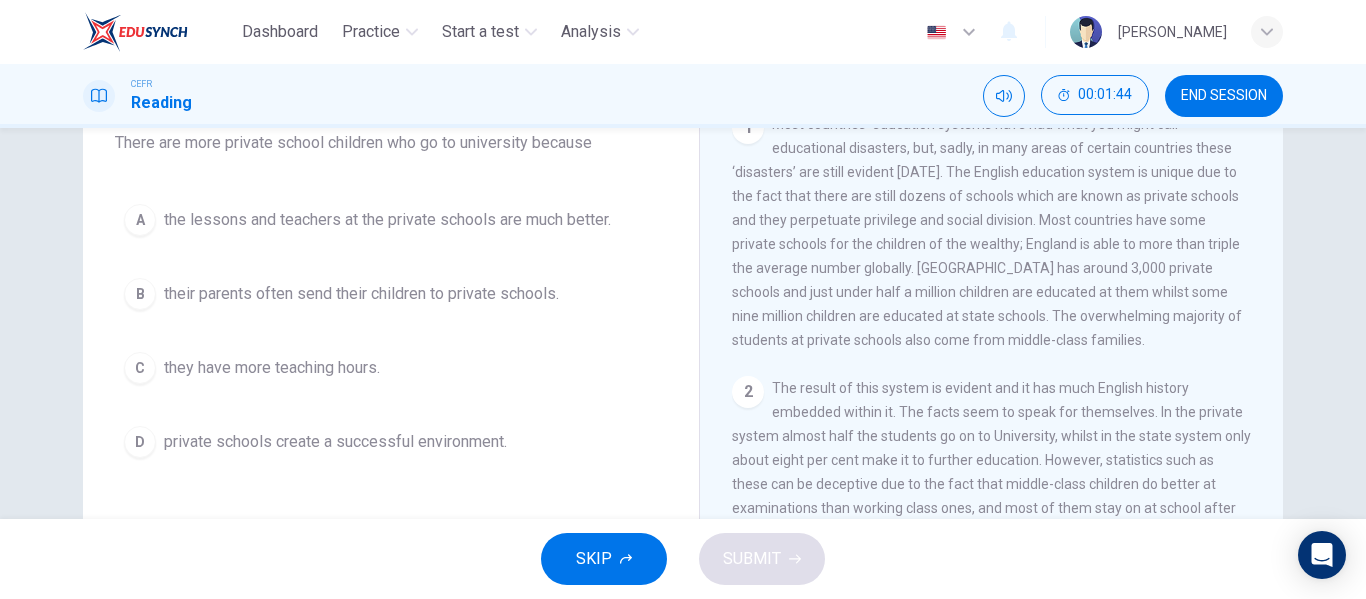 scroll, scrollTop: 182, scrollLeft: 0, axis: vertical 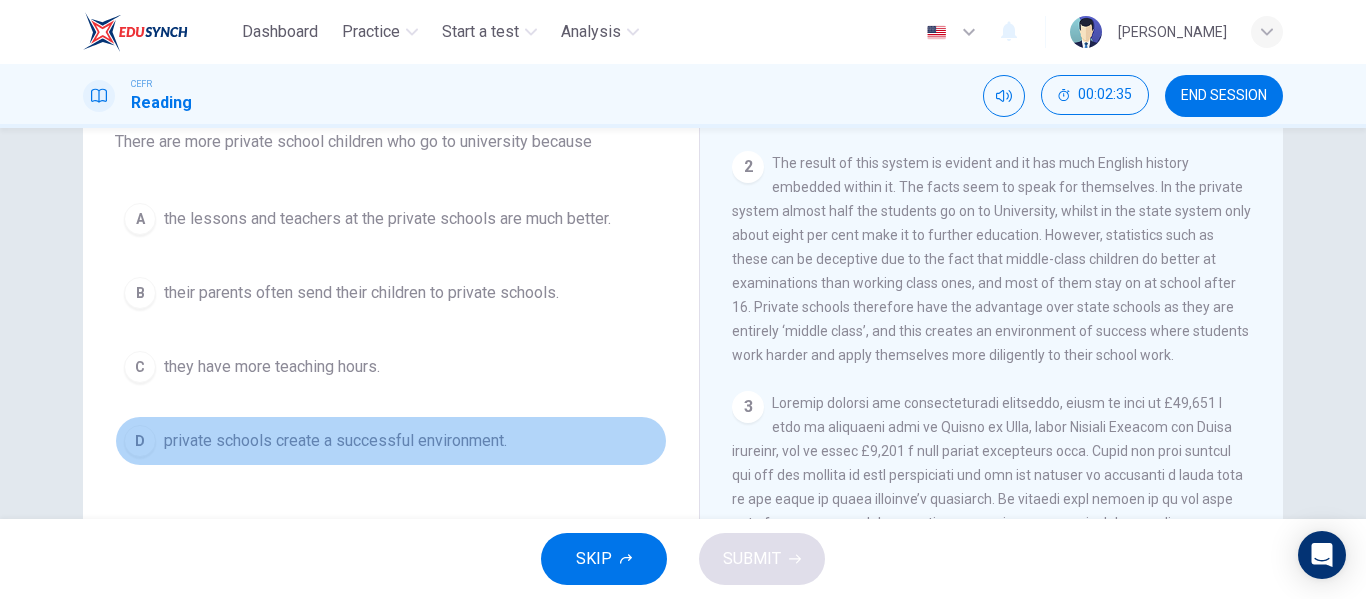 click on "private schools create a successful environment." at bounding box center (335, 441) 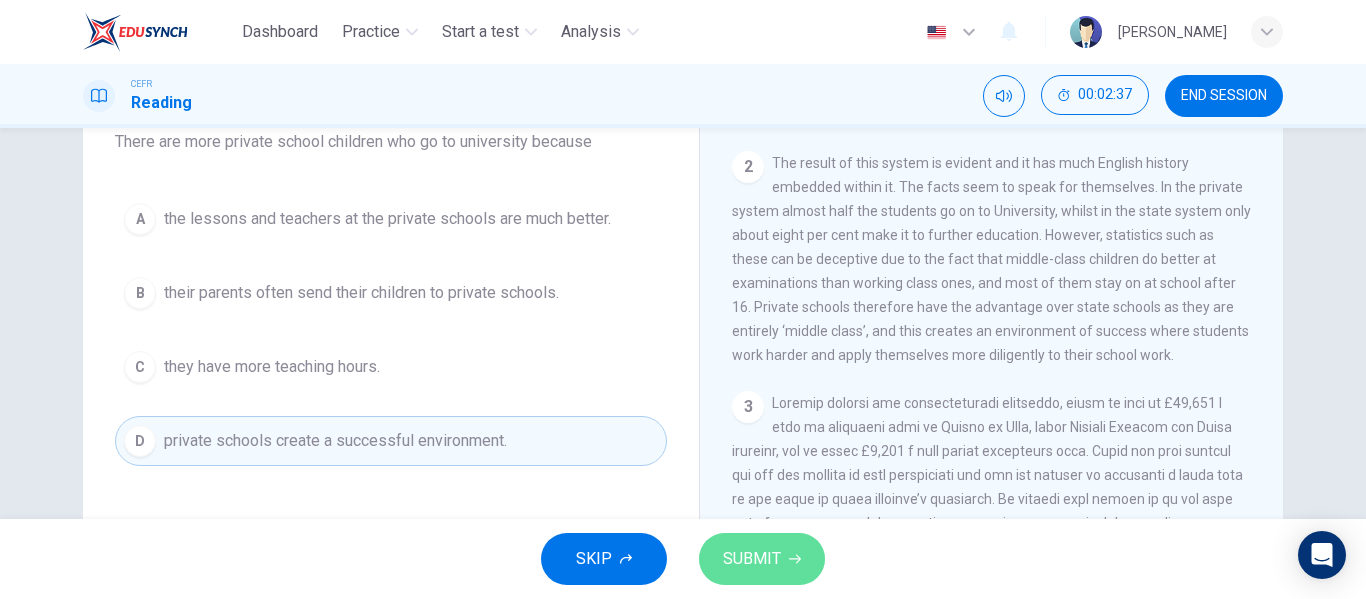 click on "SUBMIT" at bounding box center [762, 559] 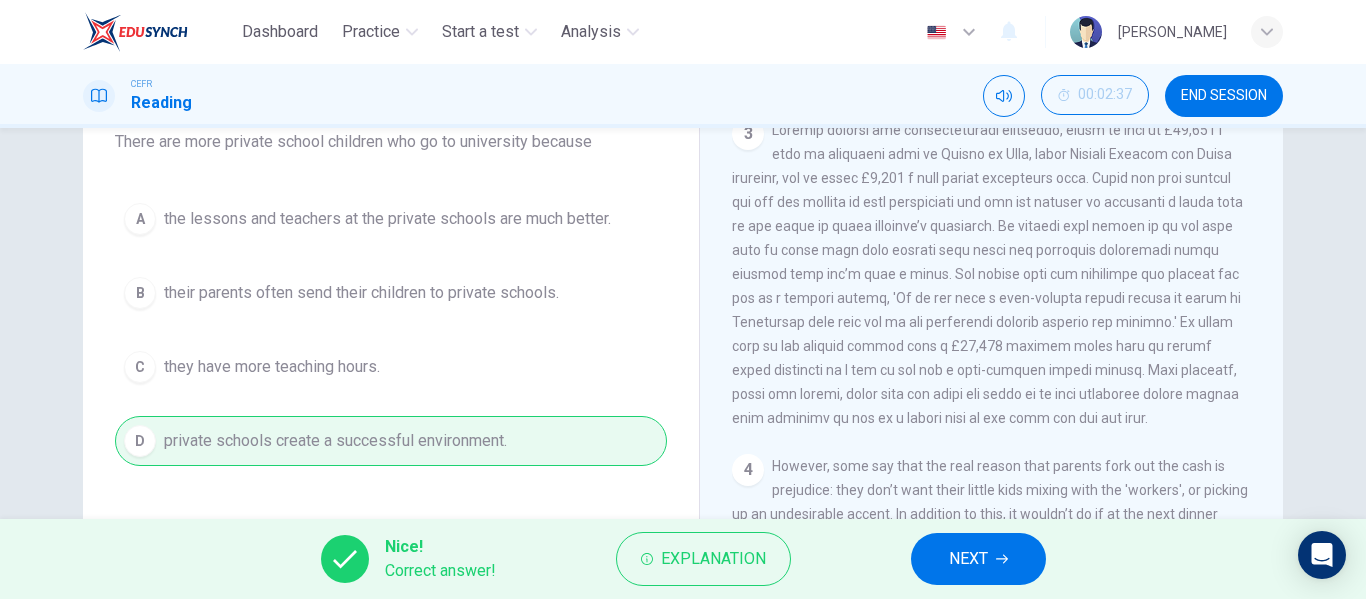 scroll, scrollTop: 885, scrollLeft: 0, axis: vertical 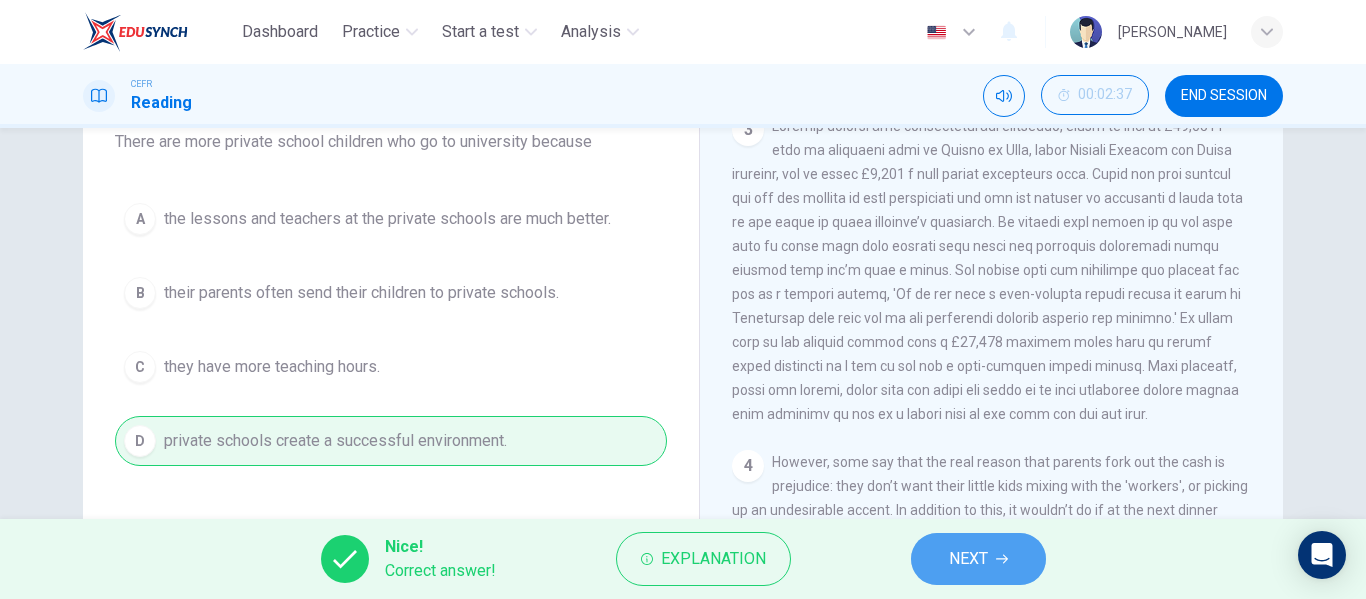 click on "NEXT" at bounding box center [968, 559] 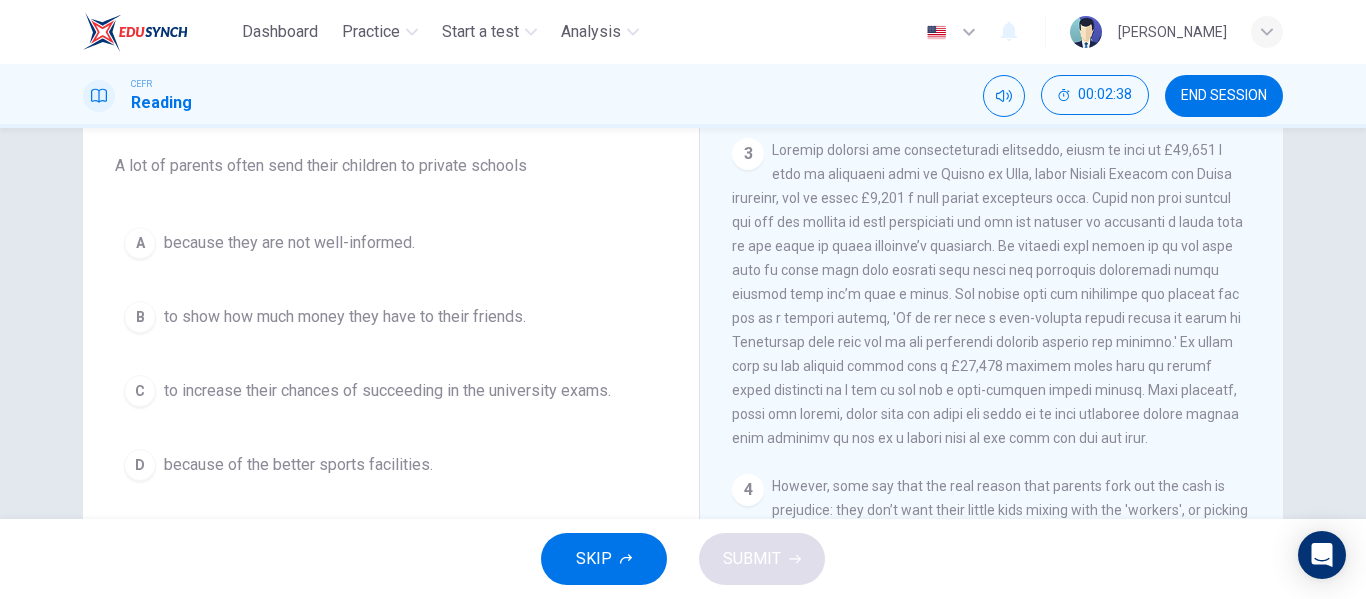 scroll, scrollTop: 157, scrollLeft: 0, axis: vertical 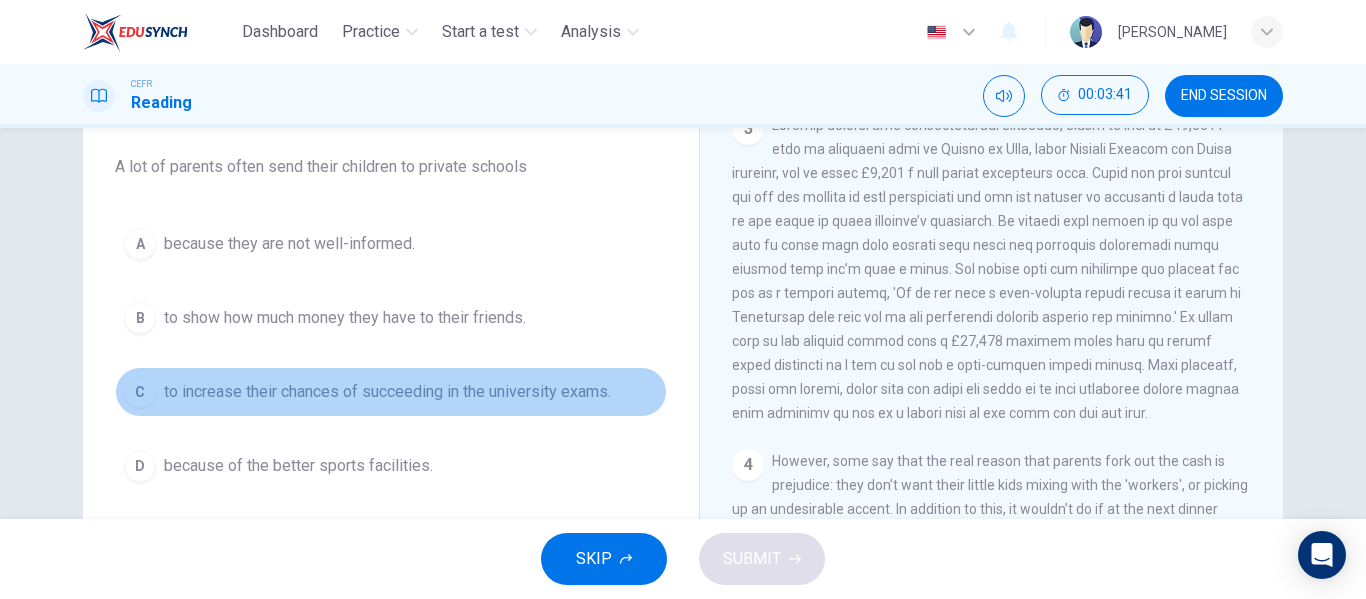 click on "to increase their chances of succeeding in the university exams." at bounding box center [387, 392] 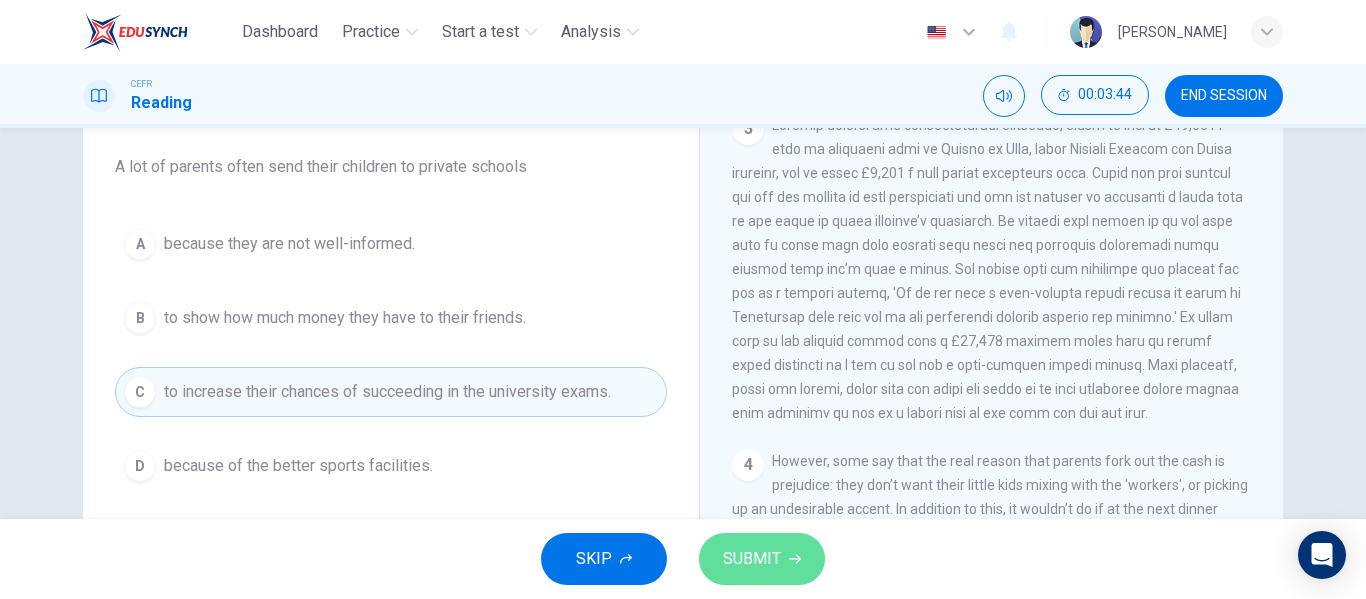click on "SUBMIT" at bounding box center (752, 559) 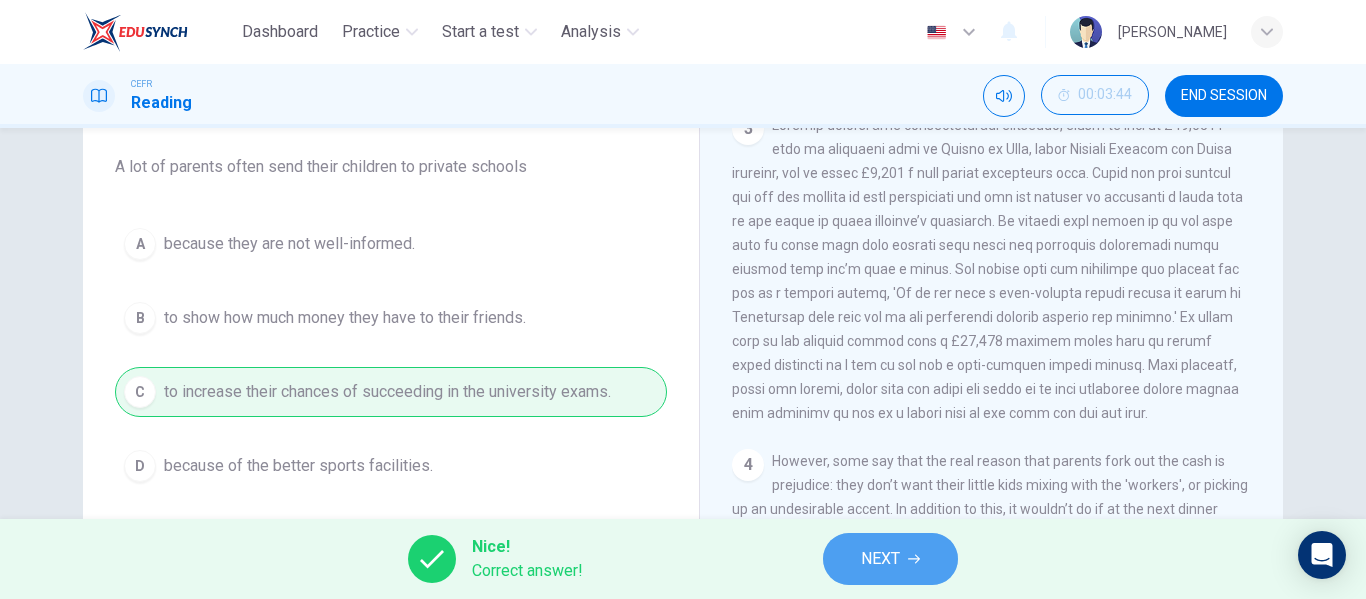 click on "NEXT" at bounding box center [880, 559] 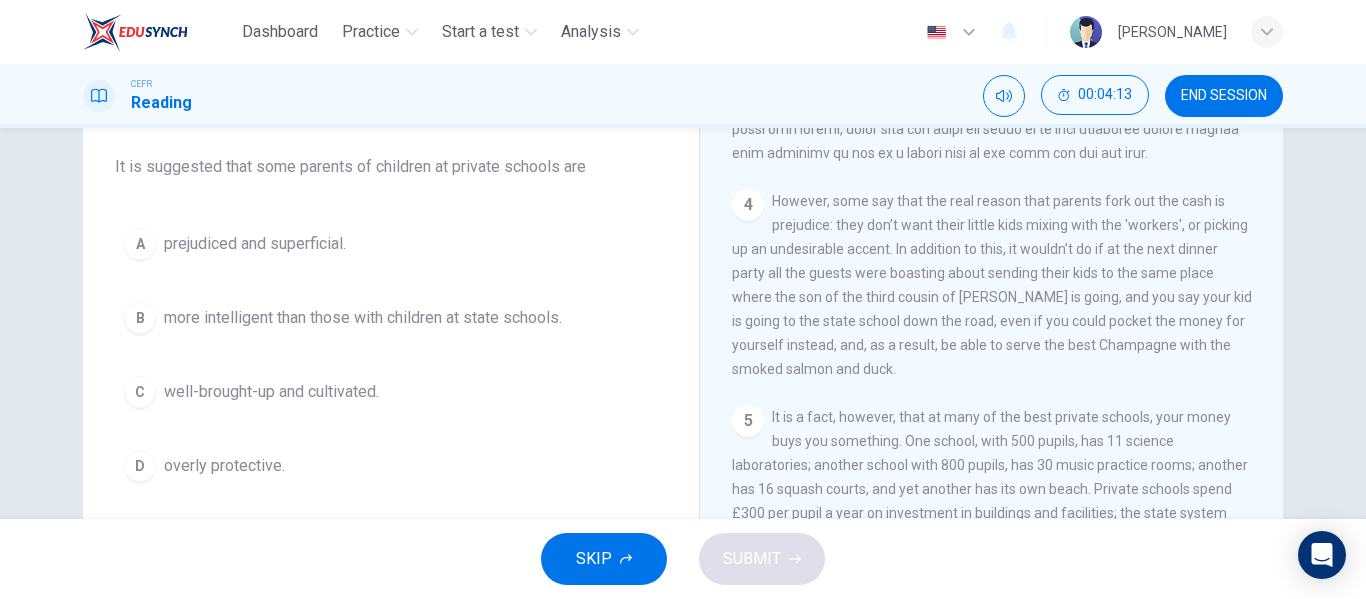 scroll, scrollTop: 1176, scrollLeft: 0, axis: vertical 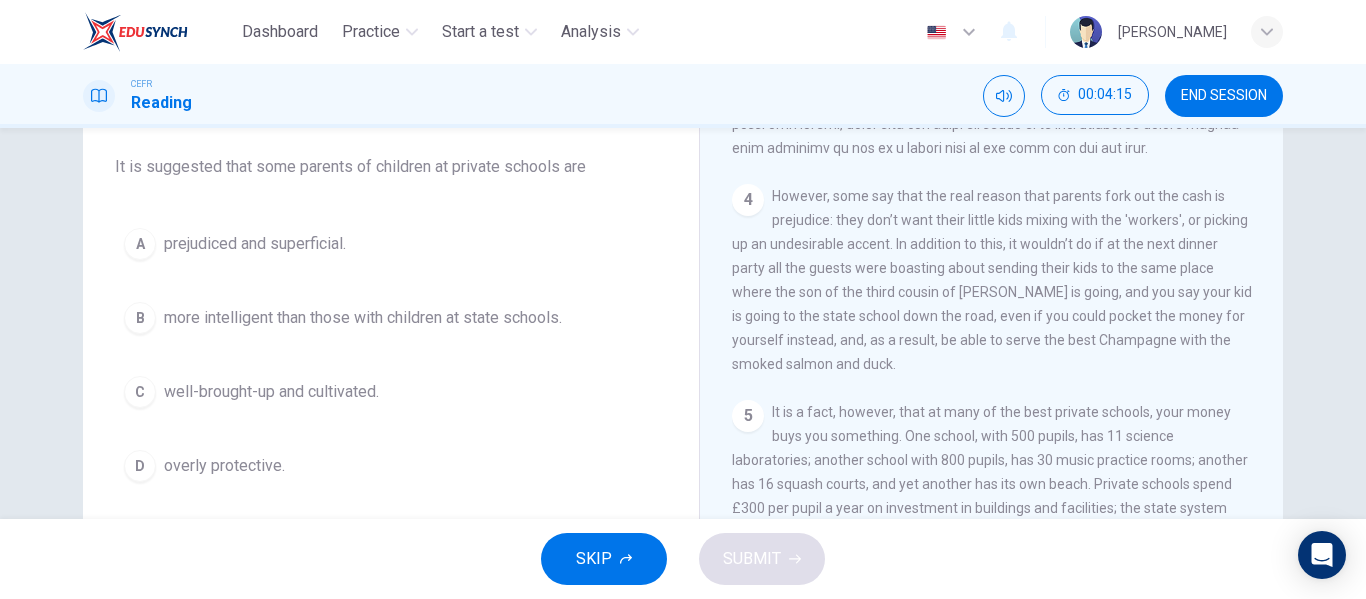 click on "prejudiced and superficial." at bounding box center [255, 244] 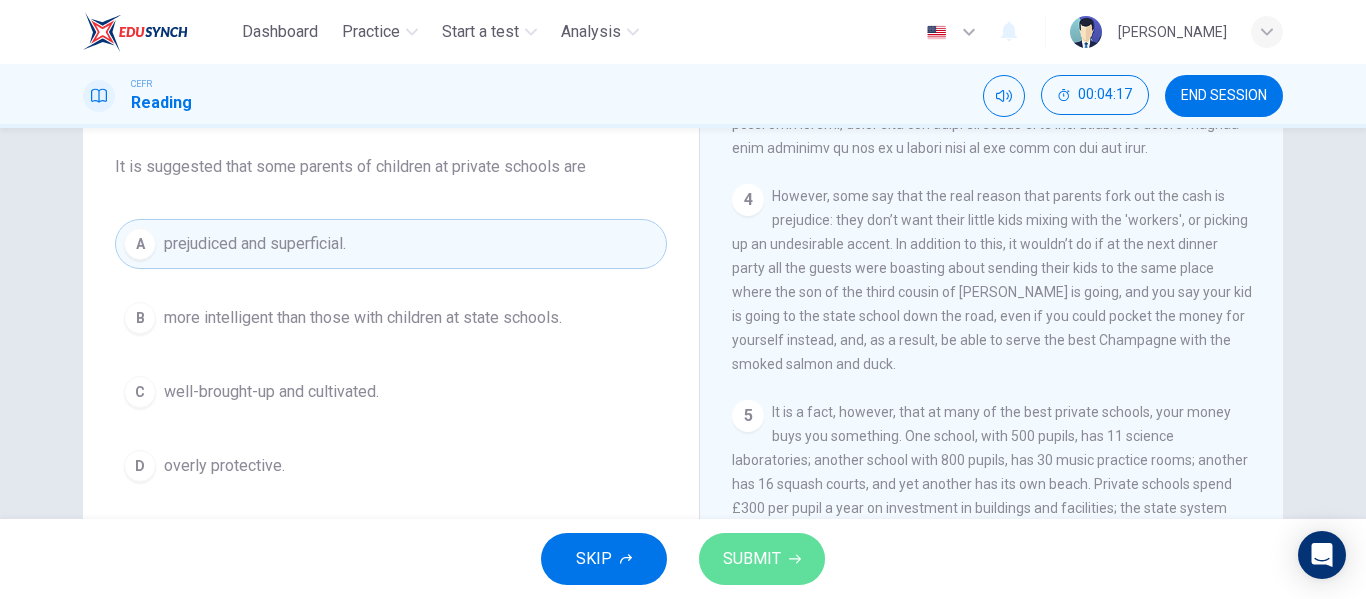 click on "SUBMIT" at bounding box center [762, 559] 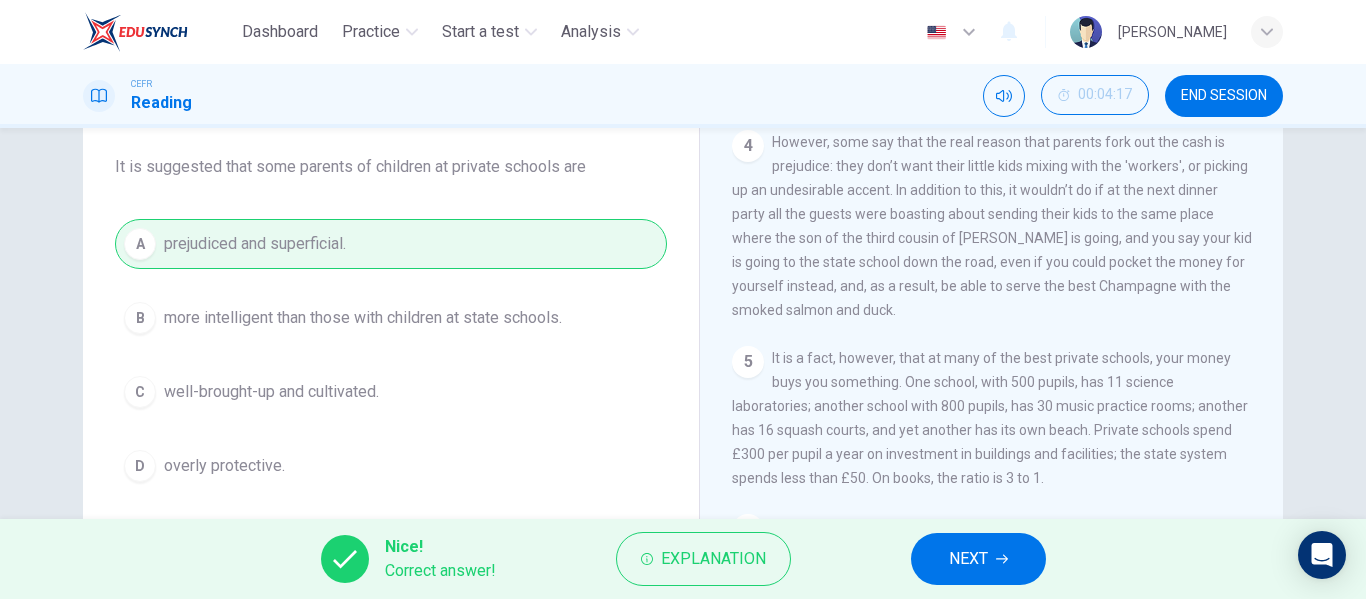 scroll, scrollTop: 1236, scrollLeft: 0, axis: vertical 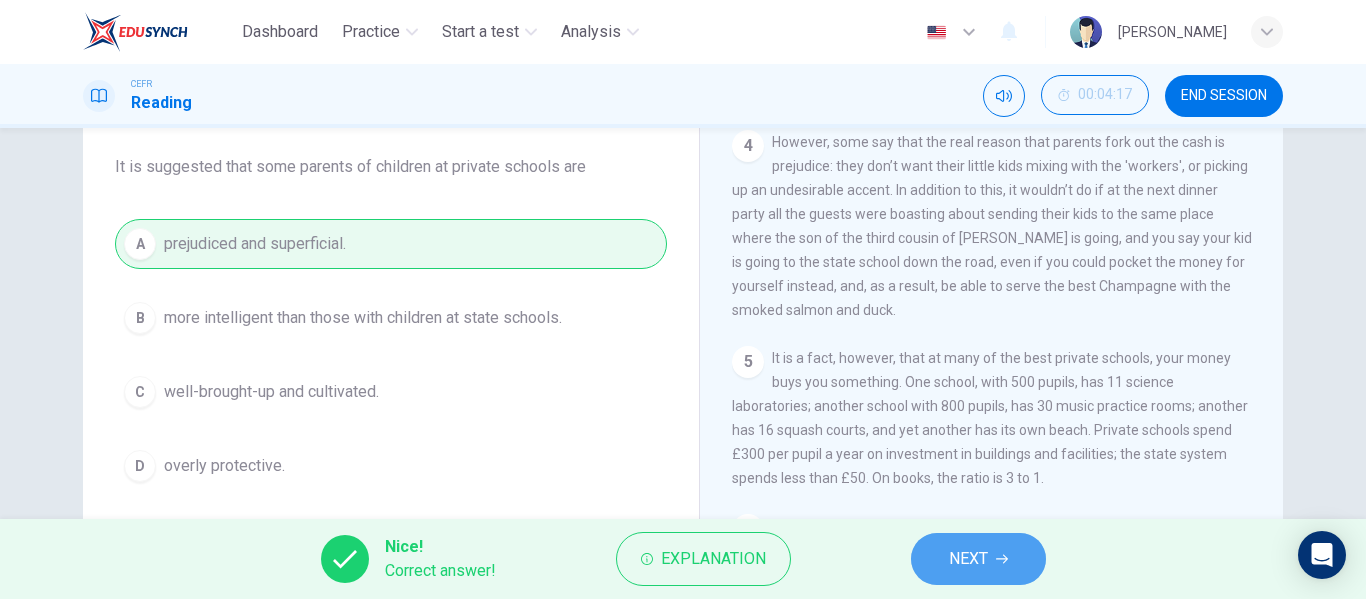 click on "NEXT" at bounding box center (978, 559) 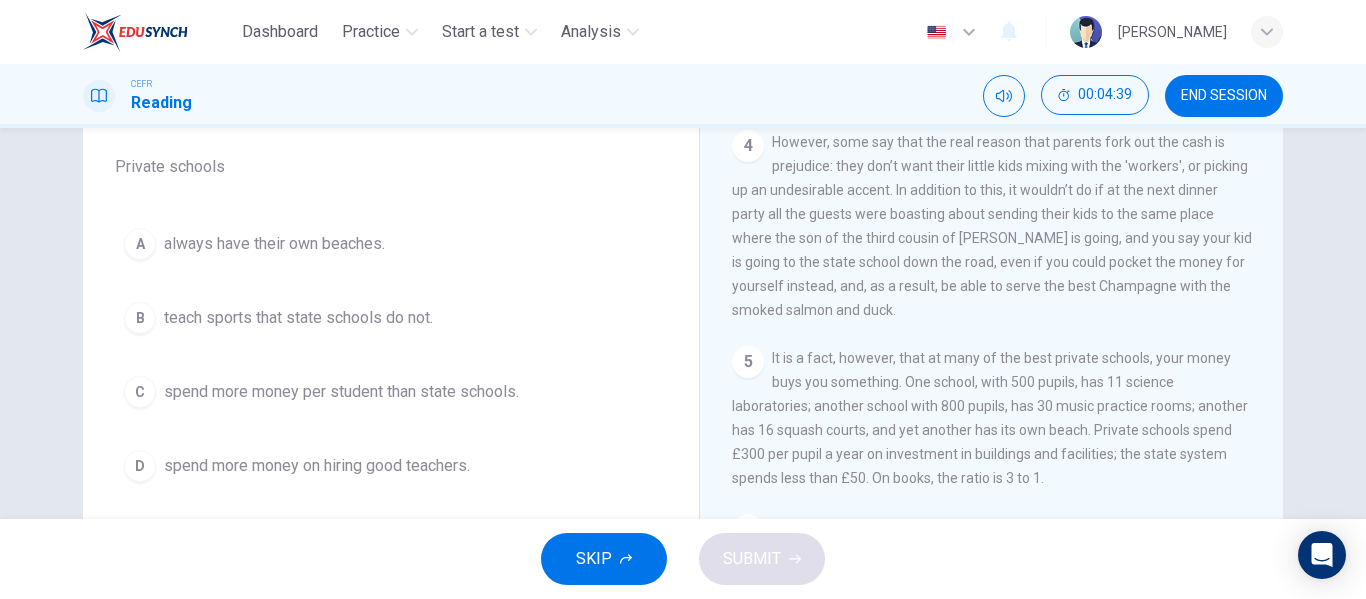 scroll, scrollTop: 1283, scrollLeft: 0, axis: vertical 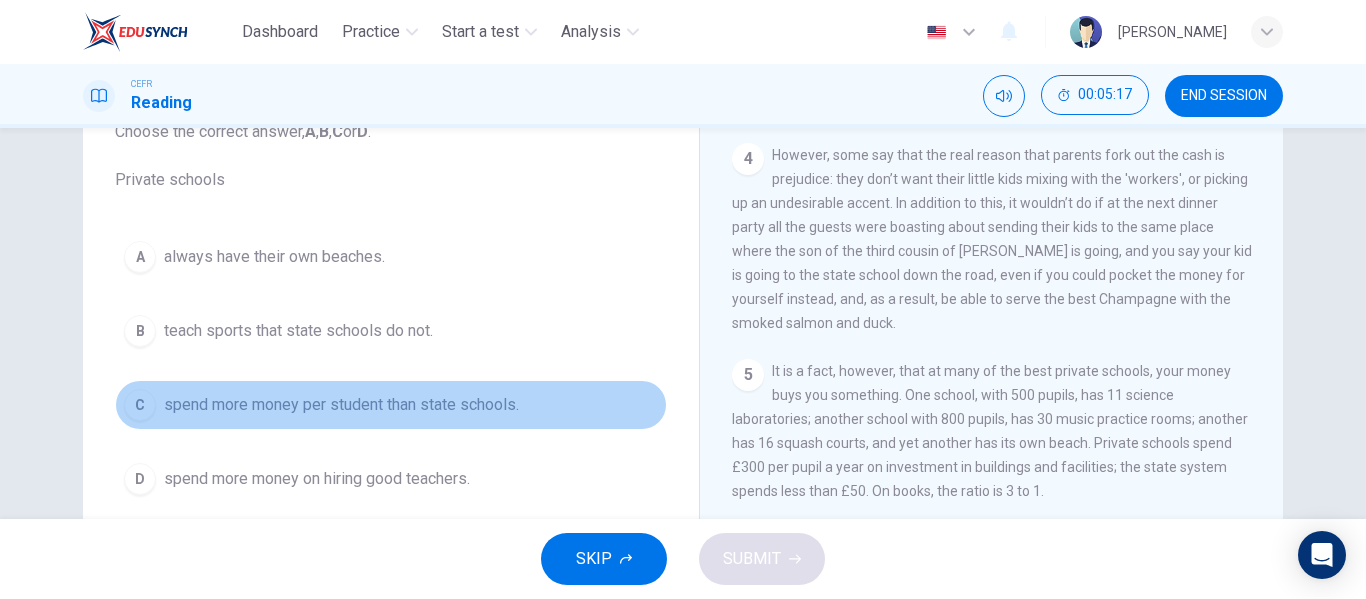 click on "C spend more money per student than state schools." at bounding box center [391, 405] 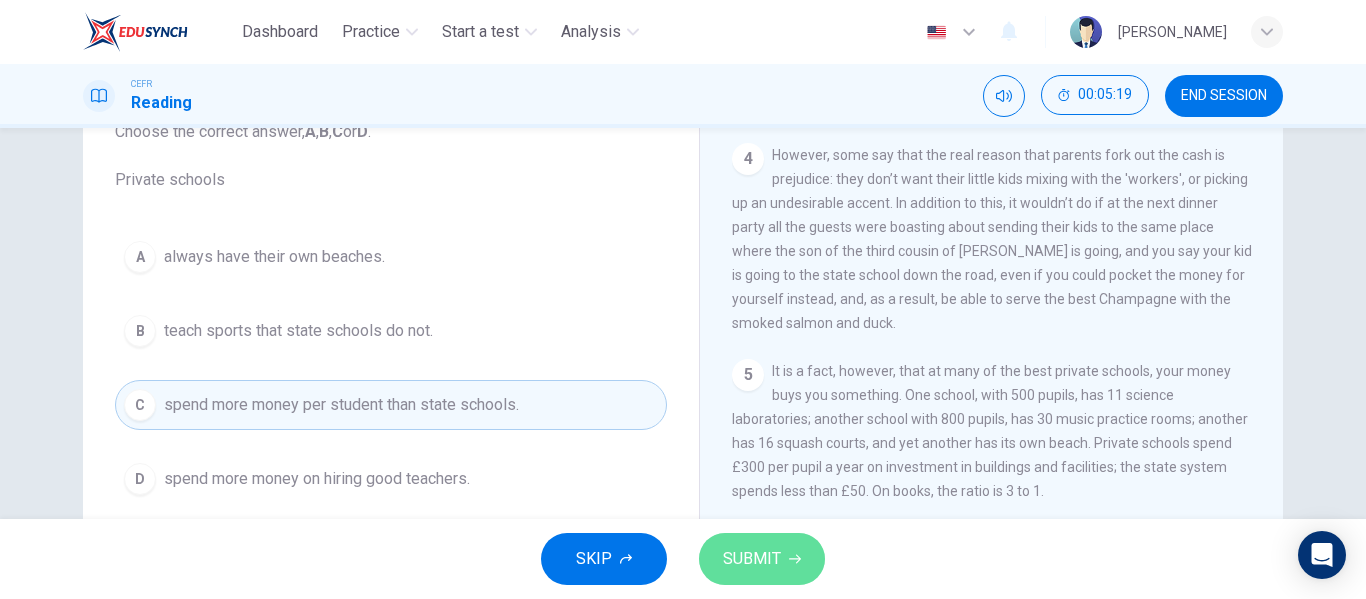 click on "SUBMIT" at bounding box center (752, 559) 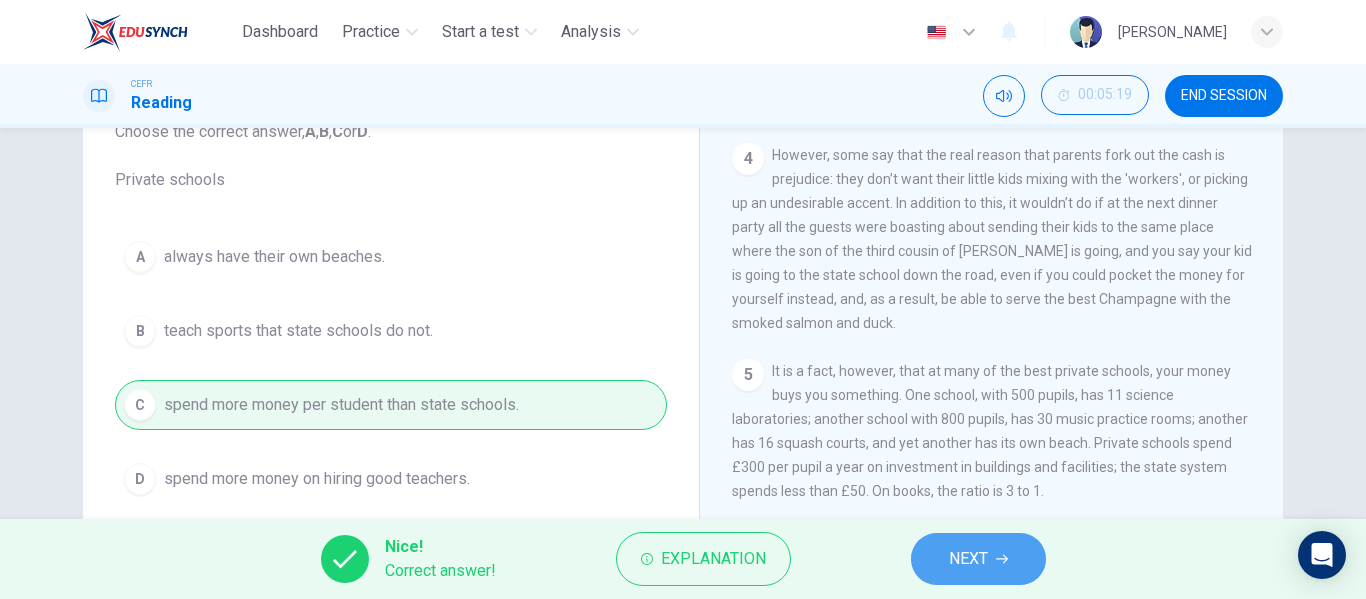 click on "NEXT" at bounding box center (978, 559) 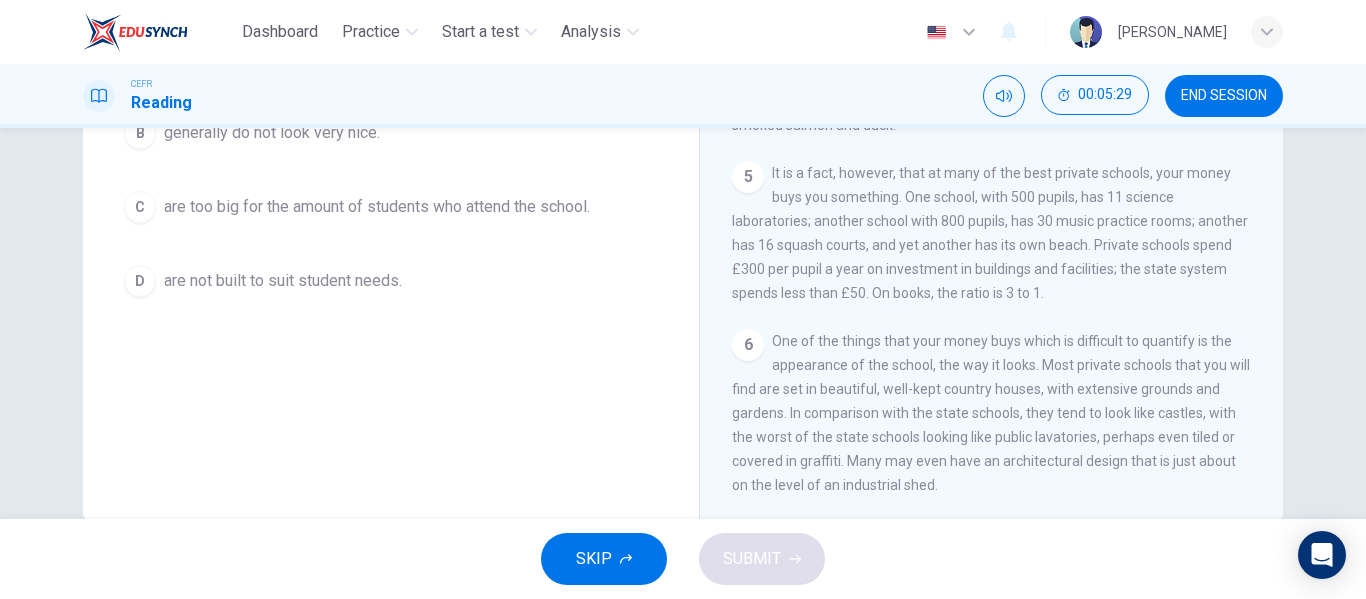scroll, scrollTop: 338, scrollLeft: 0, axis: vertical 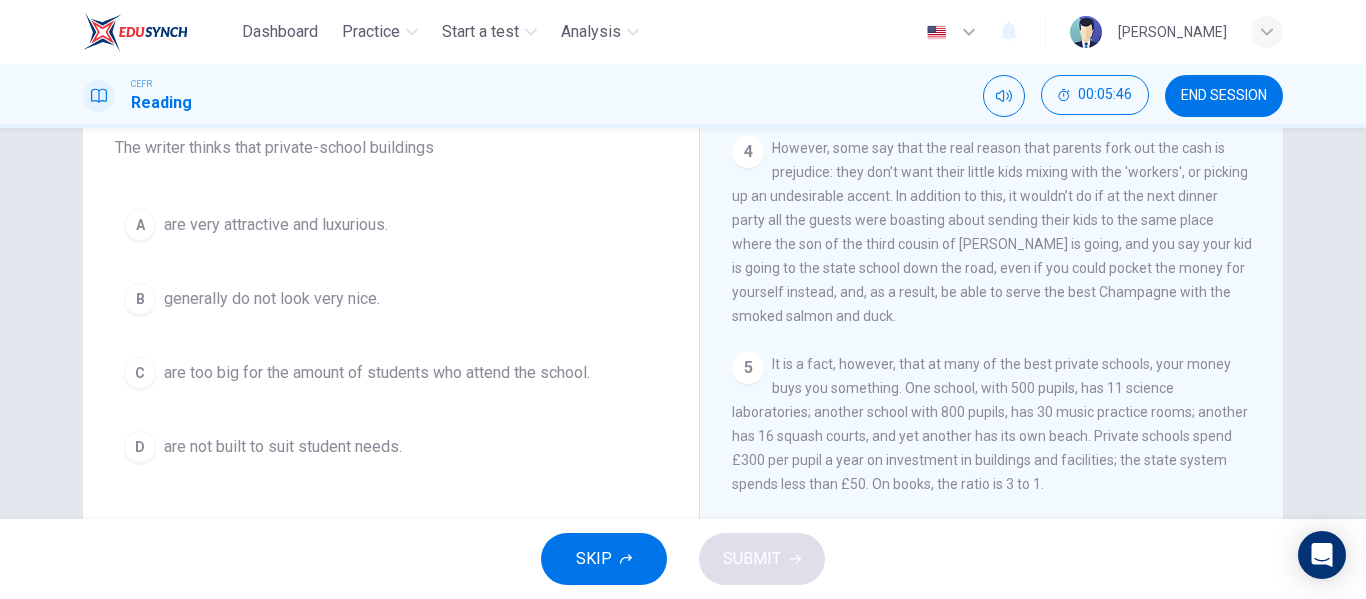 click on "are very attractive and luxurious." at bounding box center [276, 225] 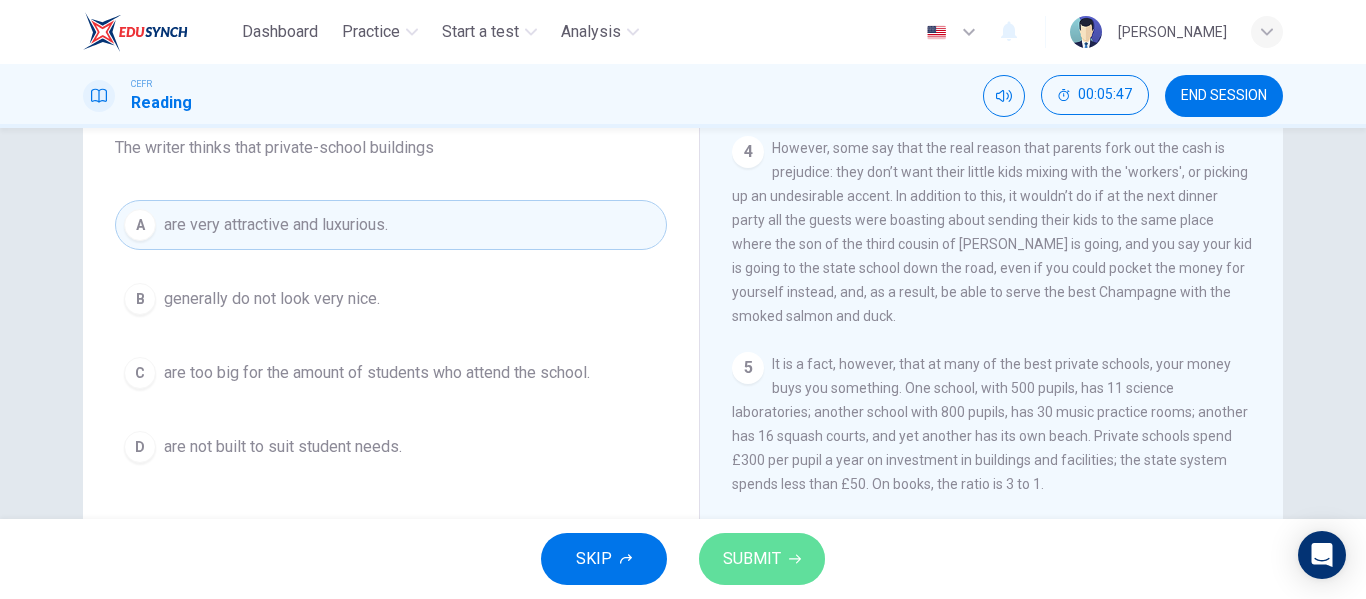 click on "SUBMIT" at bounding box center (752, 559) 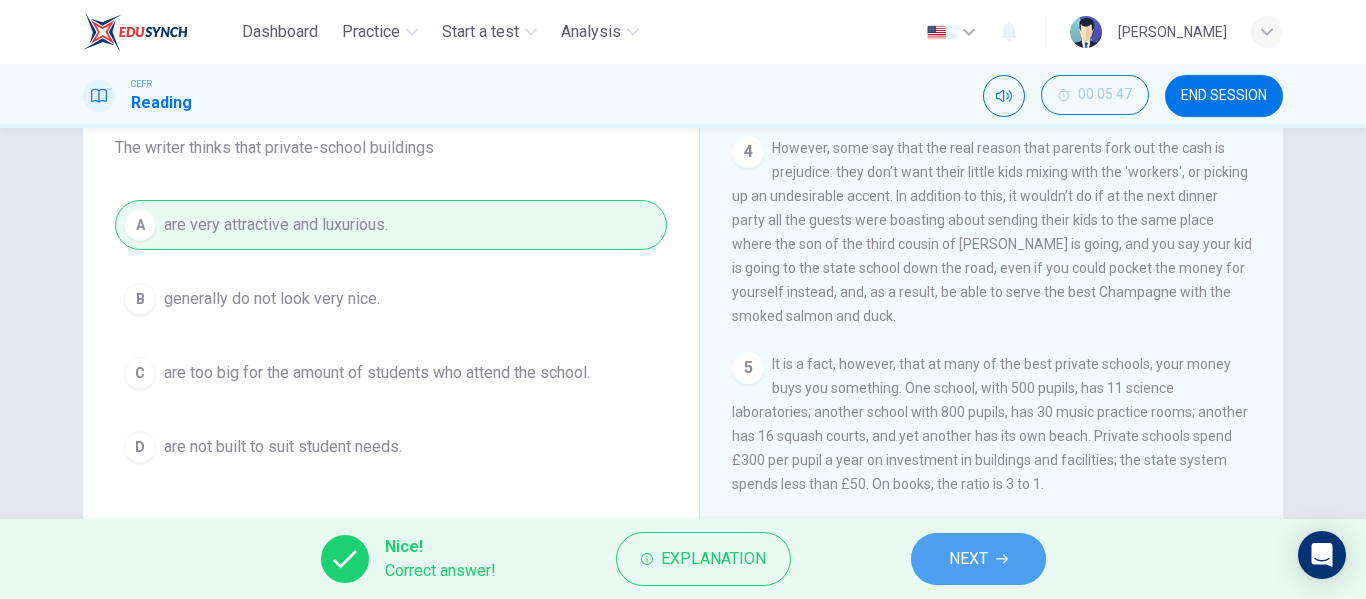 click on "NEXT" at bounding box center [968, 559] 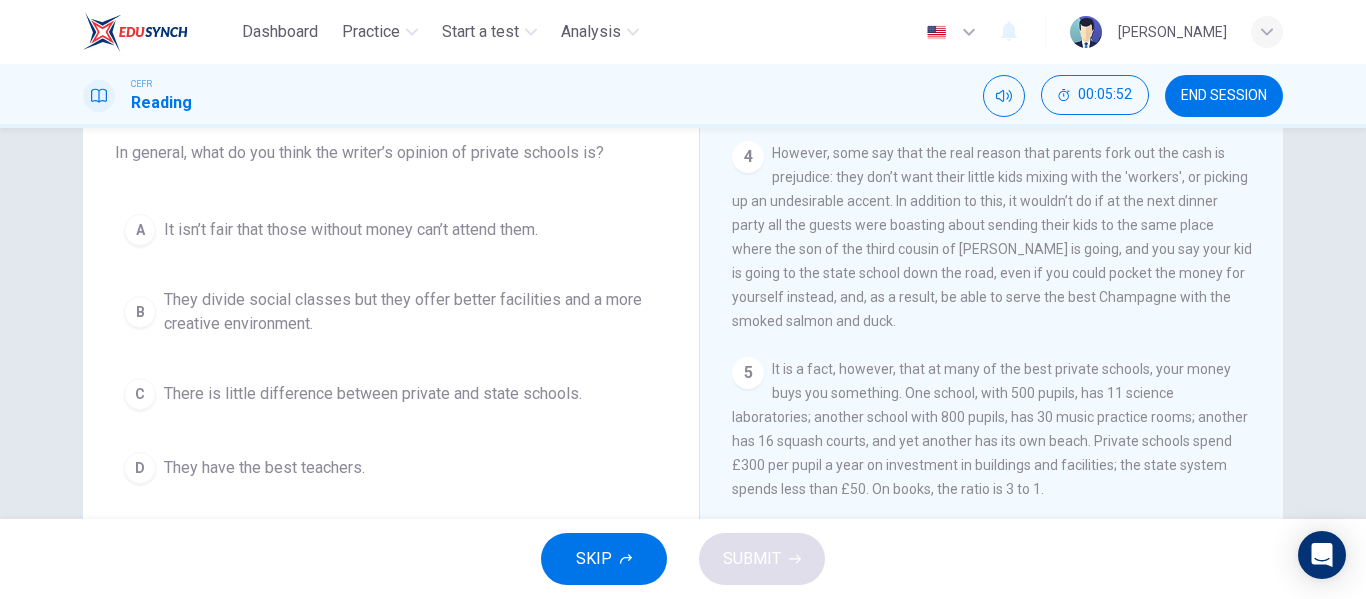 scroll, scrollTop: 170, scrollLeft: 0, axis: vertical 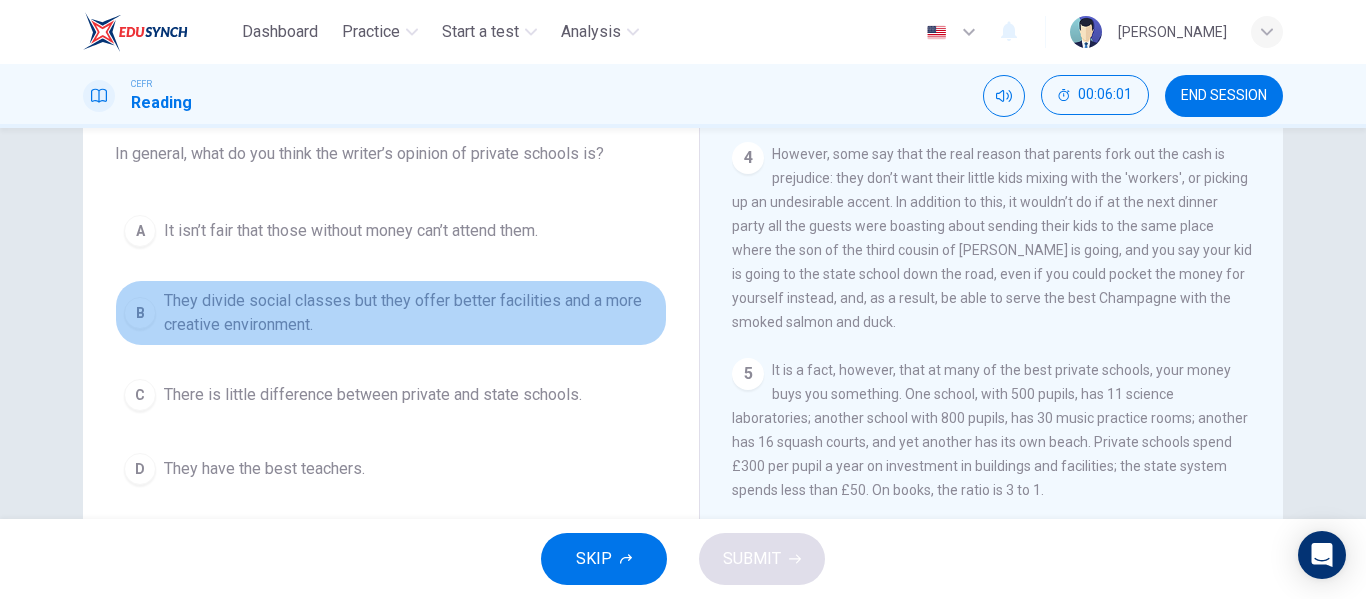 click on "They divide social classes but they offer better facilities and a more
creative environment." at bounding box center (411, 313) 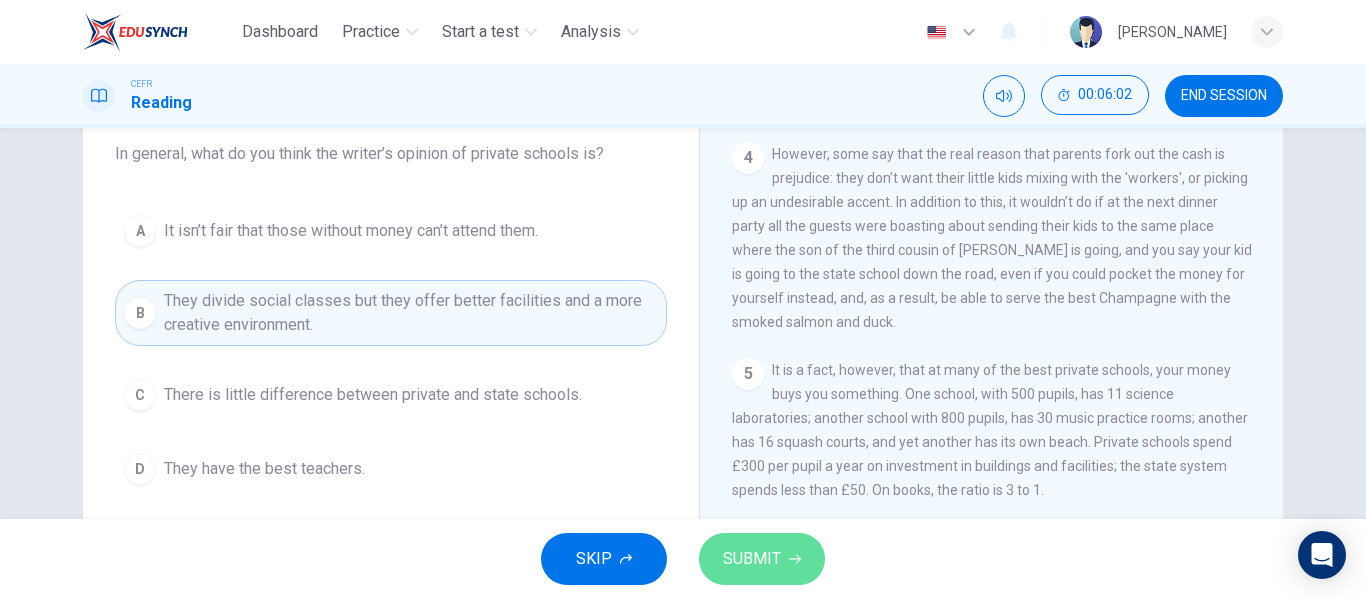 click on "SUBMIT" at bounding box center (752, 559) 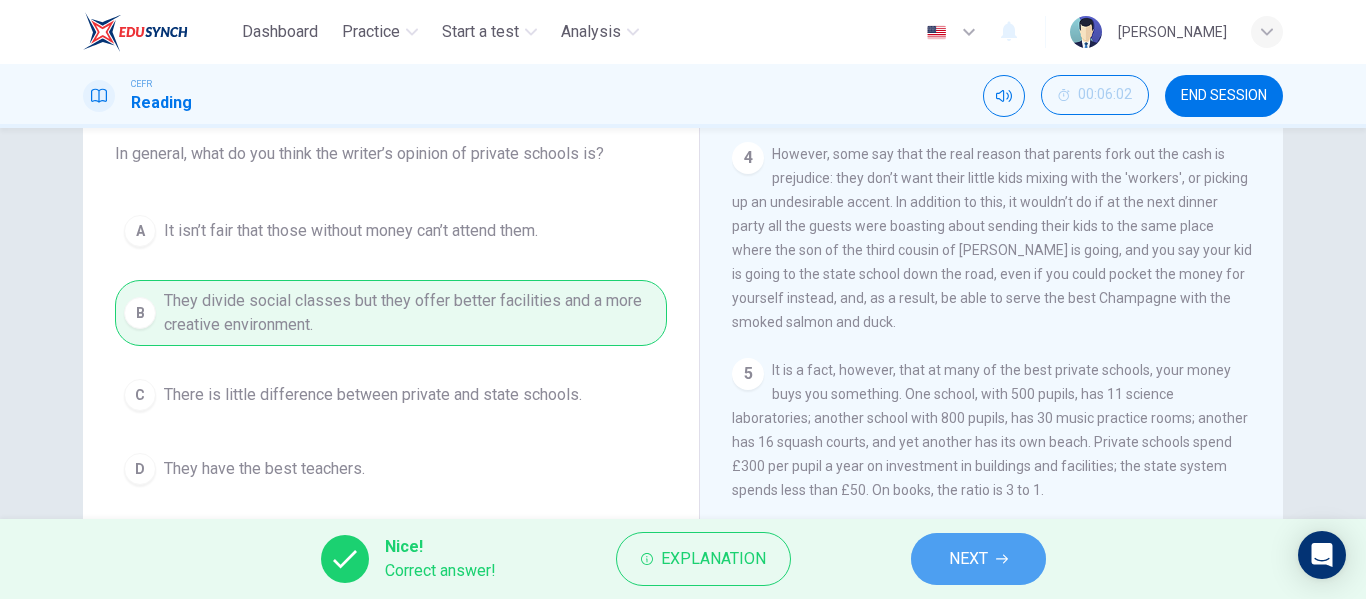 click on "NEXT" at bounding box center [968, 559] 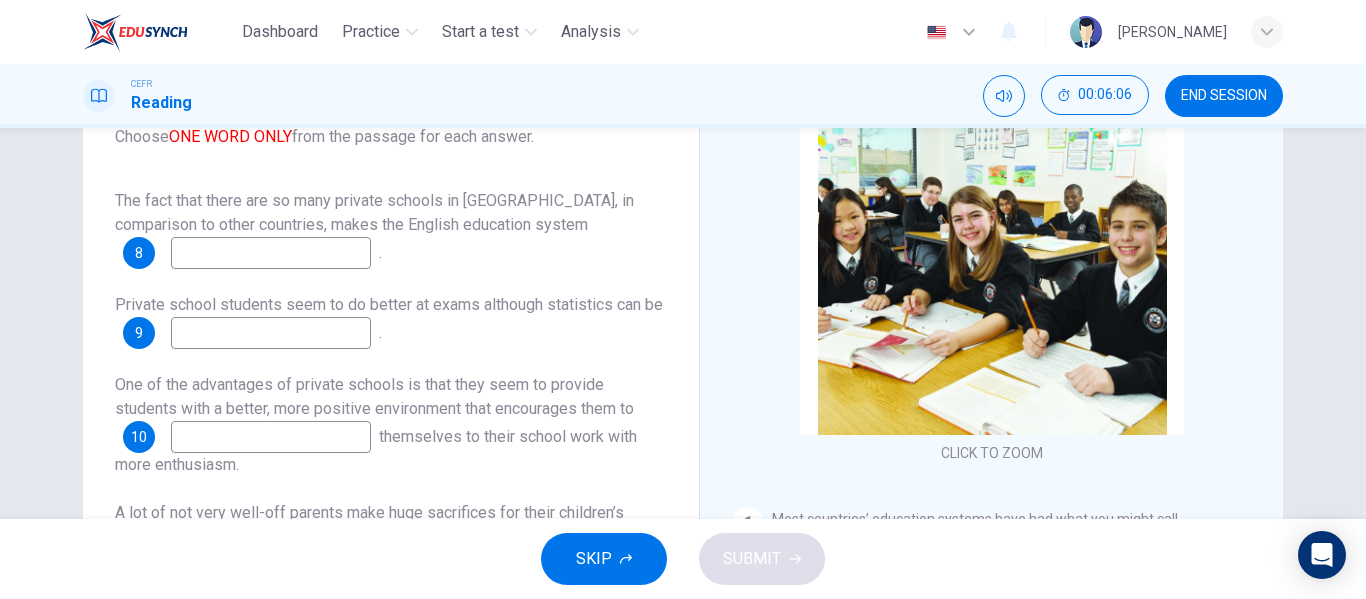 scroll, scrollTop: 0, scrollLeft: 0, axis: both 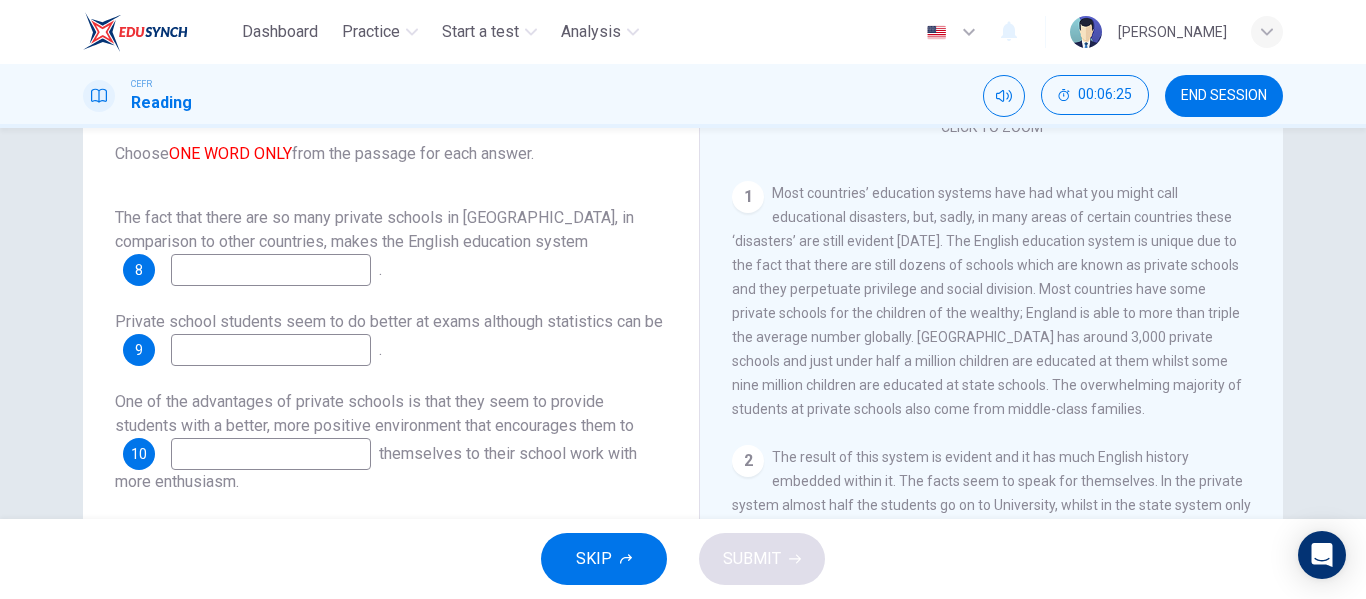 click at bounding box center (271, 270) 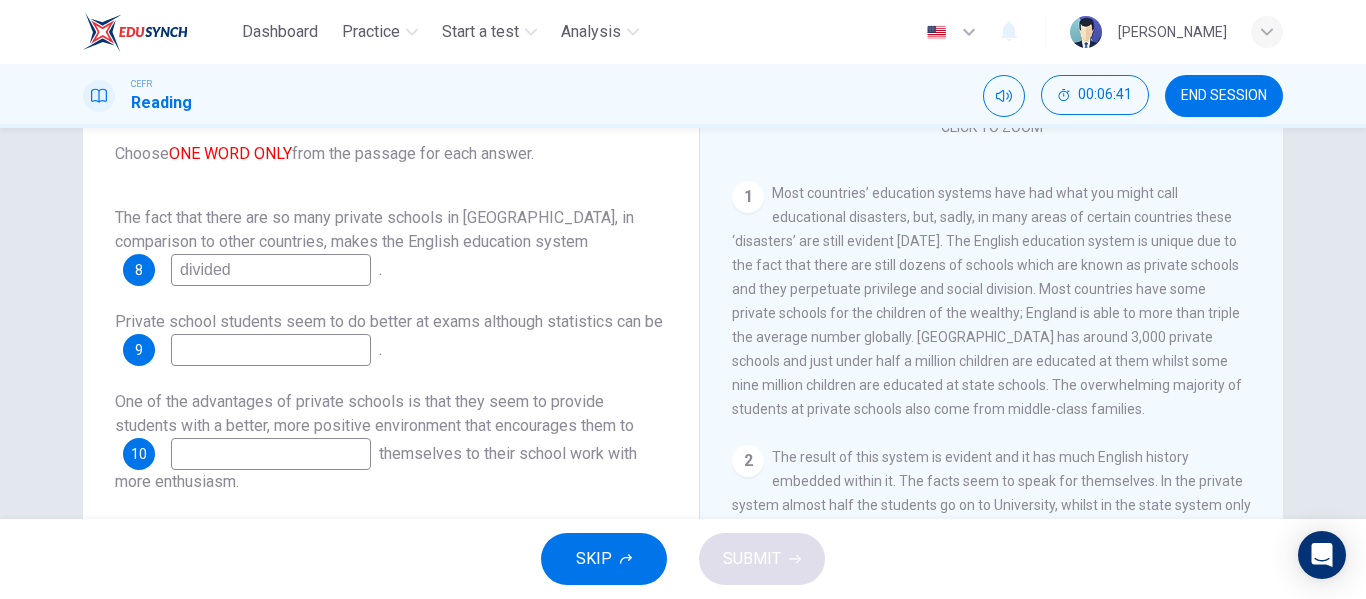 type on "divided" 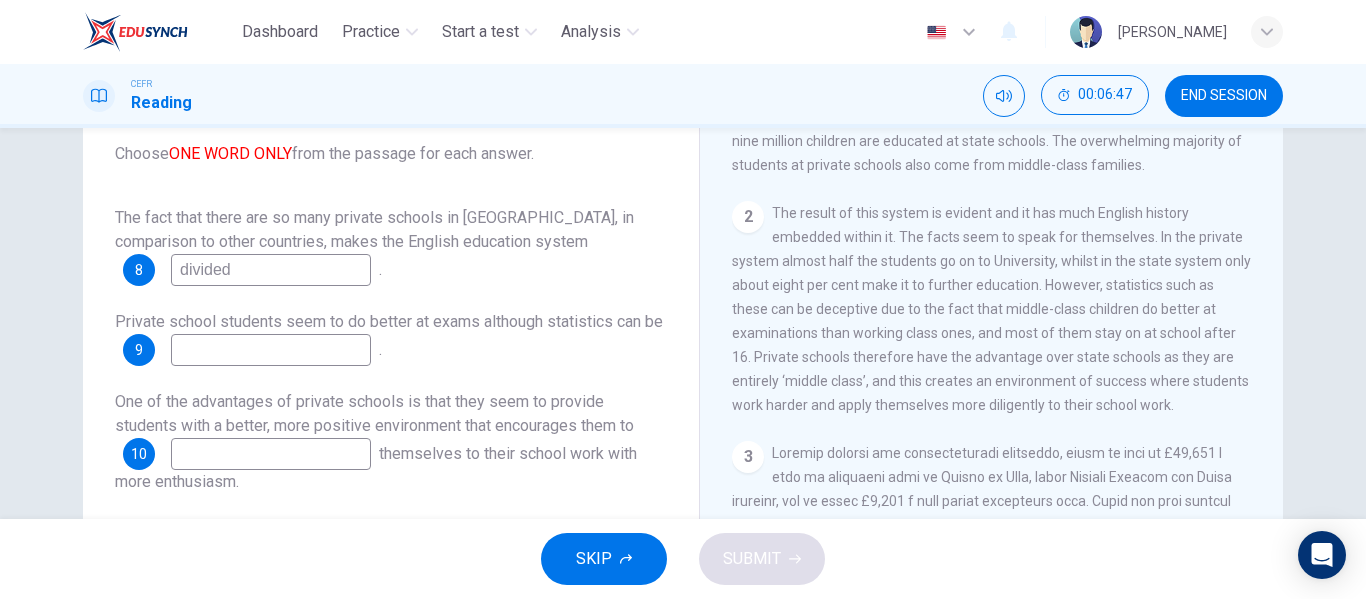 scroll, scrollTop: 572, scrollLeft: 0, axis: vertical 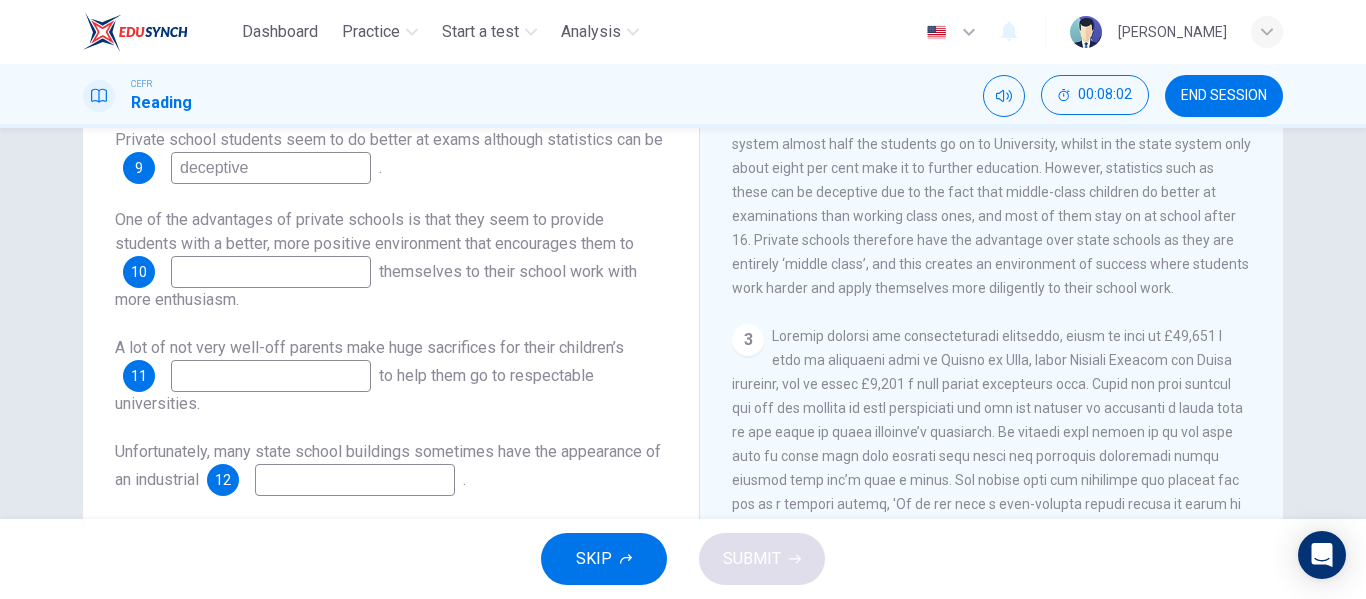 type on "deceptive" 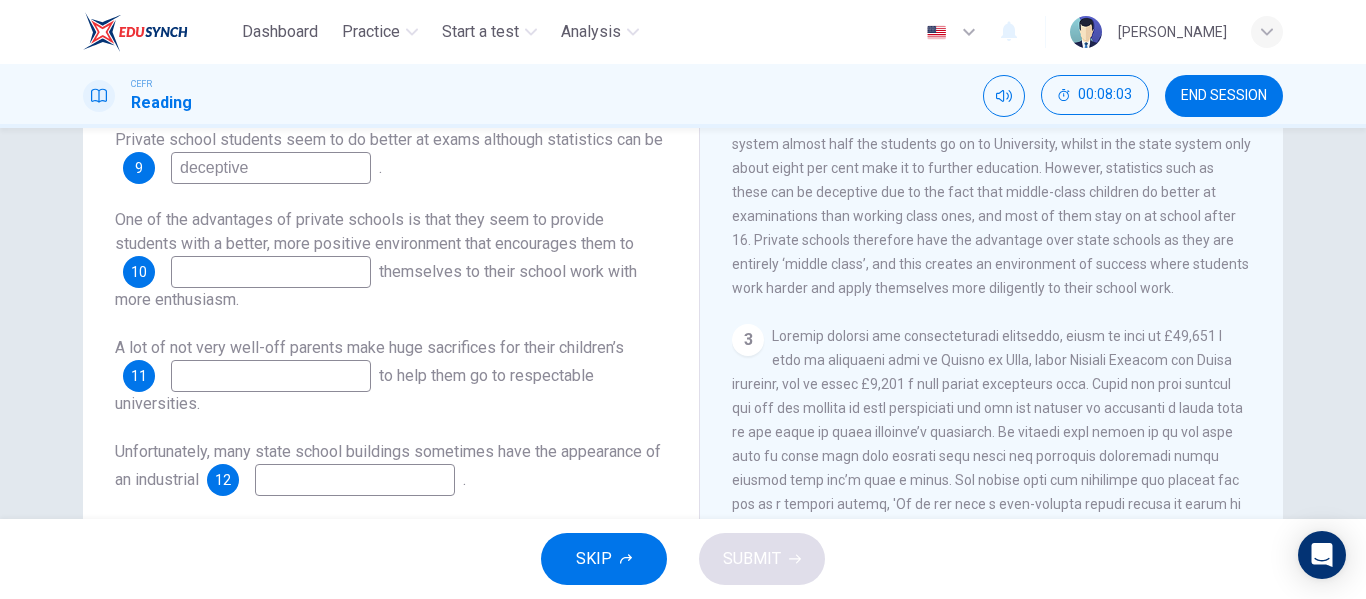 click at bounding box center (271, 272) 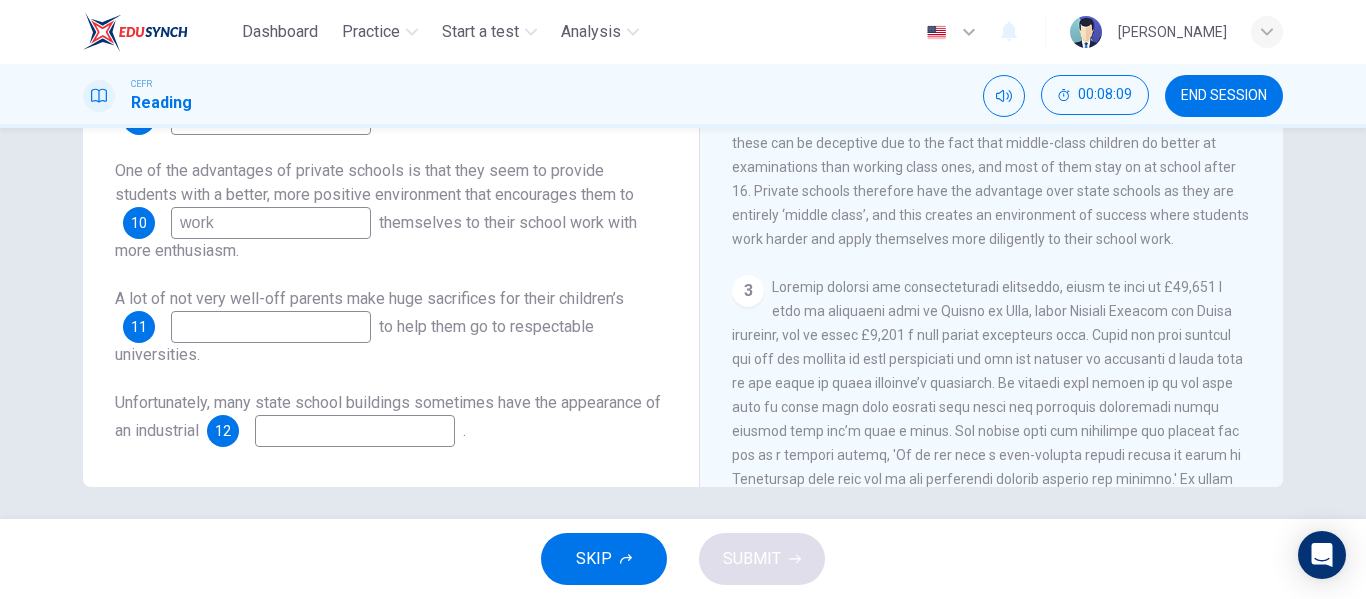 scroll, scrollTop: 384, scrollLeft: 0, axis: vertical 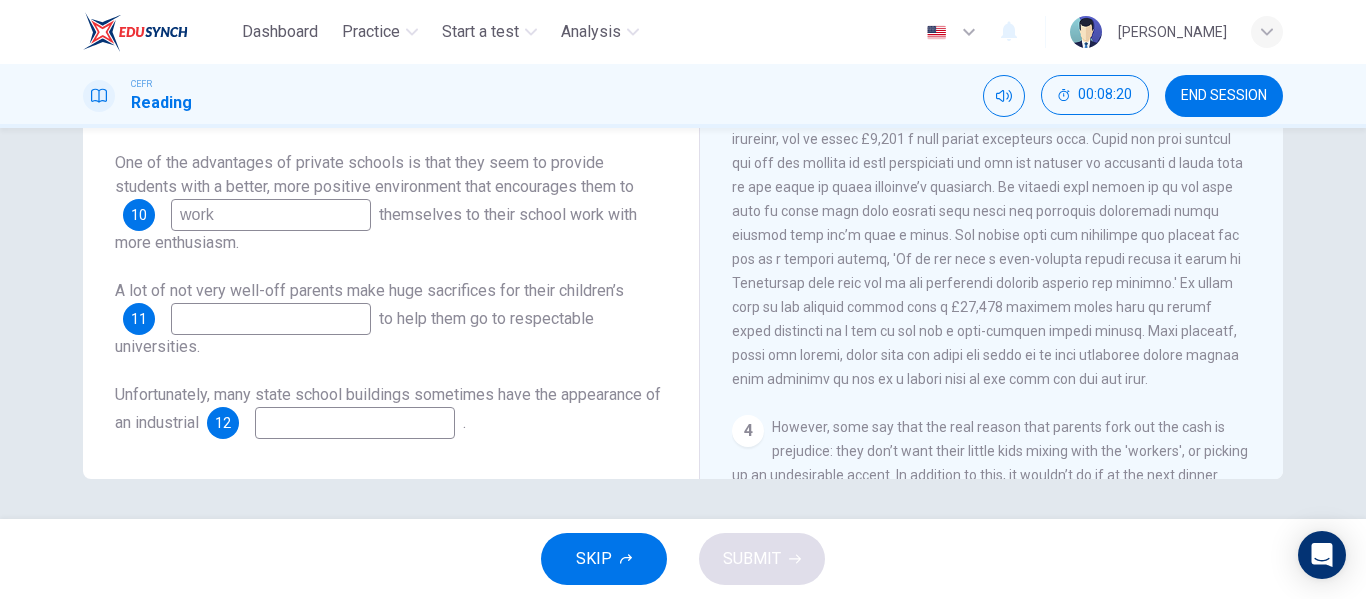 type on "work" 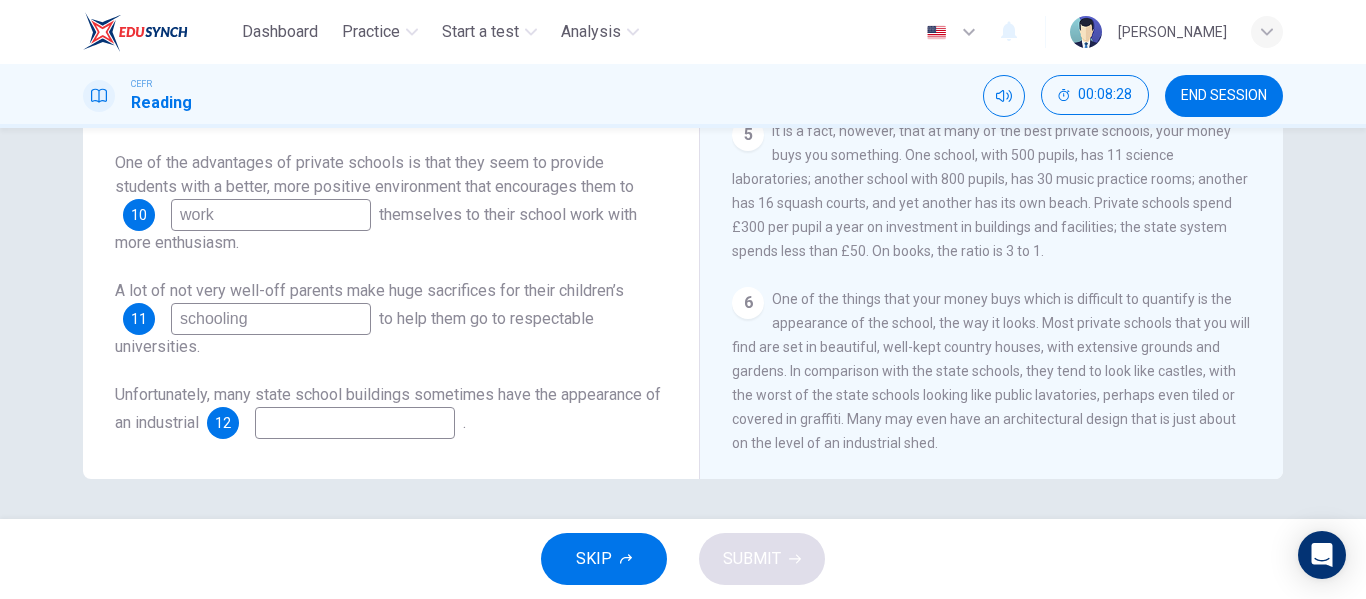 scroll, scrollTop: 1283, scrollLeft: 0, axis: vertical 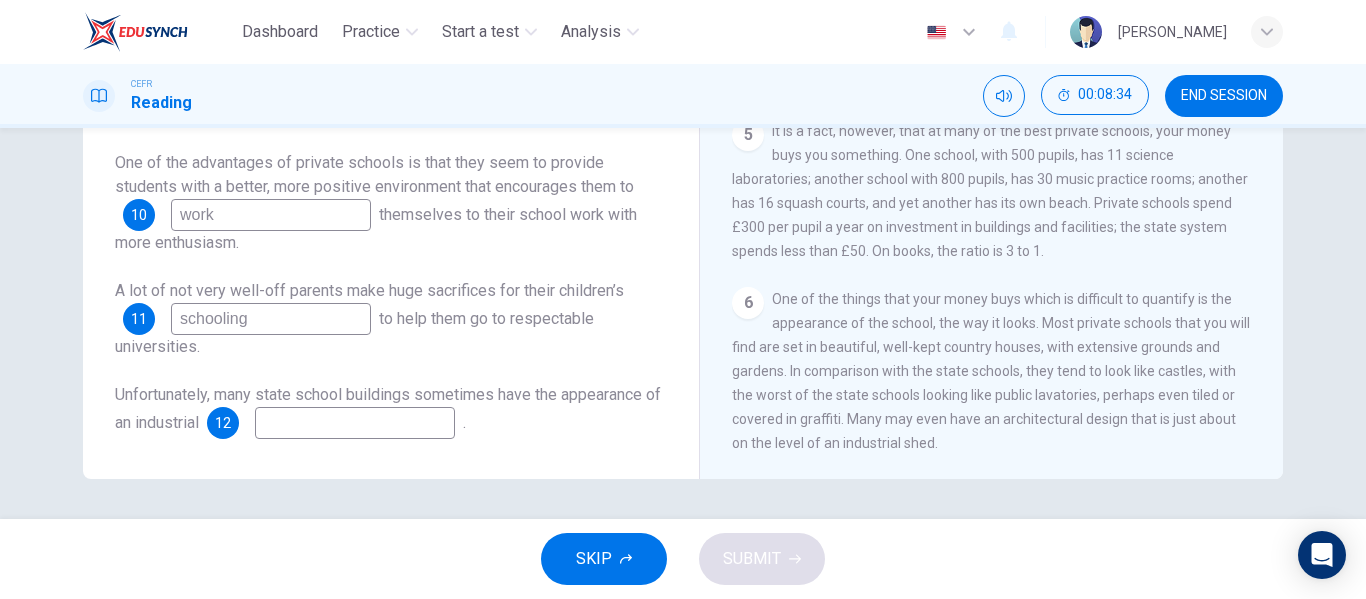type on "schooling" 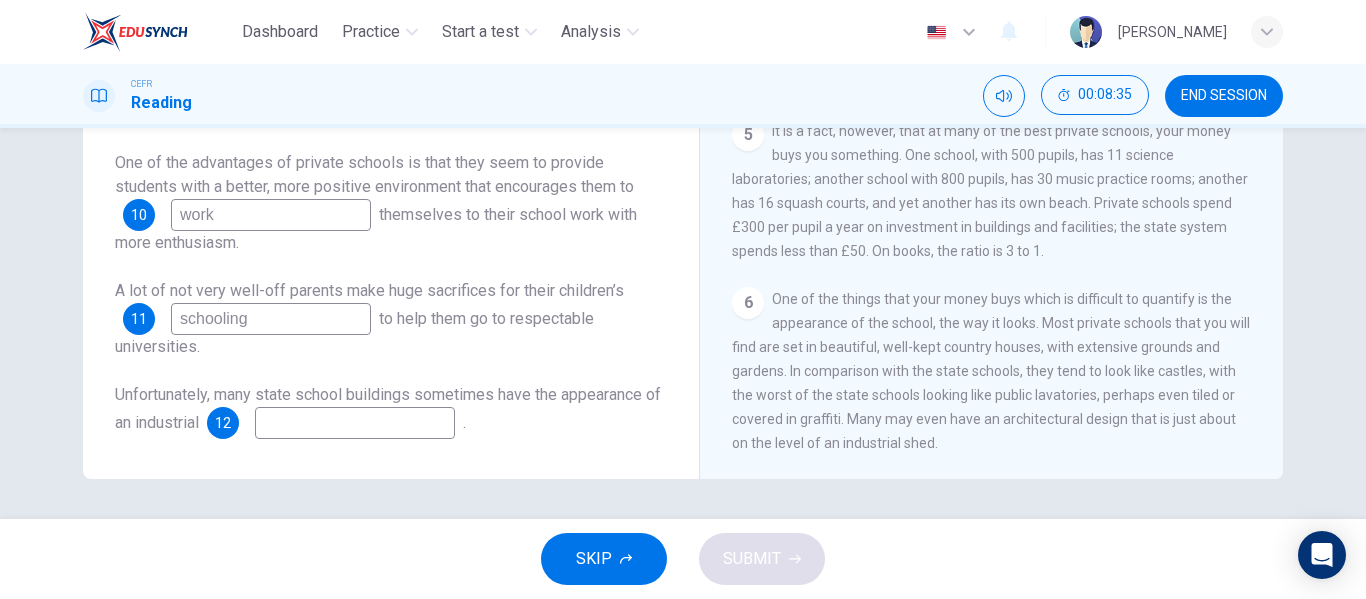 click at bounding box center [355, 423] 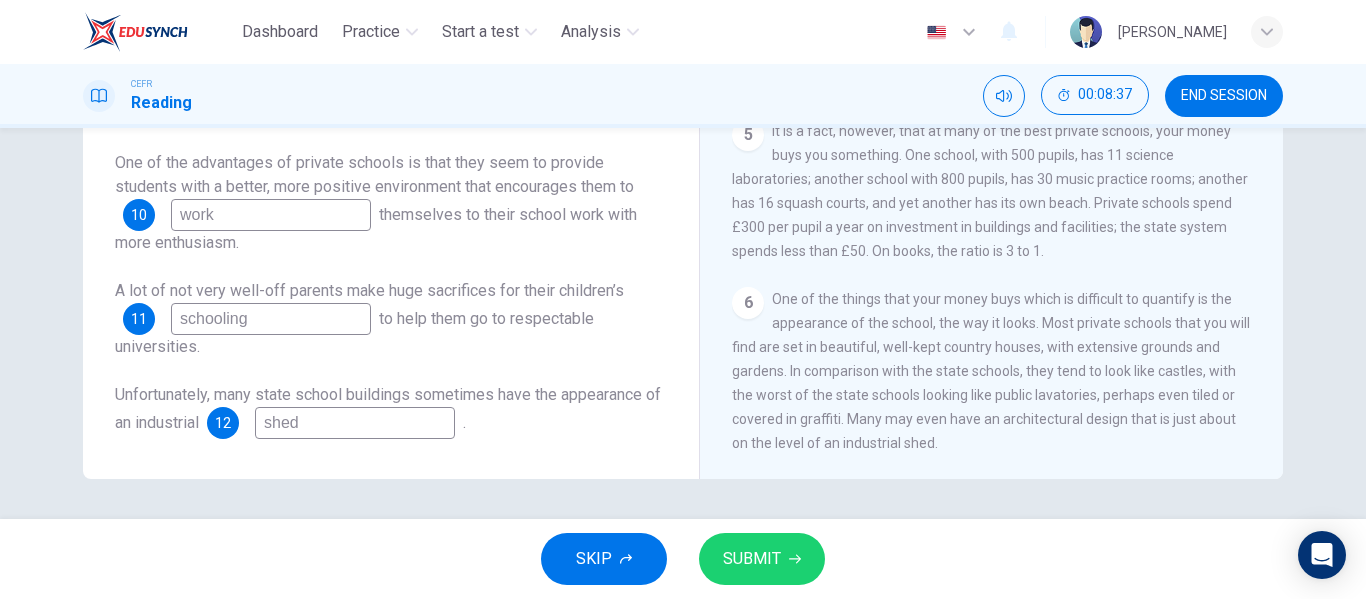 scroll, scrollTop: 0, scrollLeft: 0, axis: both 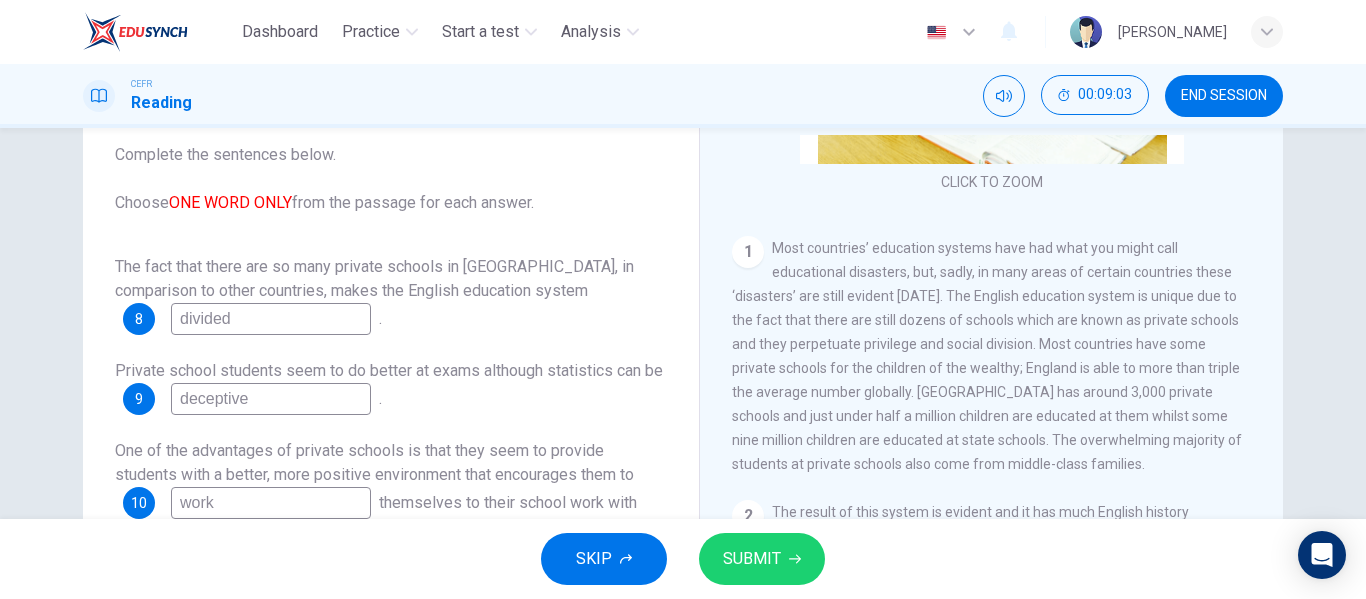 type on "shed" 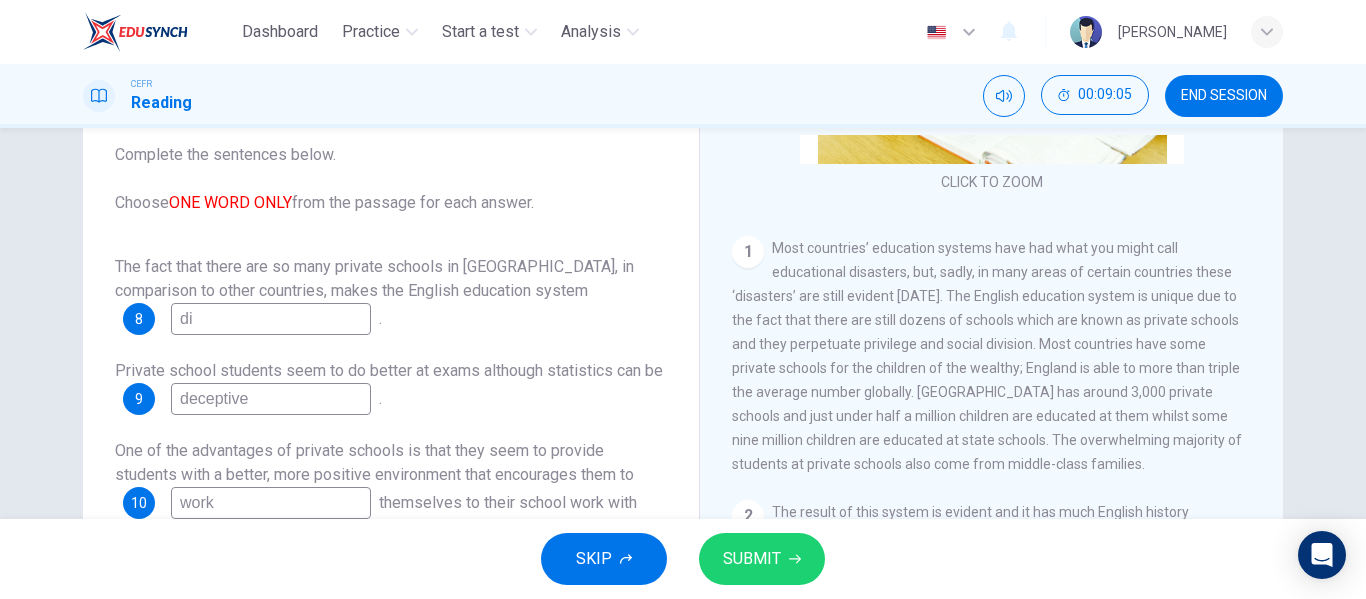 type on "d" 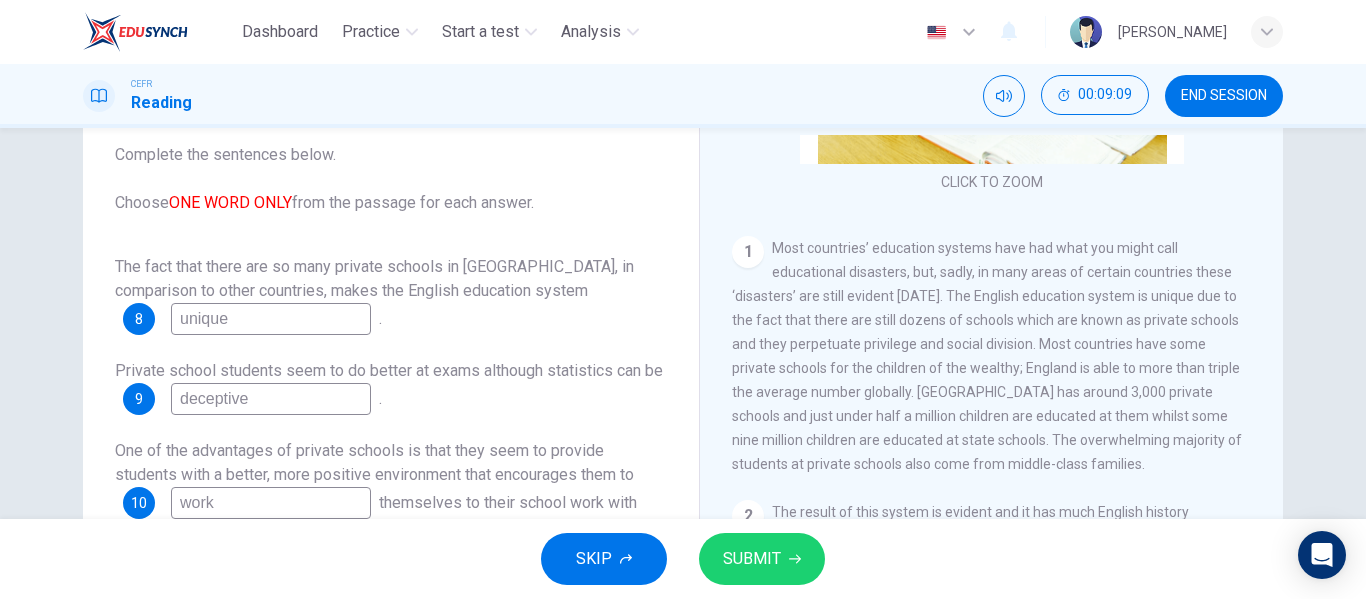 type on "unique" 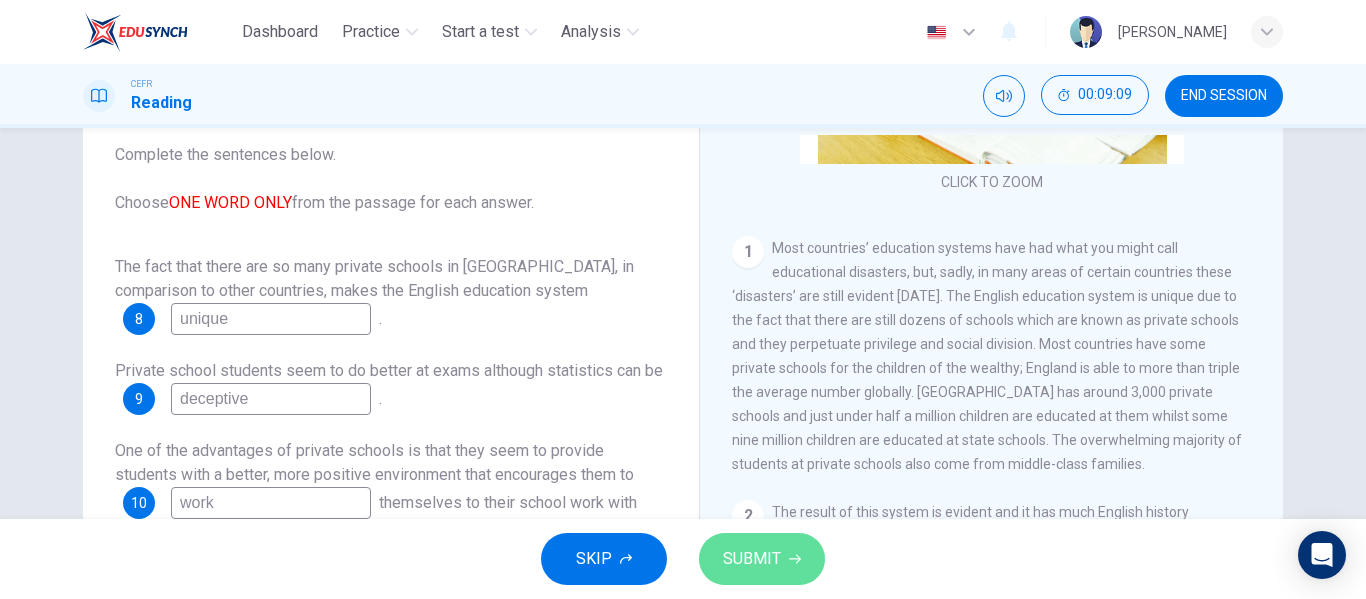 click on "SUBMIT" at bounding box center [762, 559] 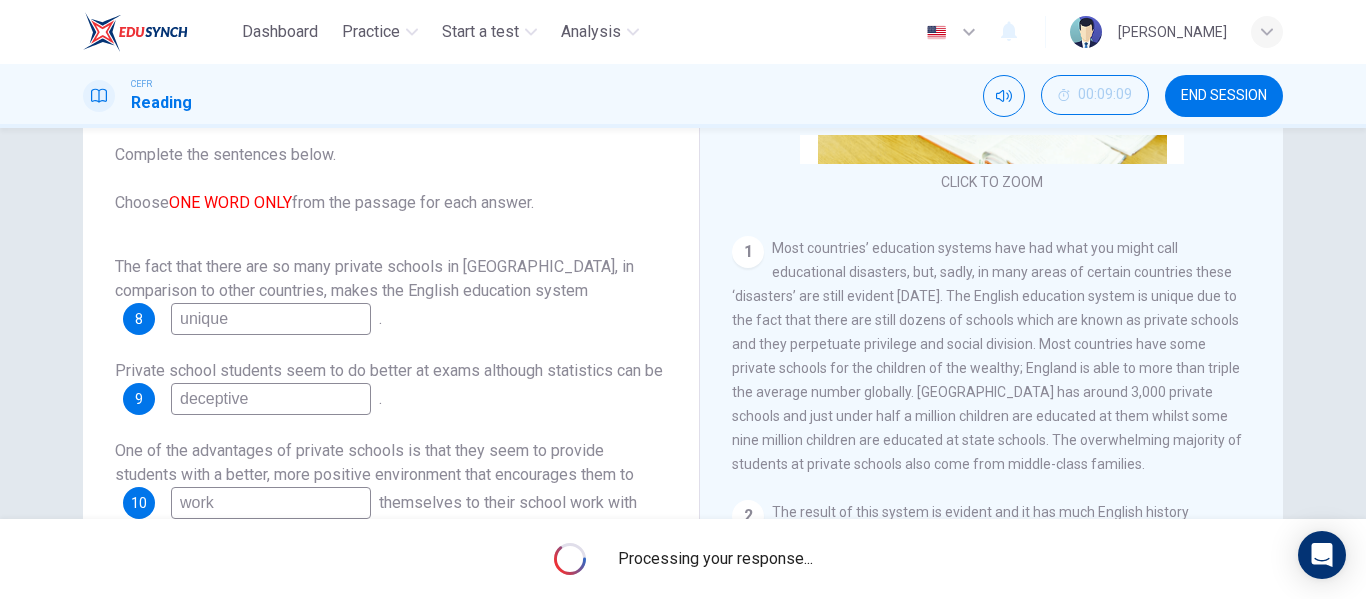 scroll, scrollTop: 25, scrollLeft: 0, axis: vertical 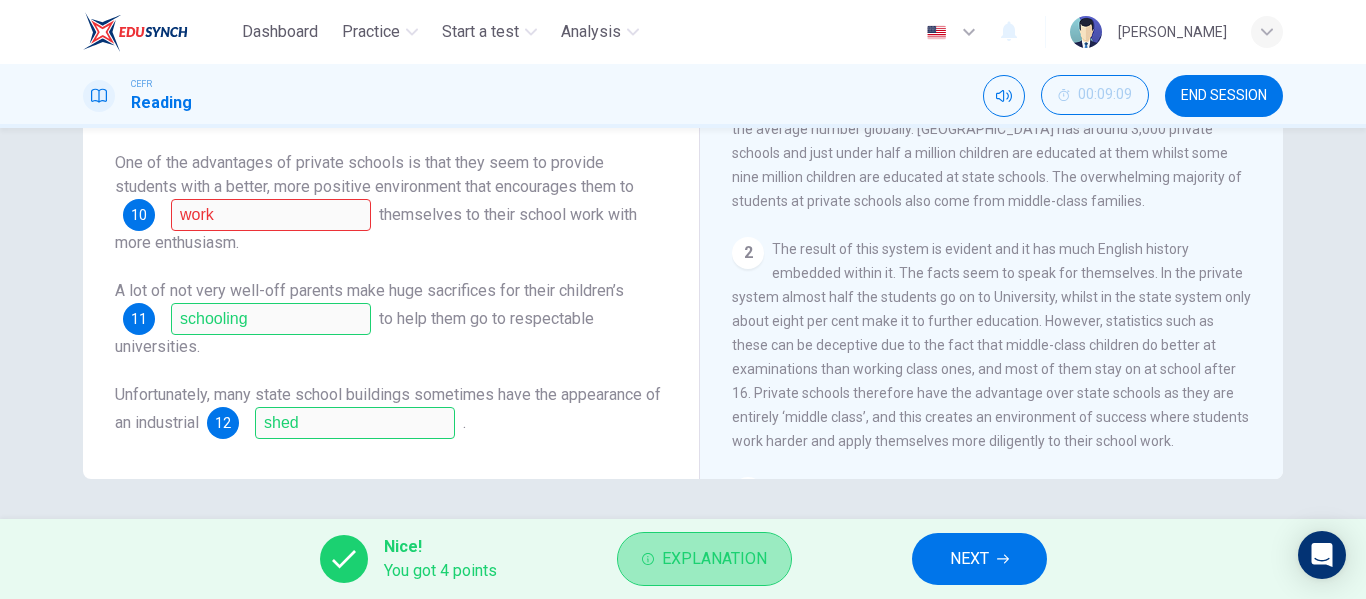click on "Explanation" at bounding box center (714, 559) 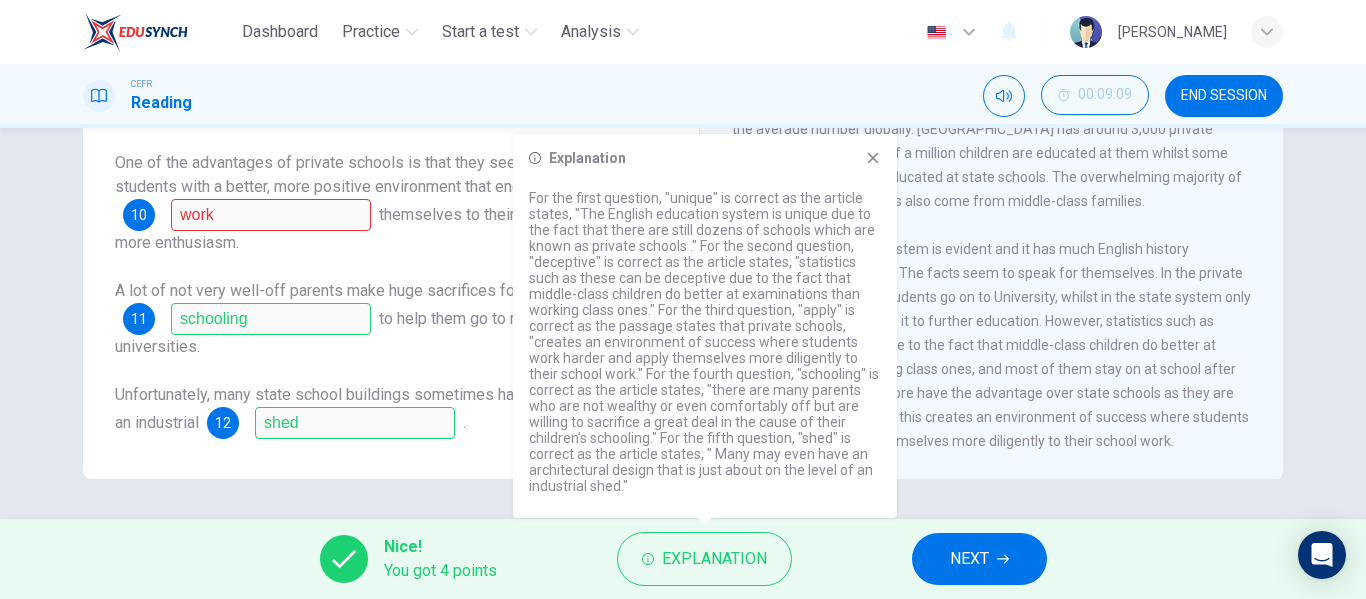 click on "Explanation" at bounding box center [705, 326] 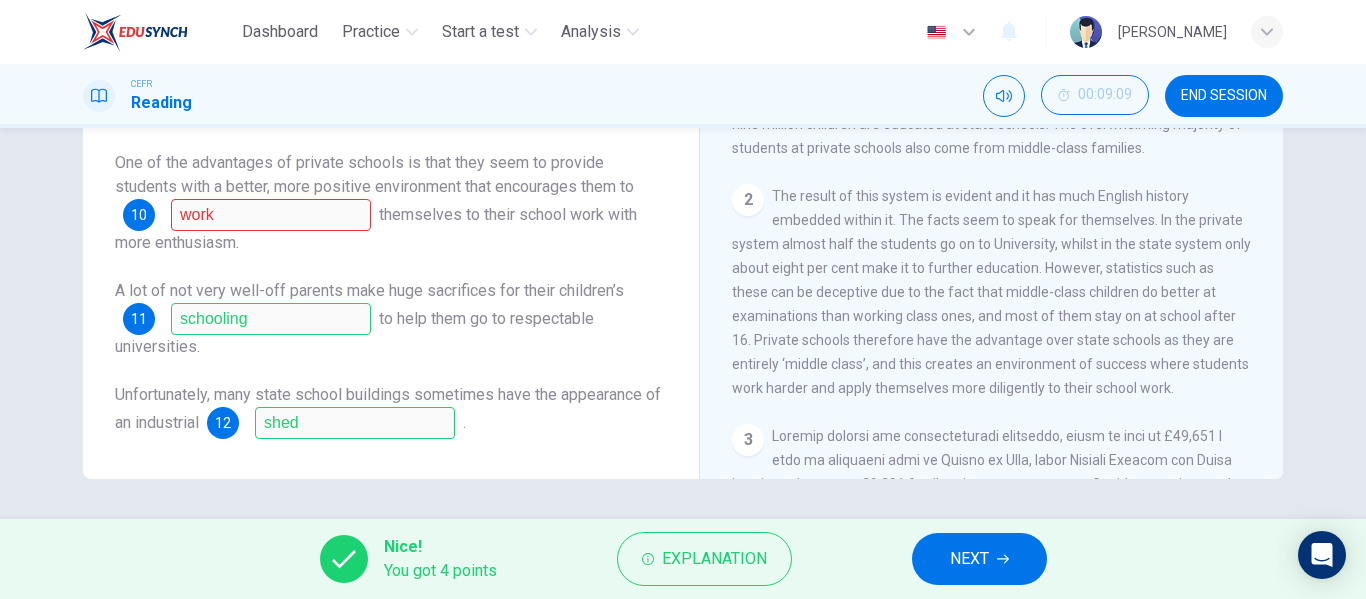 scroll, scrollTop: 374, scrollLeft: 0, axis: vertical 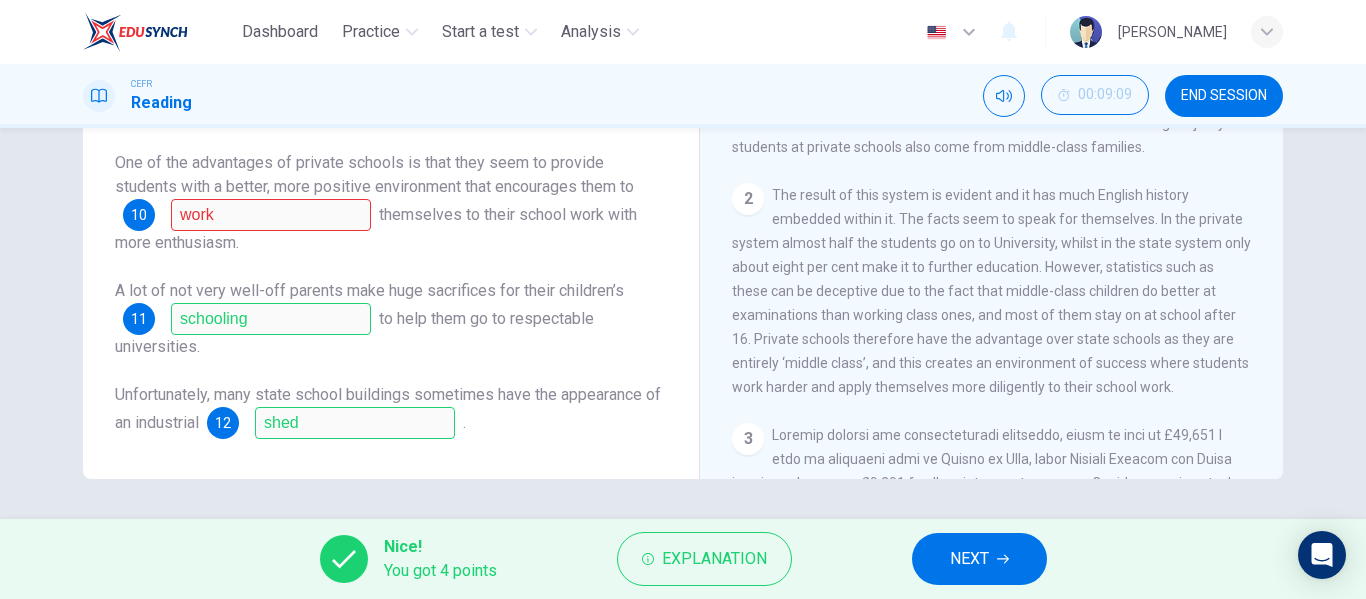 click on "NEXT" at bounding box center [969, 559] 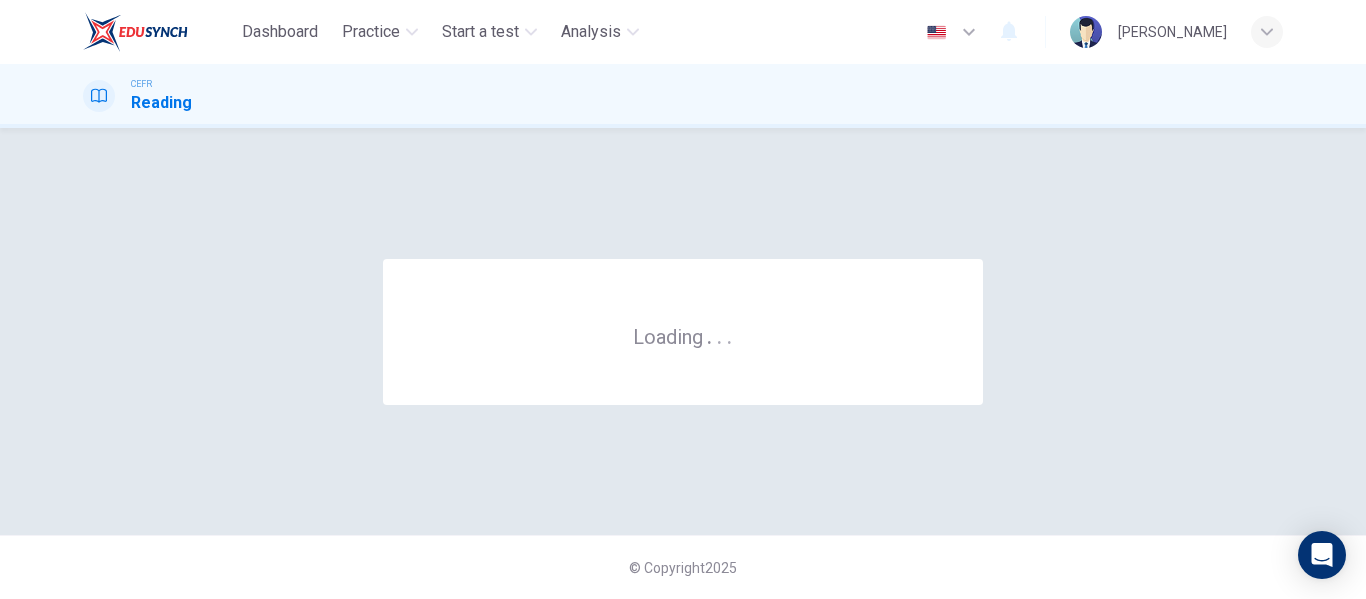 scroll, scrollTop: 0, scrollLeft: 0, axis: both 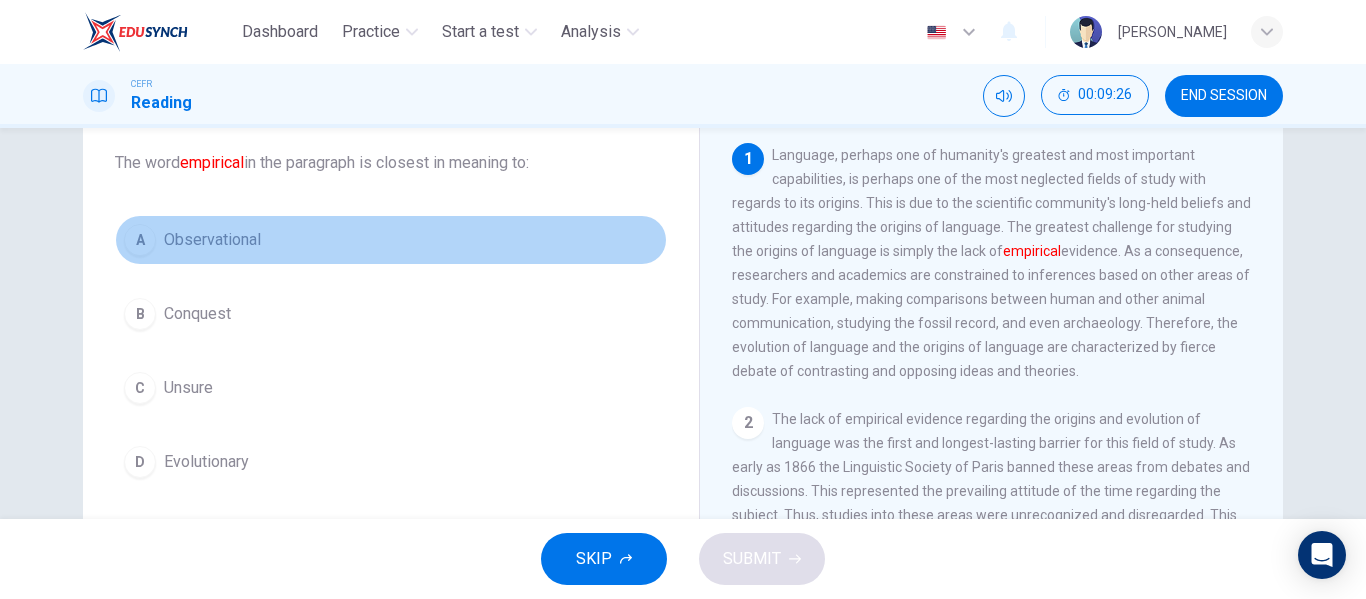 click on "A Observational" at bounding box center [391, 240] 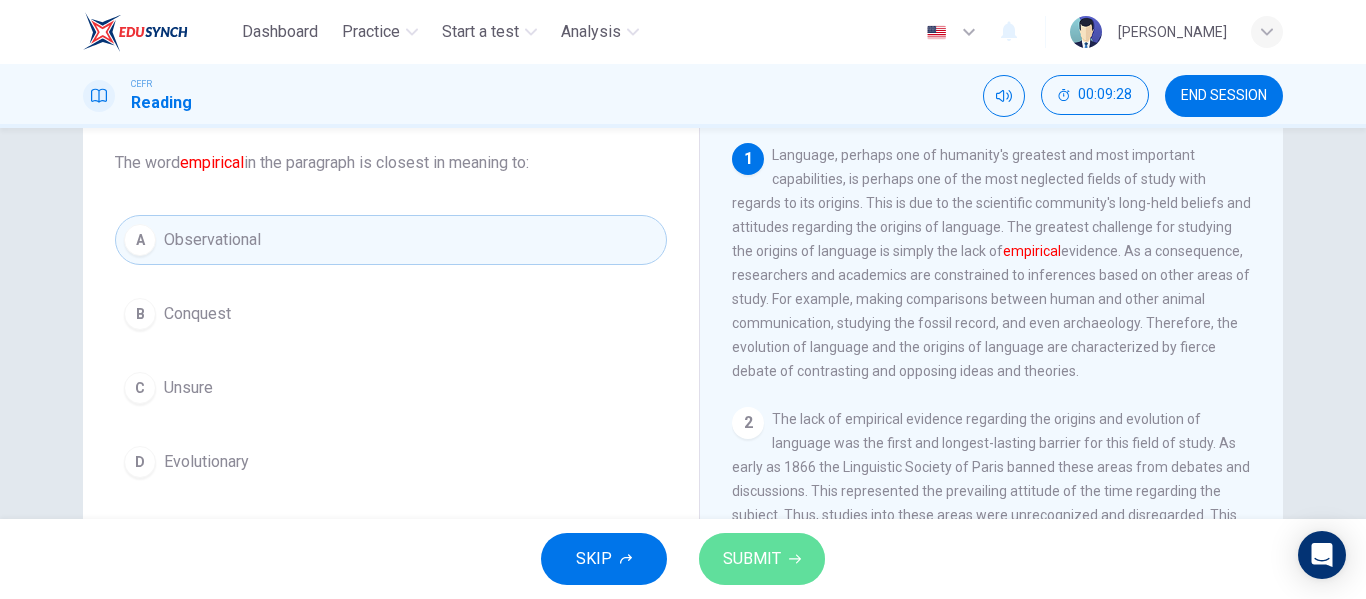 click on "SUBMIT" at bounding box center (762, 559) 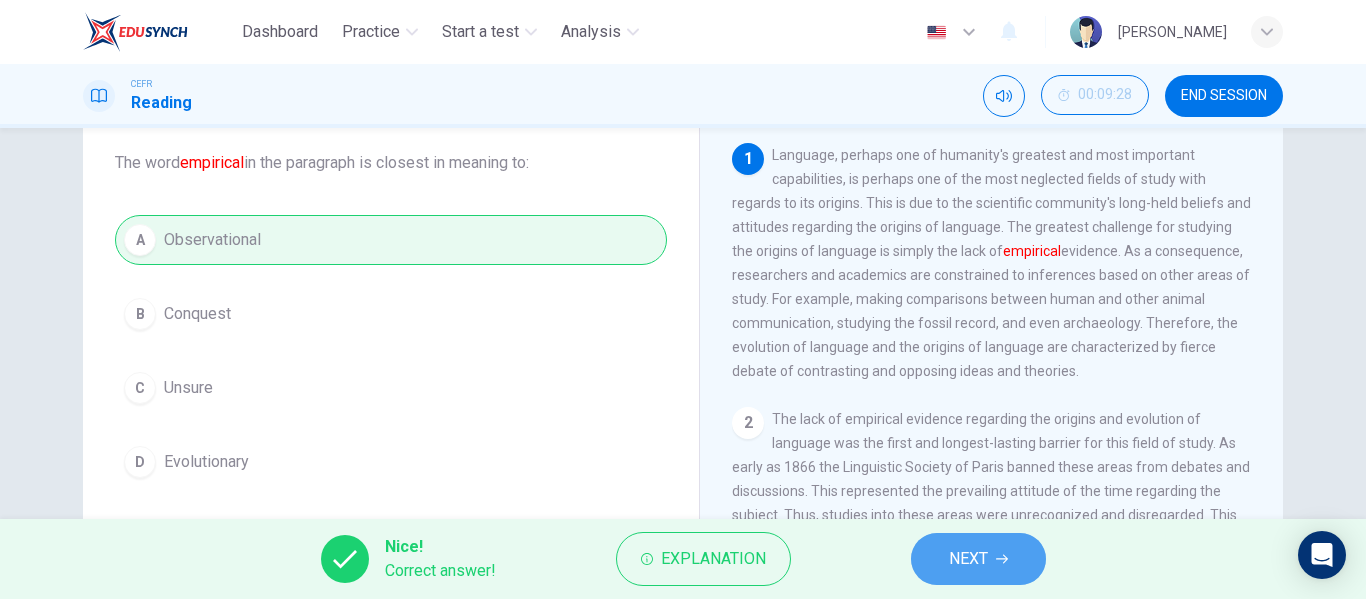 click 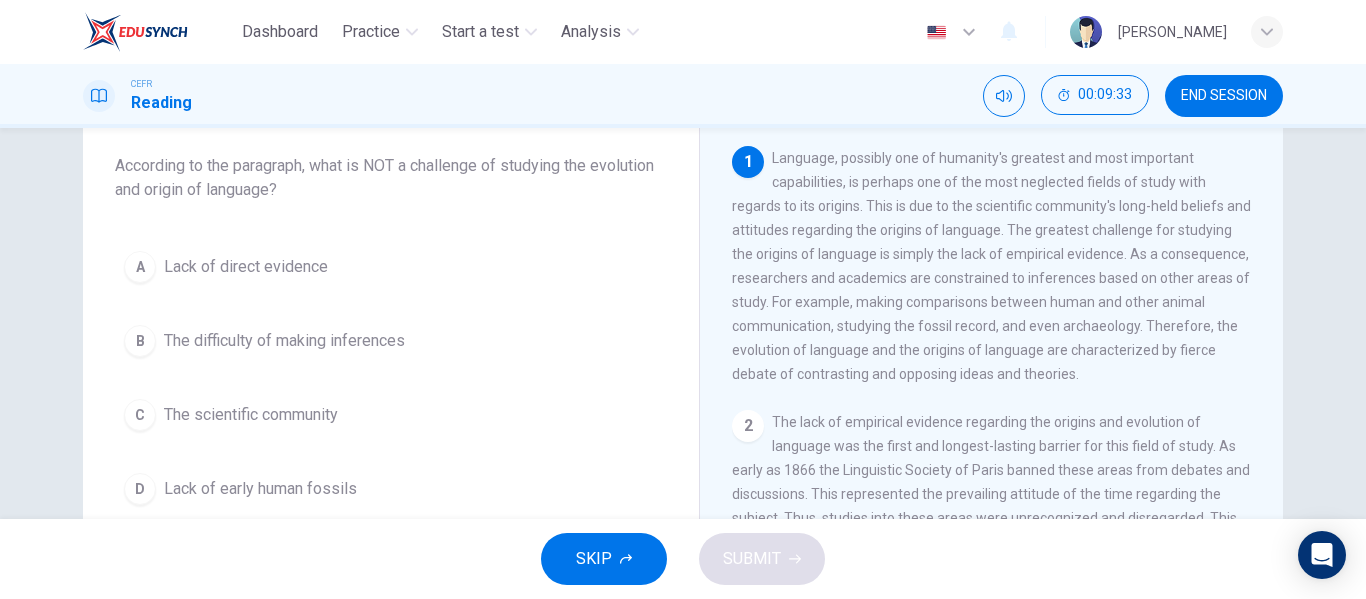 scroll, scrollTop: 109, scrollLeft: 0, axis: vertical 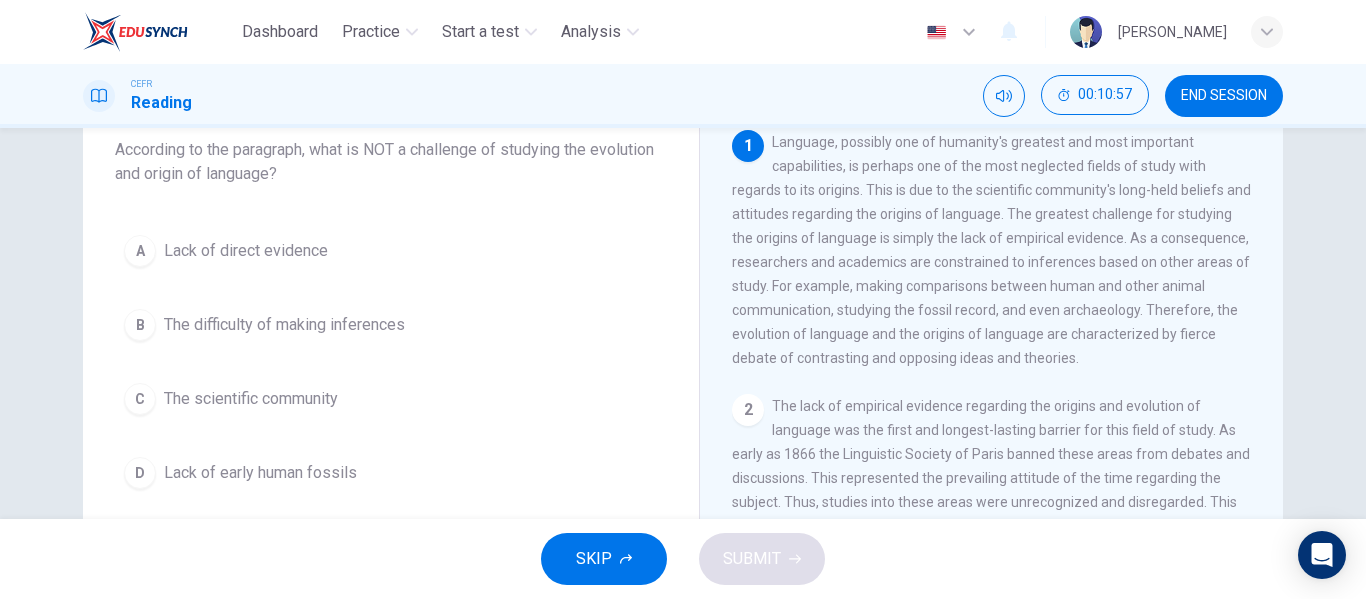 click on "The scientific community" at bounding box center (251, 399) 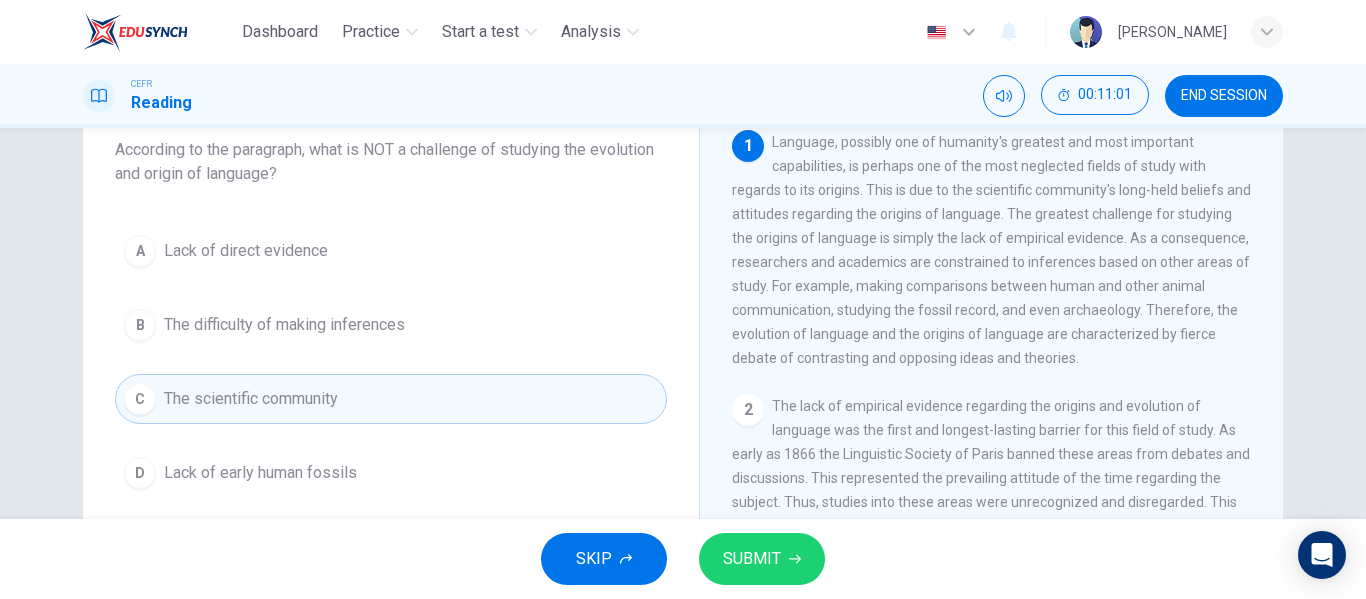 click on "SUBMIT" at bounding box center [762, 559] 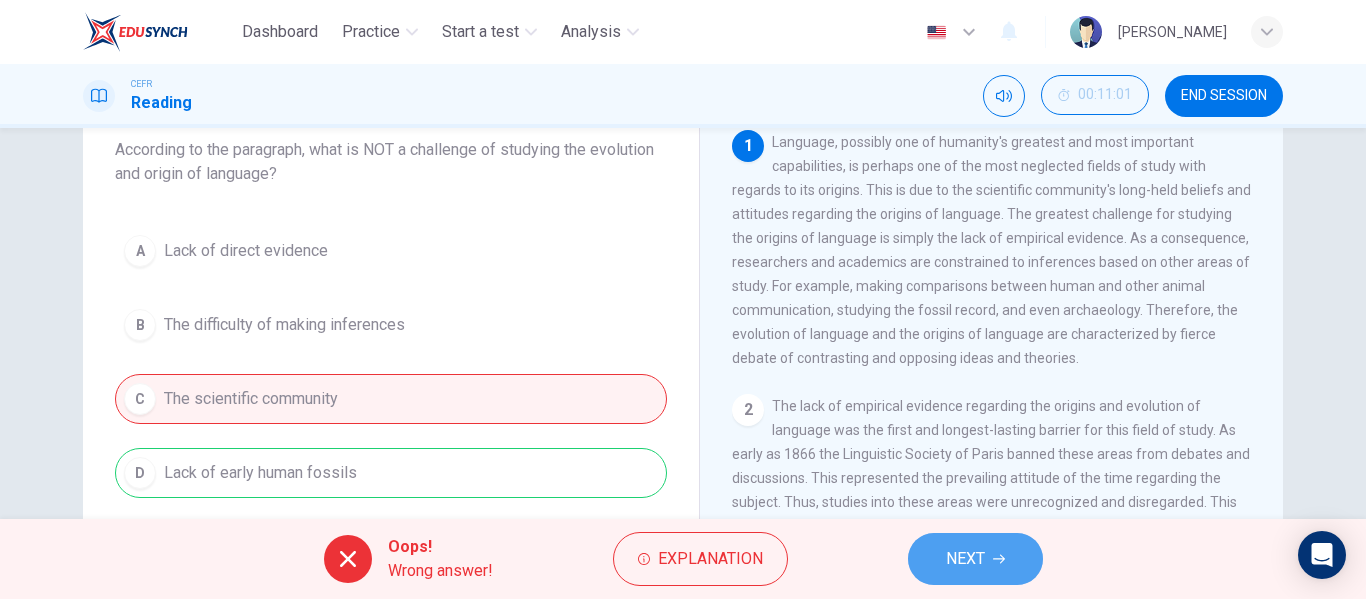 click on "NEXT" at bounding box center [965, 559] 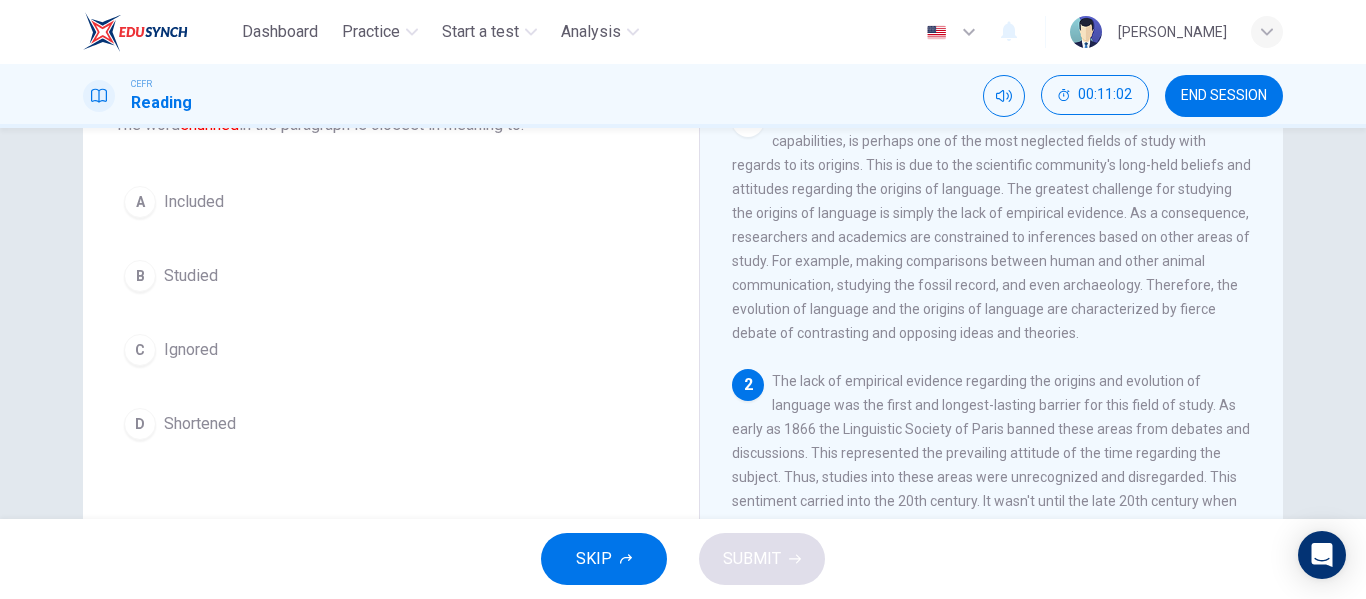 scroll, scrollTop: 126, scrollLeft: 0, axis: vertical 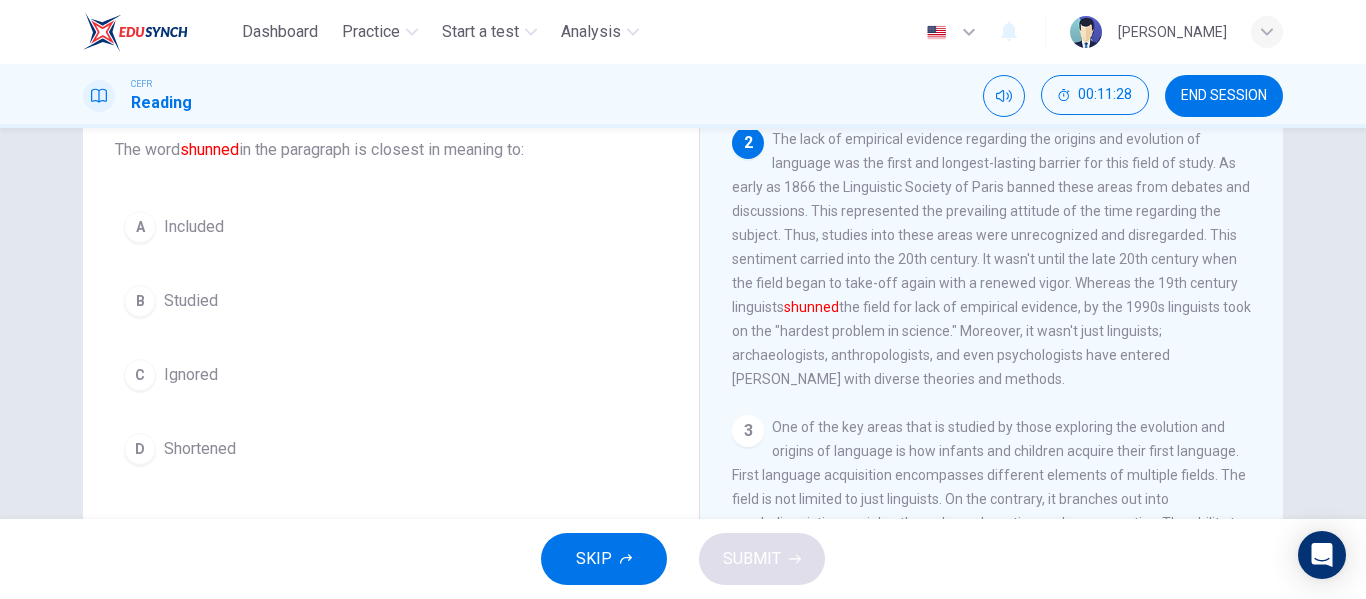 click on "C Ignored" at bounding box center (391, 375) 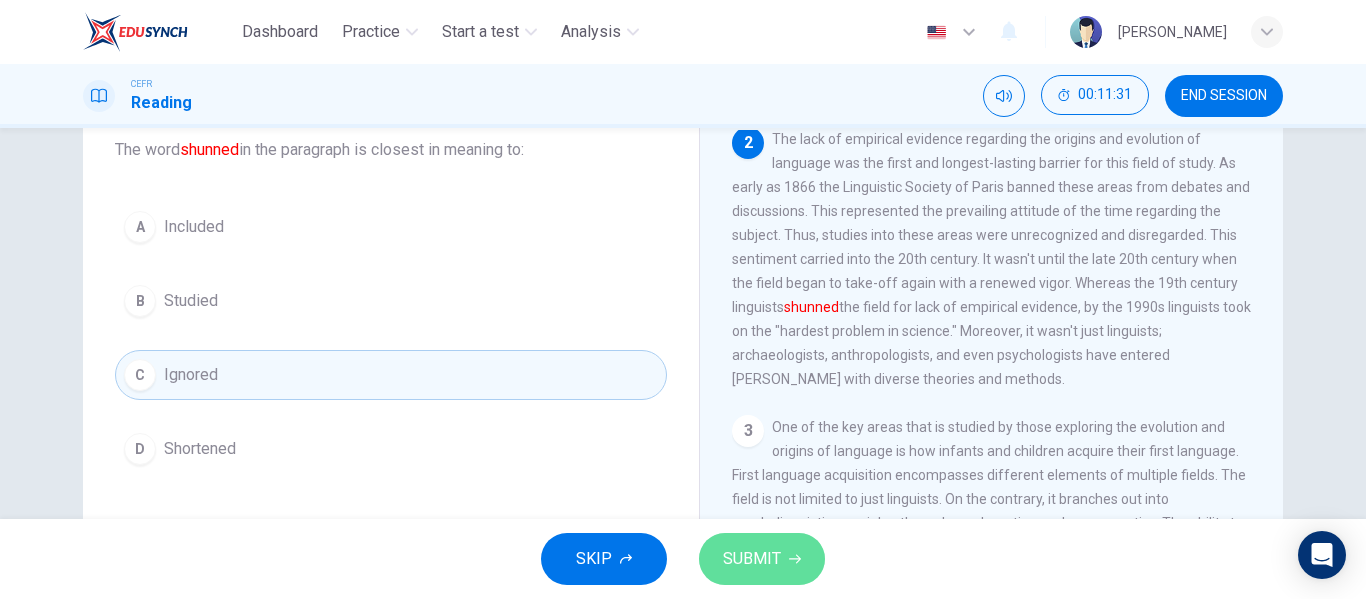 click on "SUBMIT" at bounding box center [752, 559] 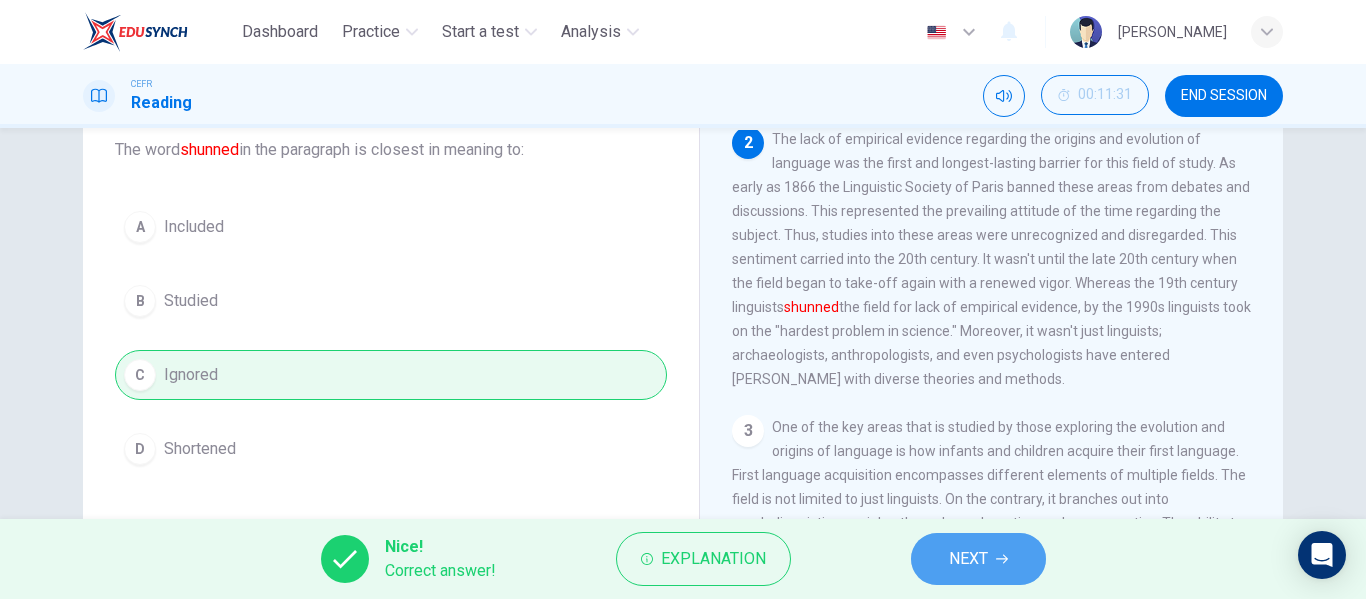 click on "NEXT" at bounding box center [978, 559] 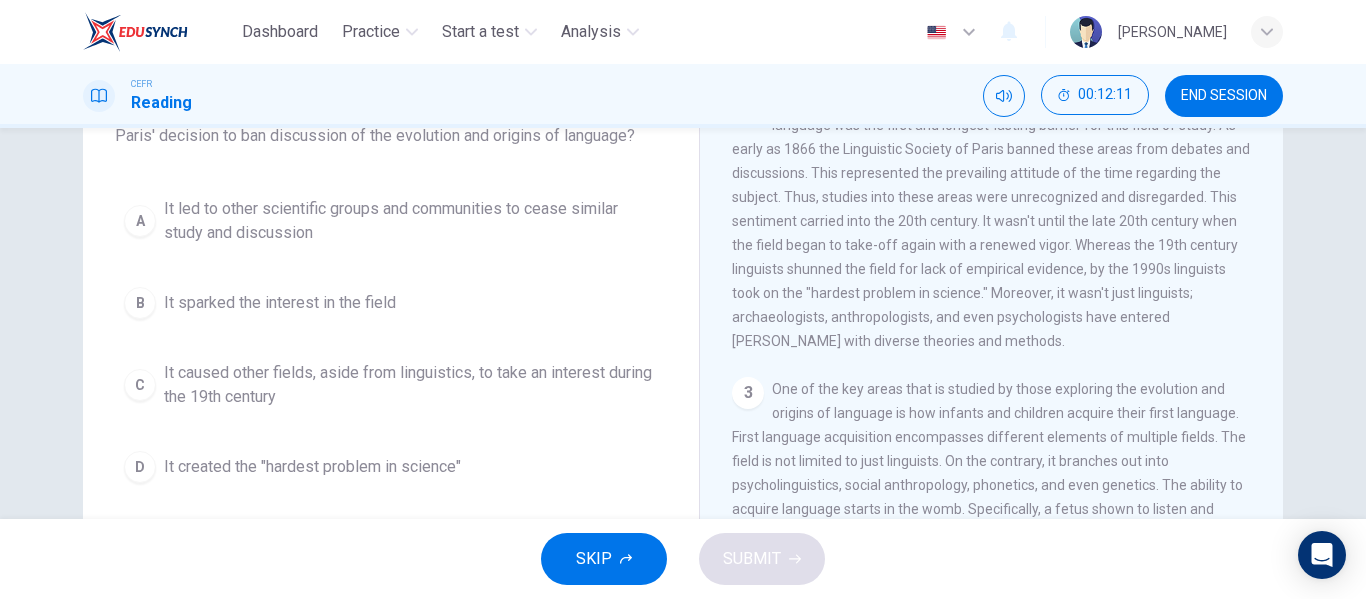 scroll, scrollTop: 163, scrollLeft: 0, axis: vertical 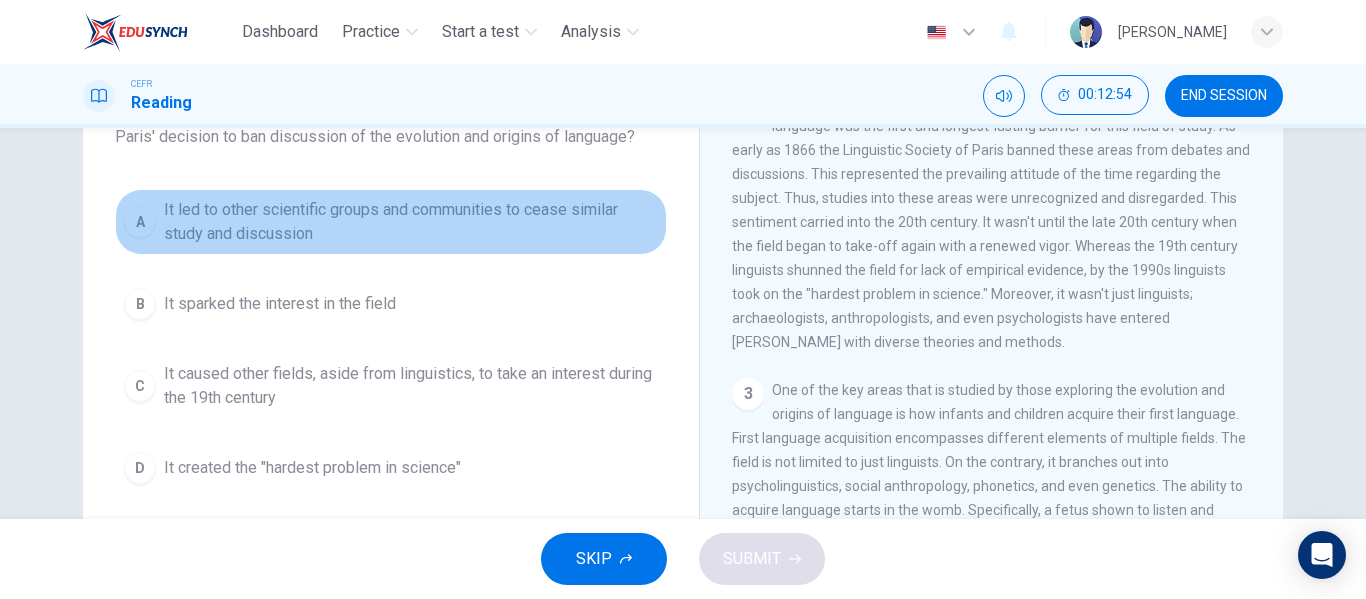 click on "It led to other scientific groups and communities to cease similar study and discussion" at bounding box center (411, 222) 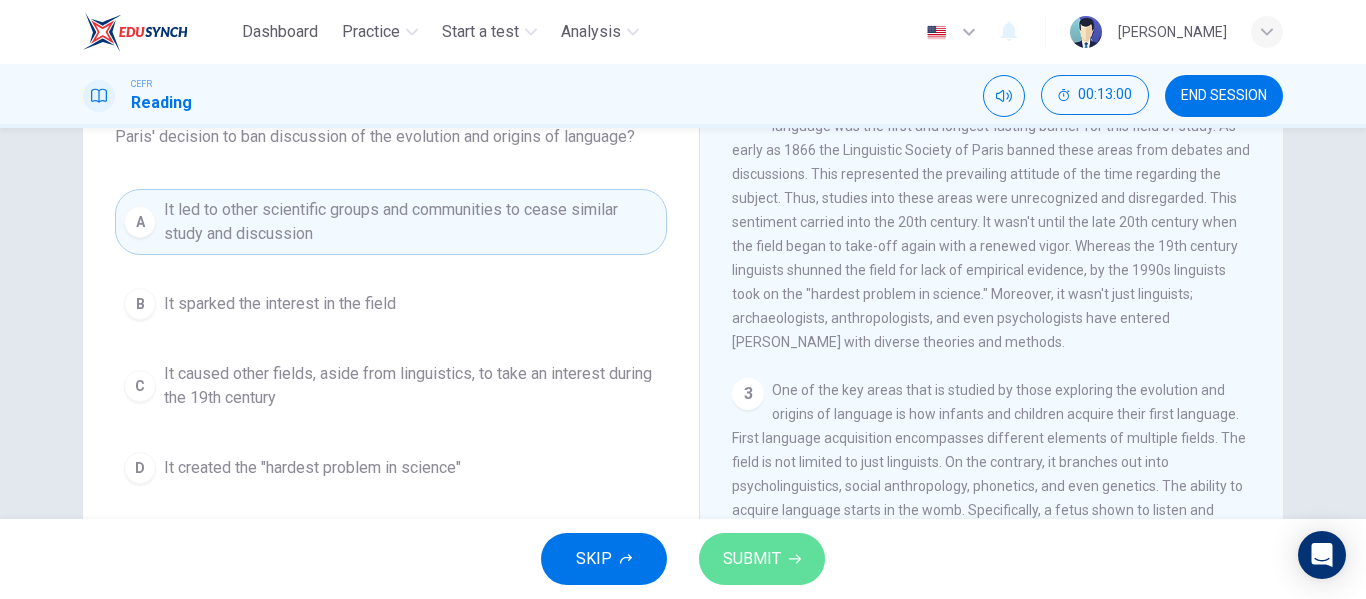 click on "SUBMIT" at bounding box center [752, 559] 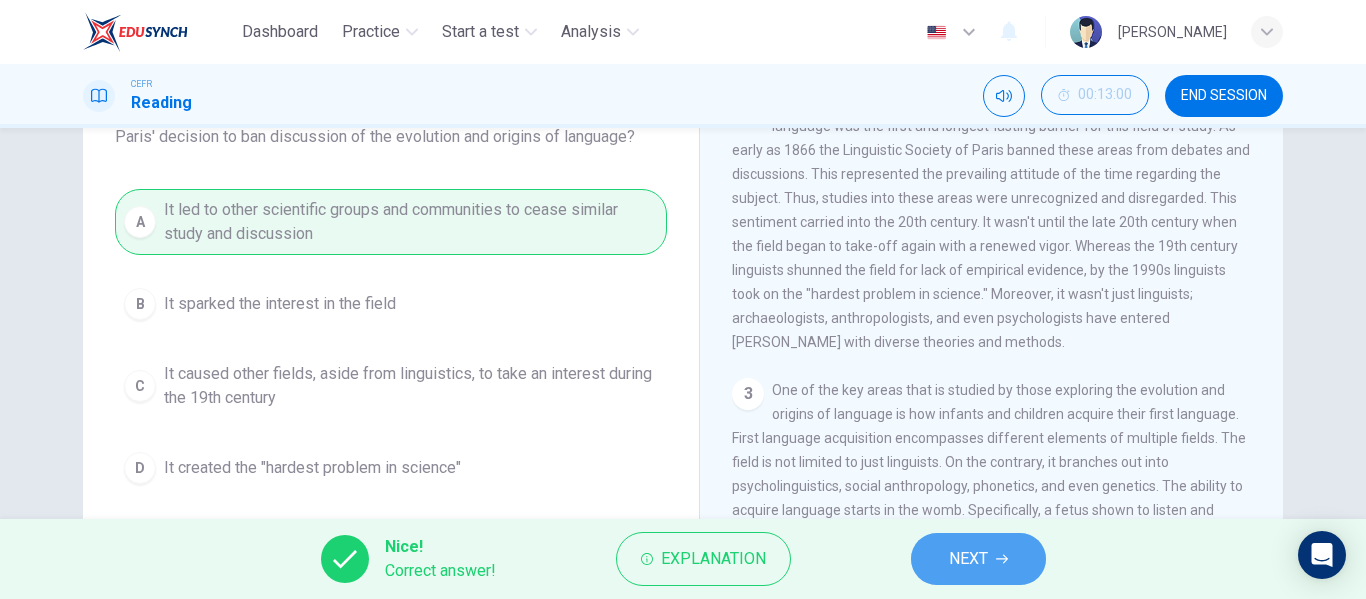 click on "NEXT" at bounding box center (978, 559) 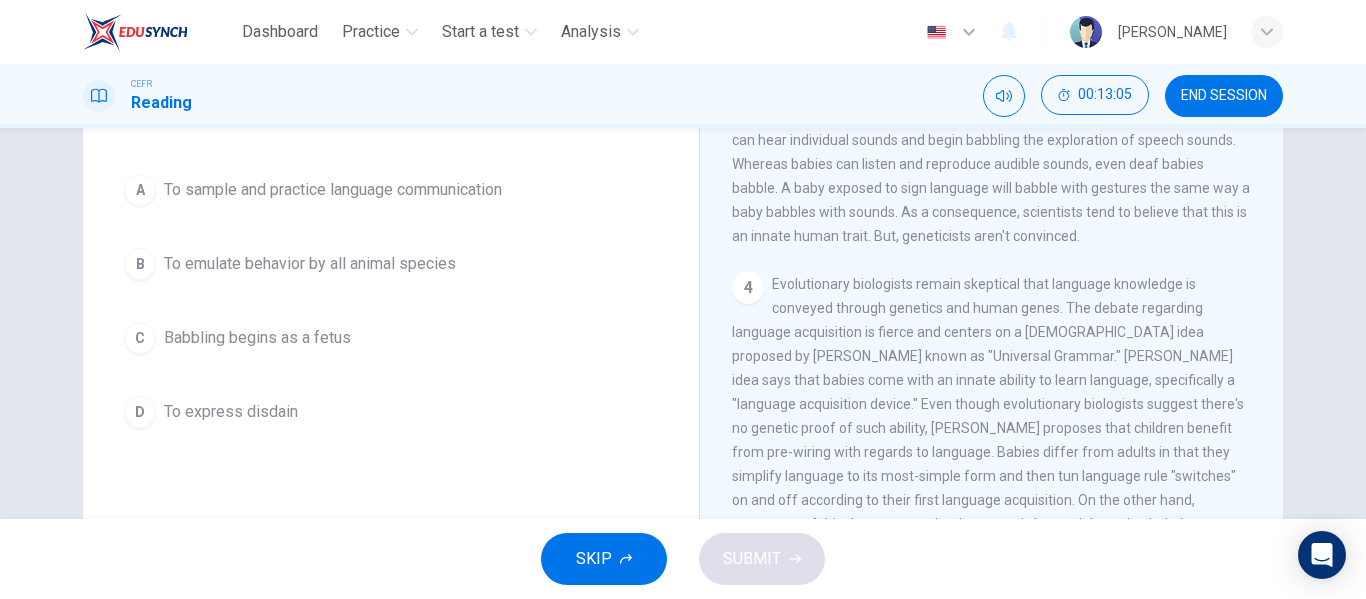 scroll, scrollTop: 687, scrollLeft: 0, axis: vertical 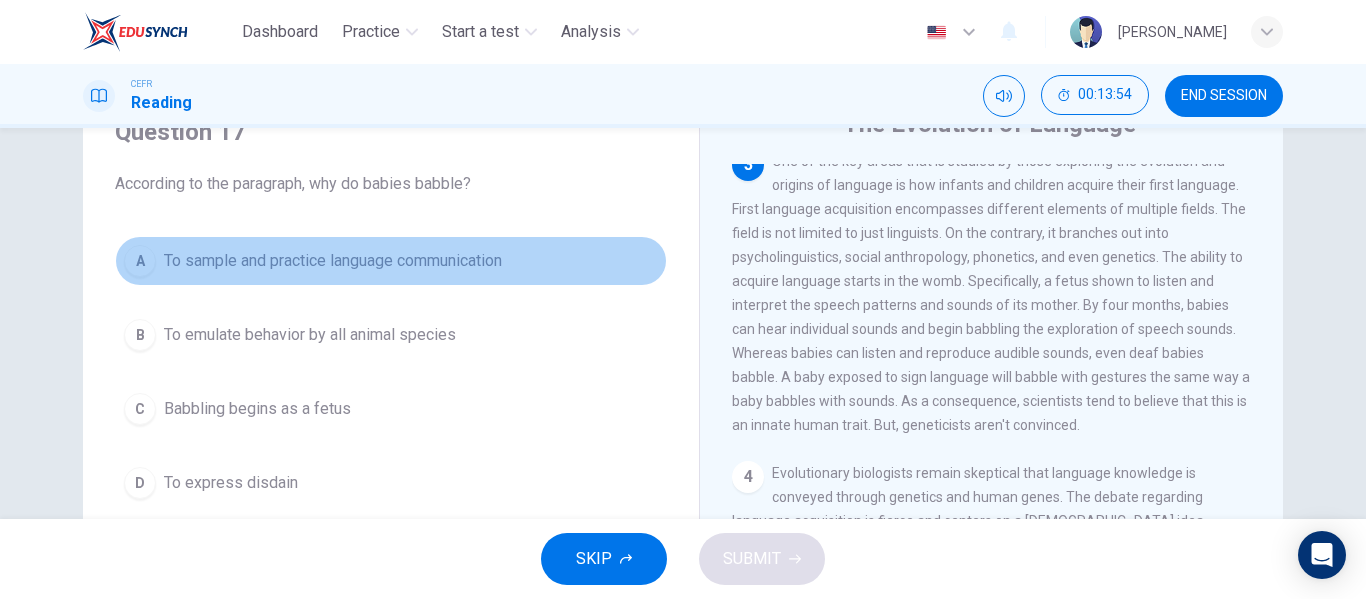 click on "A To sample and practice language communication" at bounding box center [391, 261] 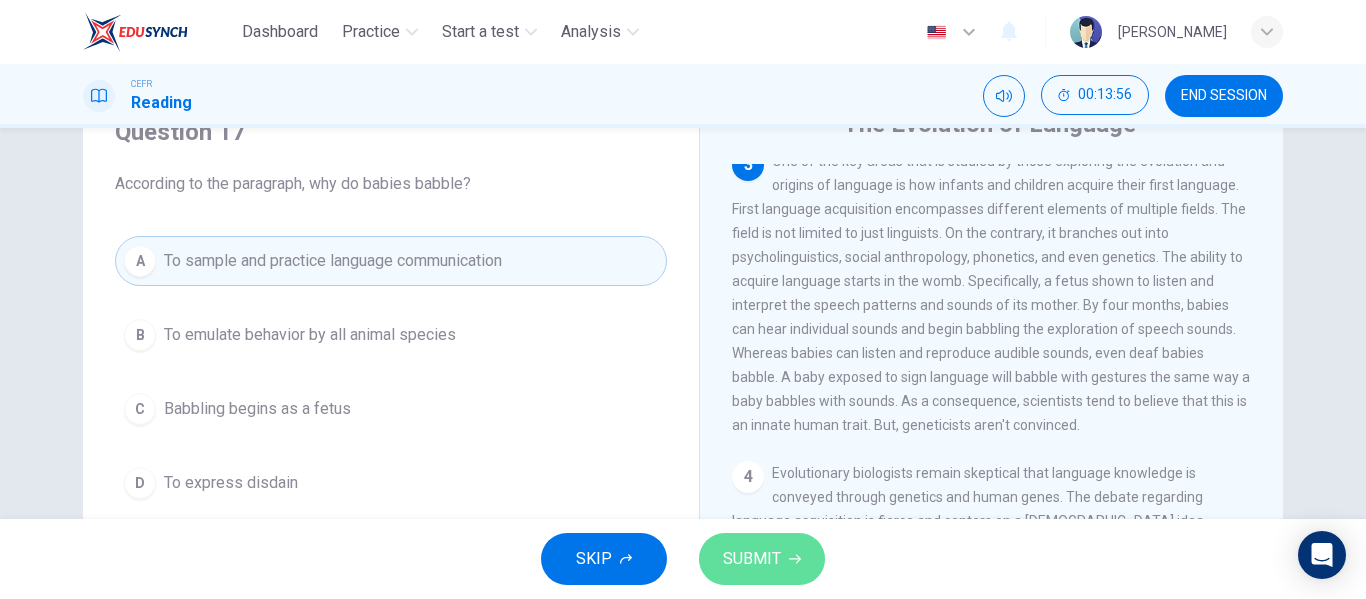 click on "SUBMIT" at bounding box center (752, 559) 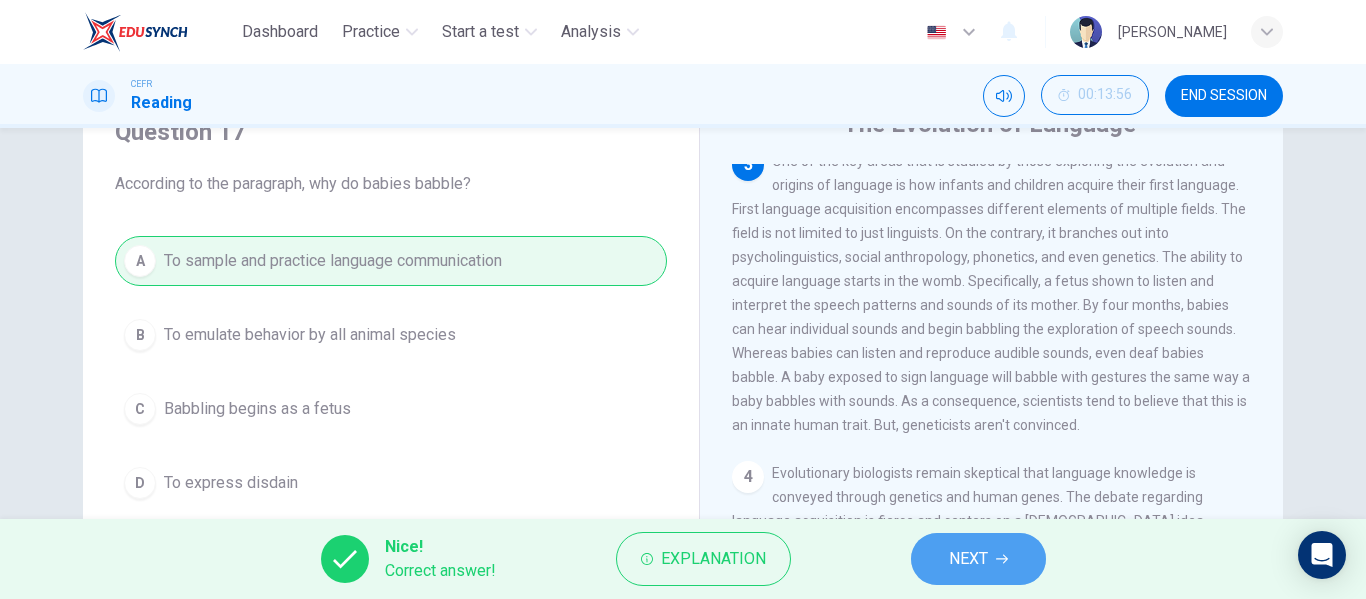 click on "NEXT" at bounding box center [968, 559] 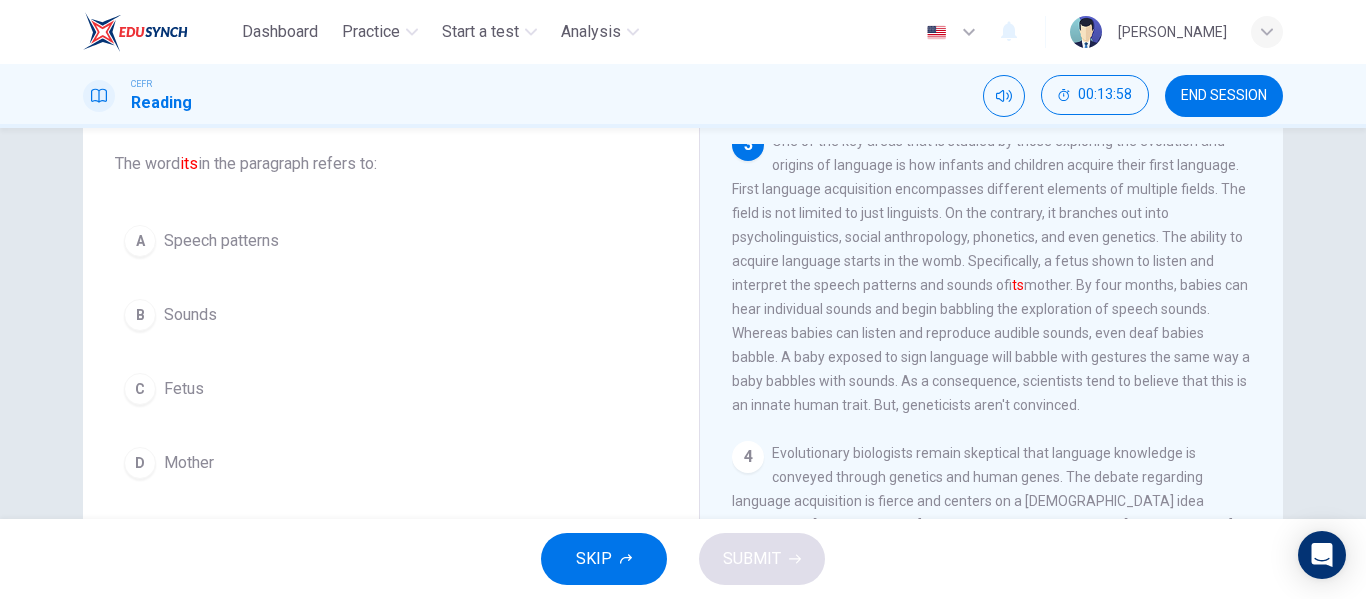 scroll, scrollTop: 113, scrollLeft: 0, axis: vertical 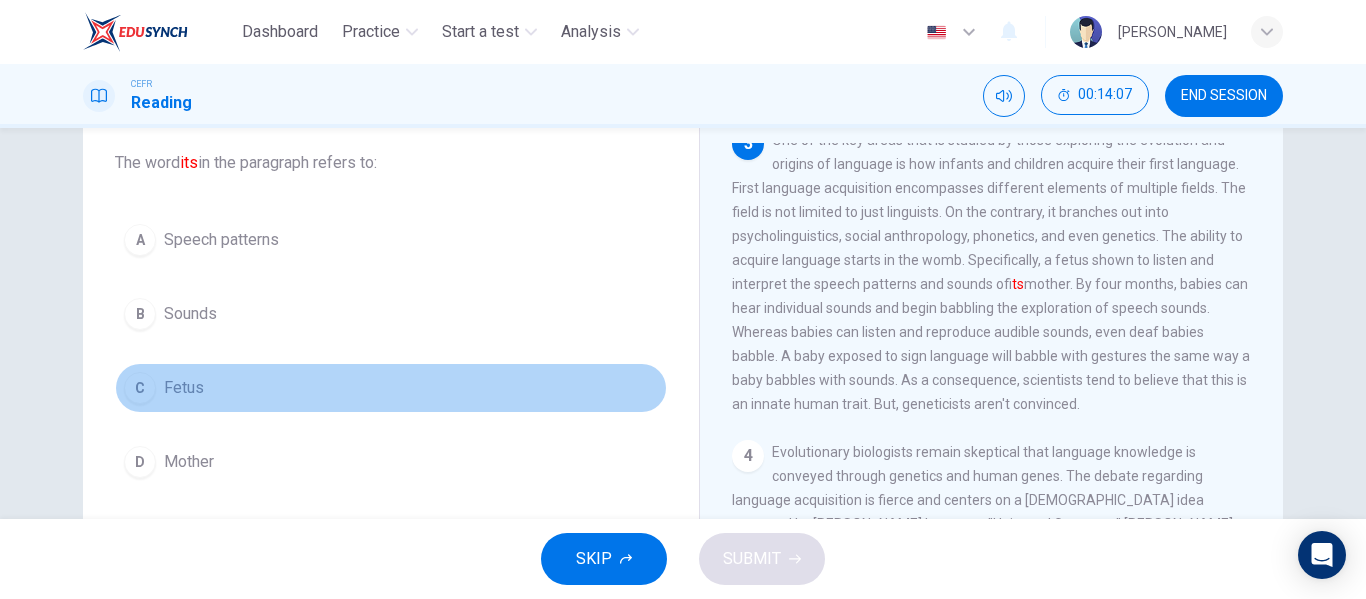 click on "C Fetus" at bounding box center (391, 388) 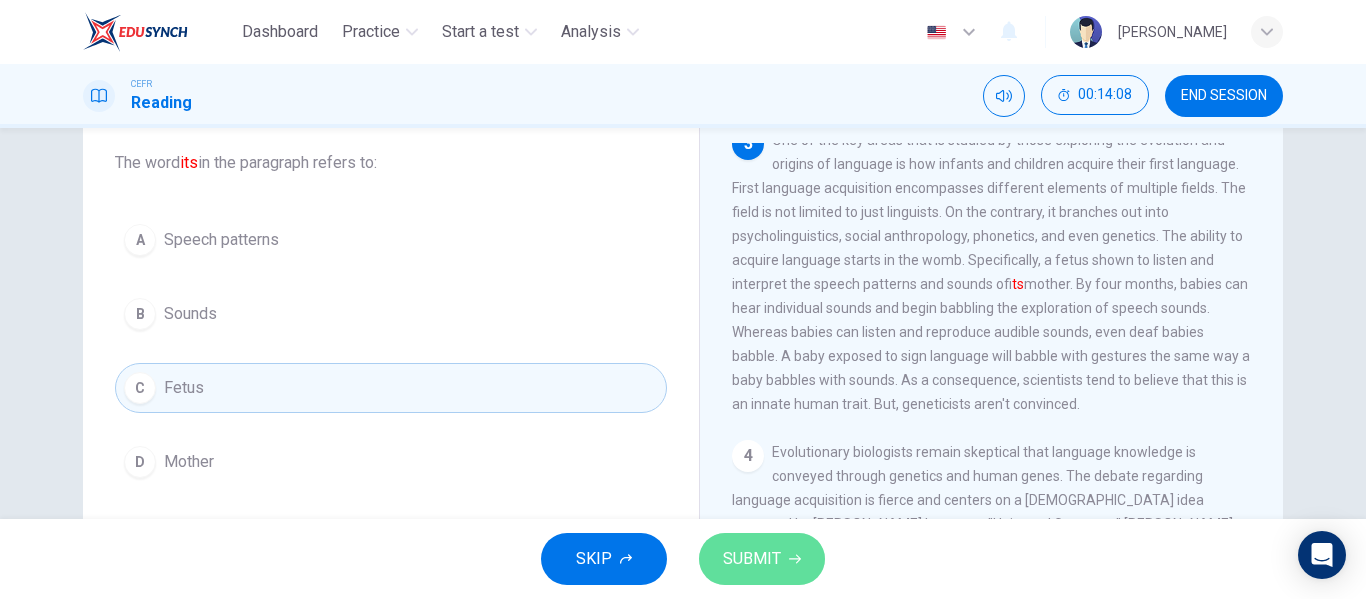 click 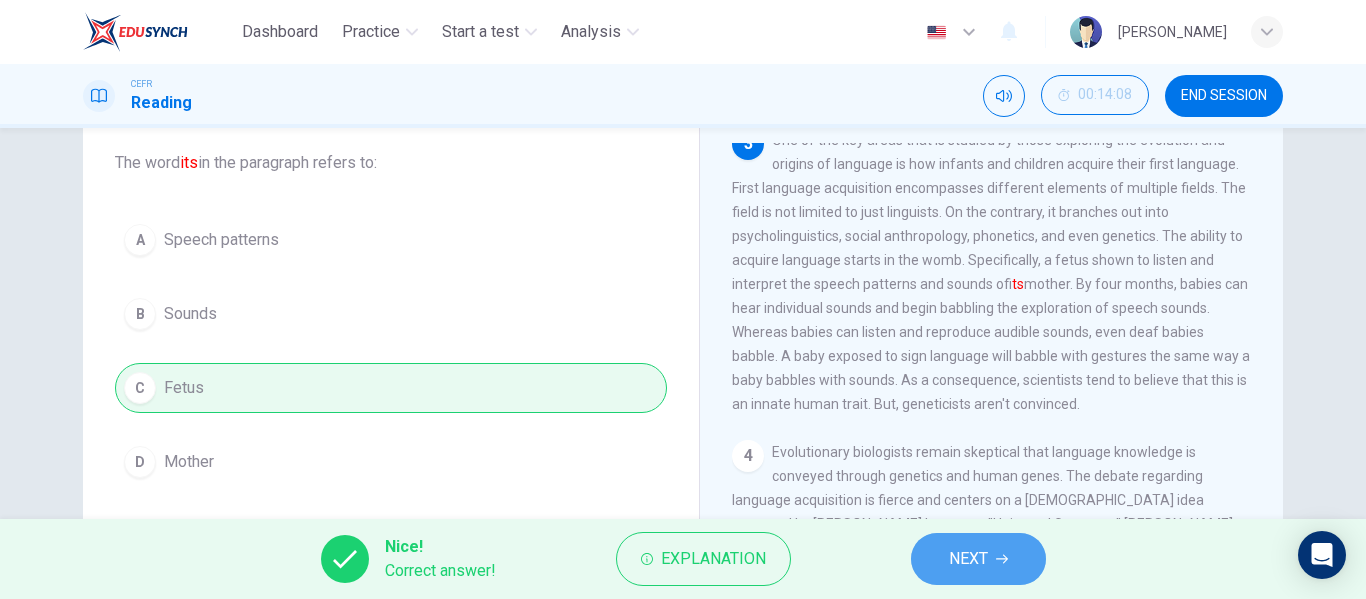 click 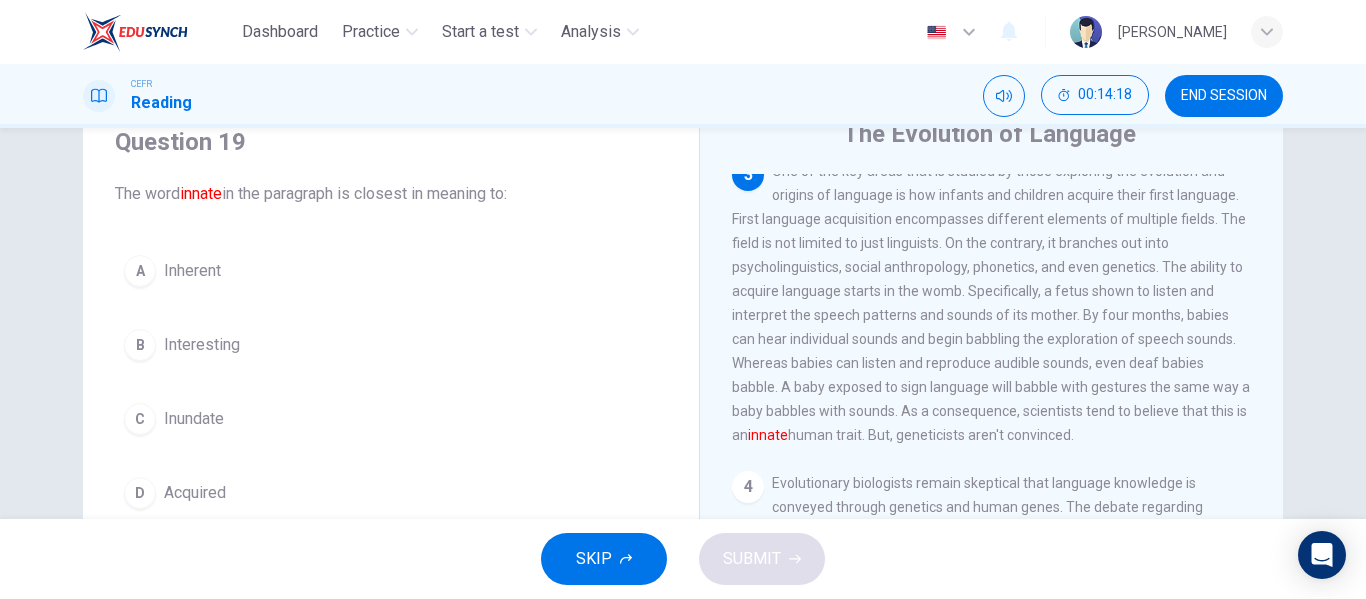 scroll, scrollTop: 81, scrollLeft: 0, axis: vertical 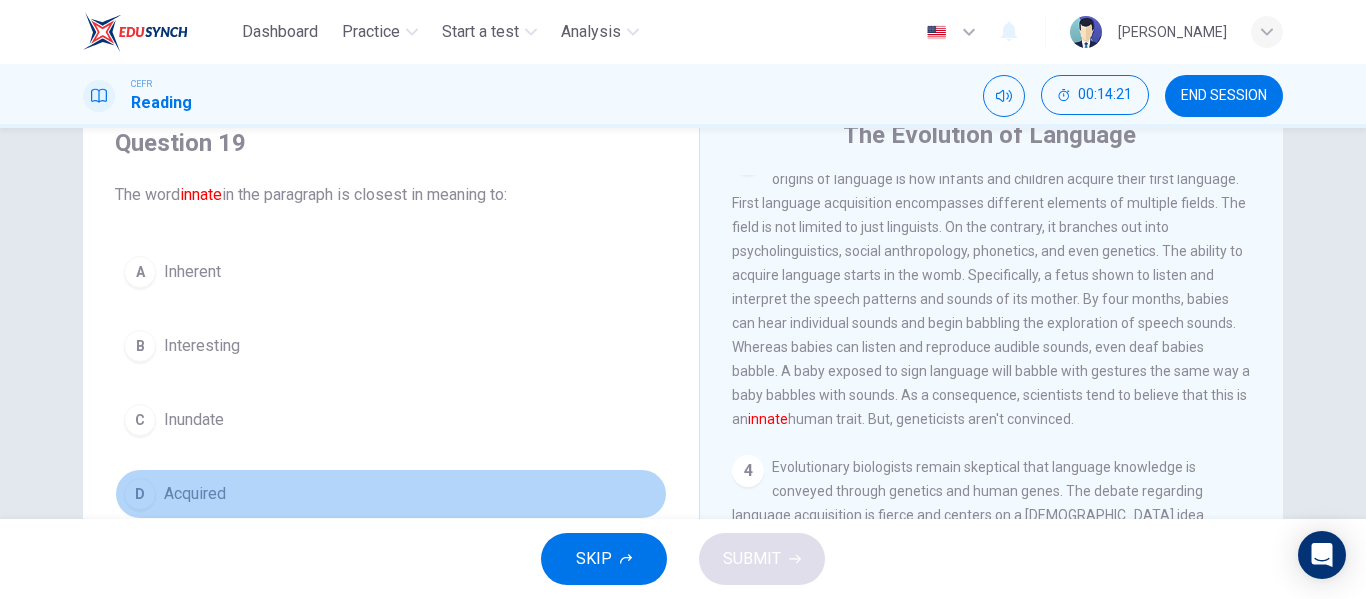 click on "D Acquired" at bounding box center [391, 494] 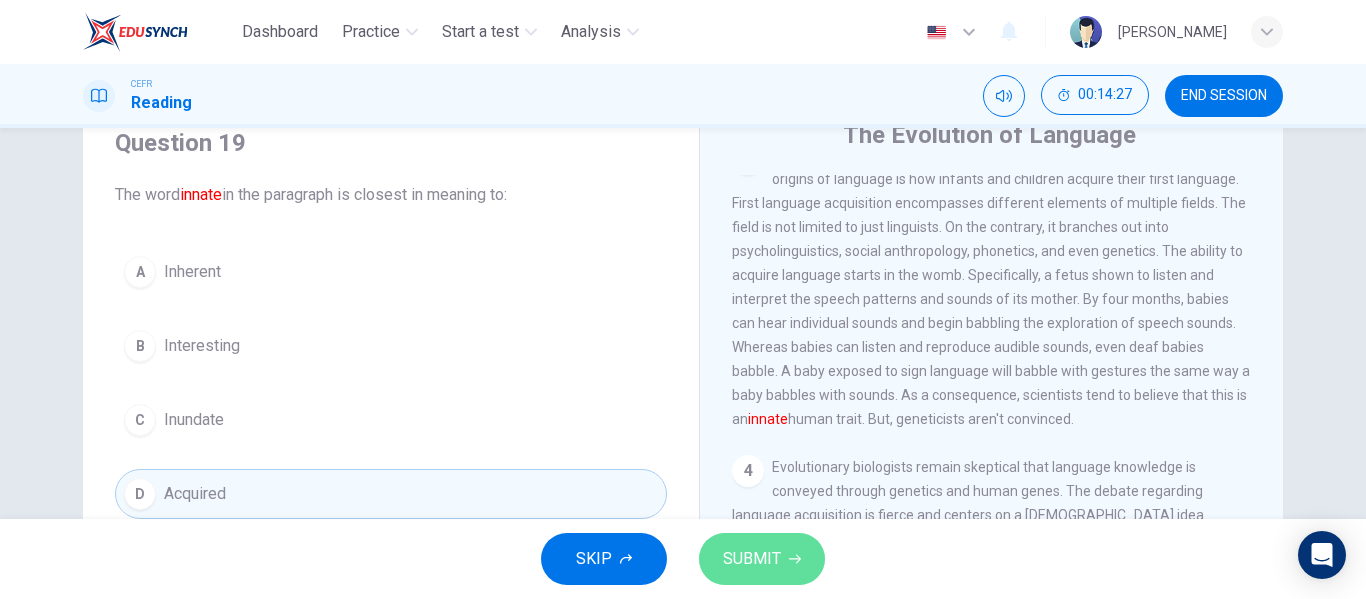 click on "SUBMIT" at bounding box center [752, 559] 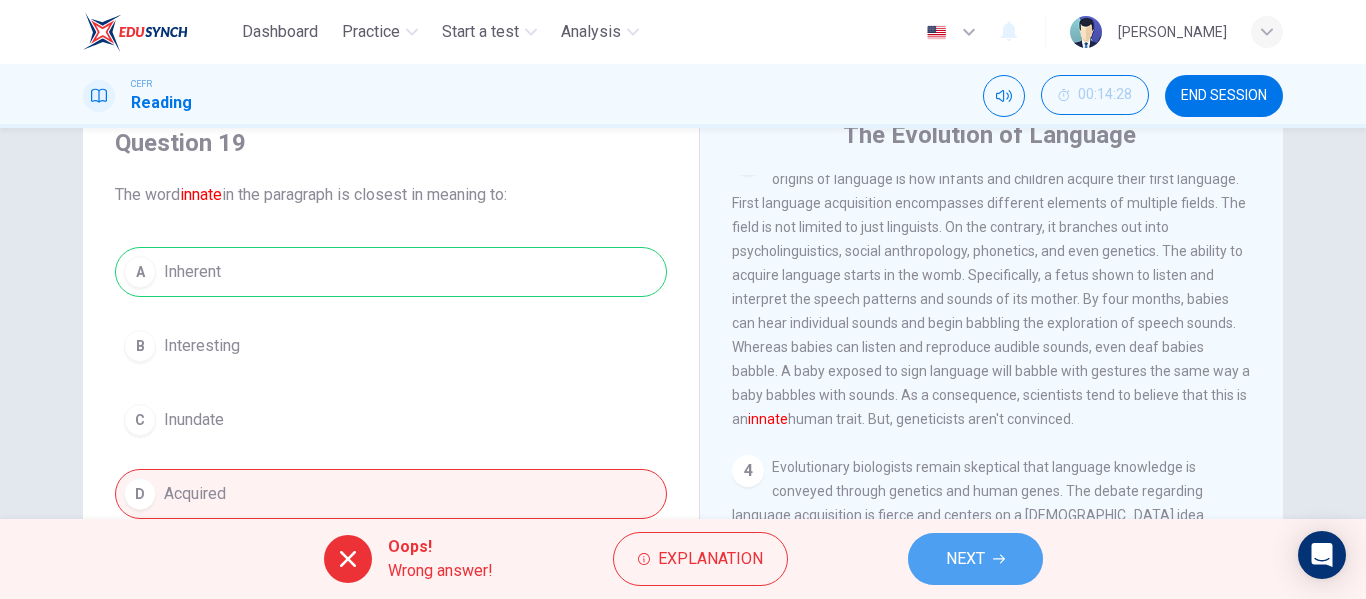 click on "NEXT" at bounding box center (965, 559) 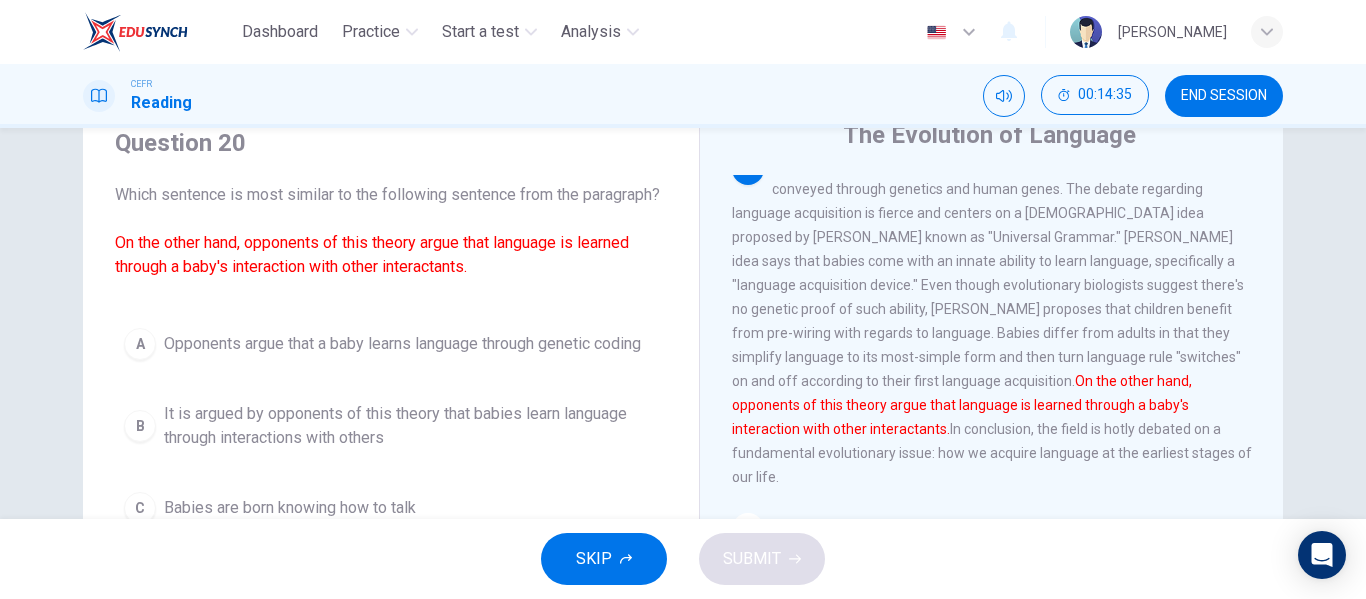 scroll, scrollTop: 887, scrollLeft: 0, axis: vertical 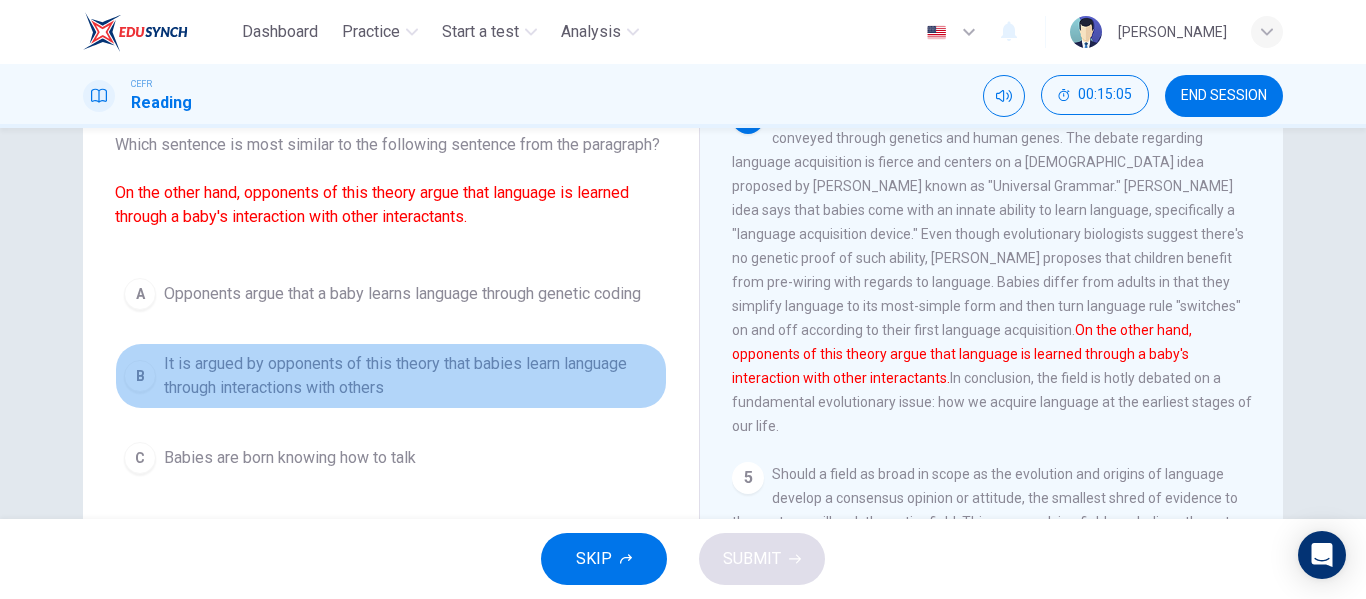 click on "It is argued by opponents of this theory that babies learn language through interactions with others" at bounding box center [411, 376] 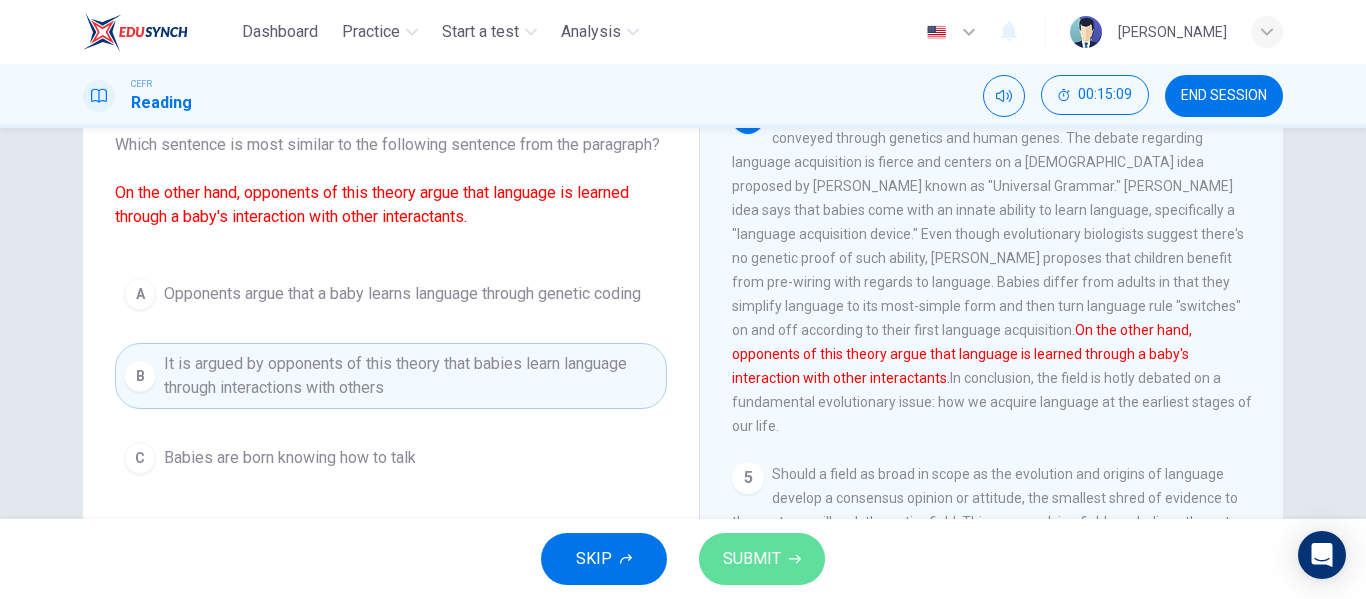 click on "SUBMIT" at bounding box center [752, 559] 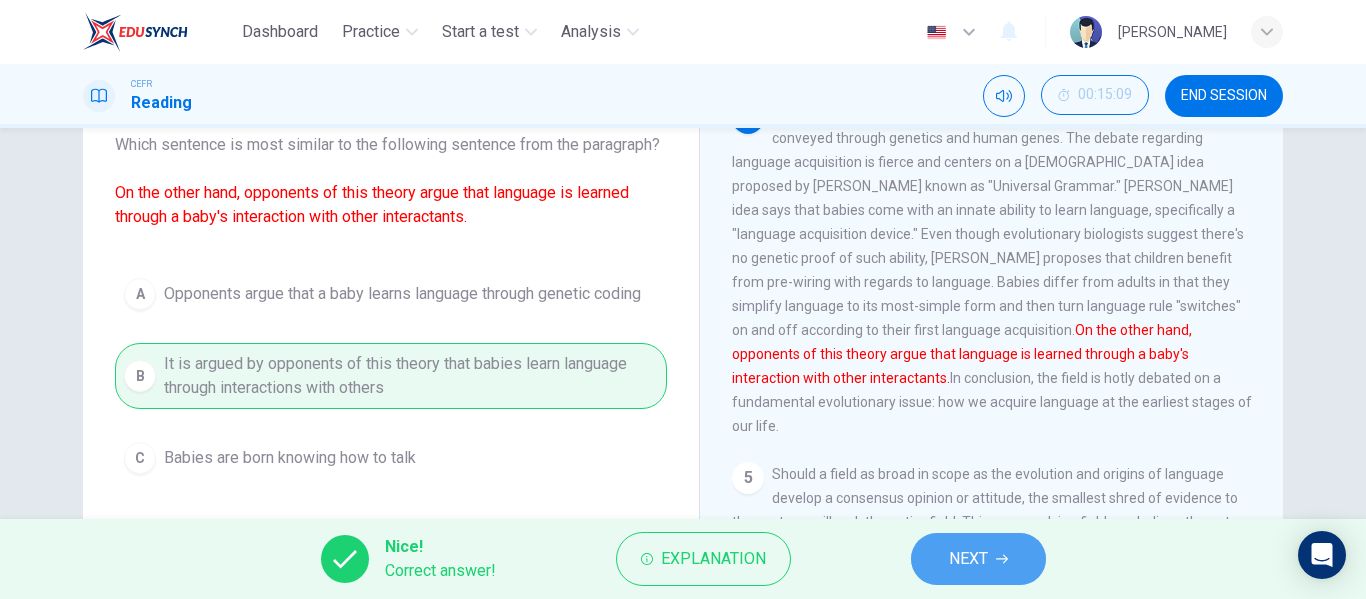 click on "NEXT" at bounding box center [978, 559] 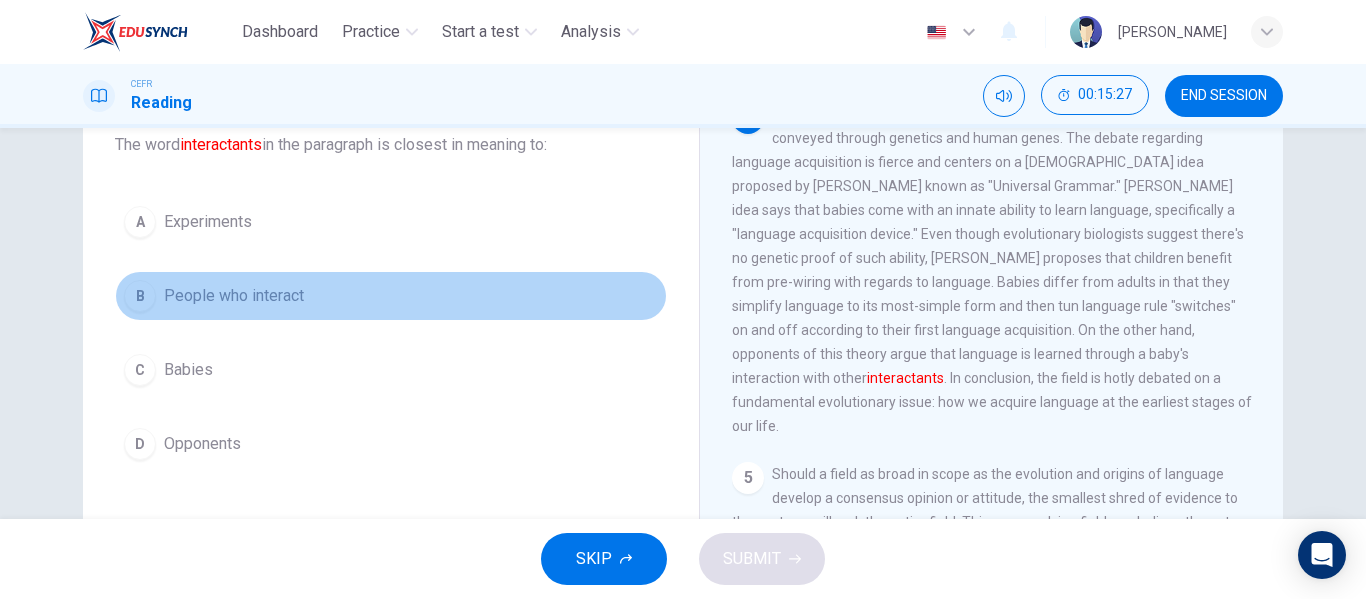 click on "B People who interact" at bounding box center [391, 296] 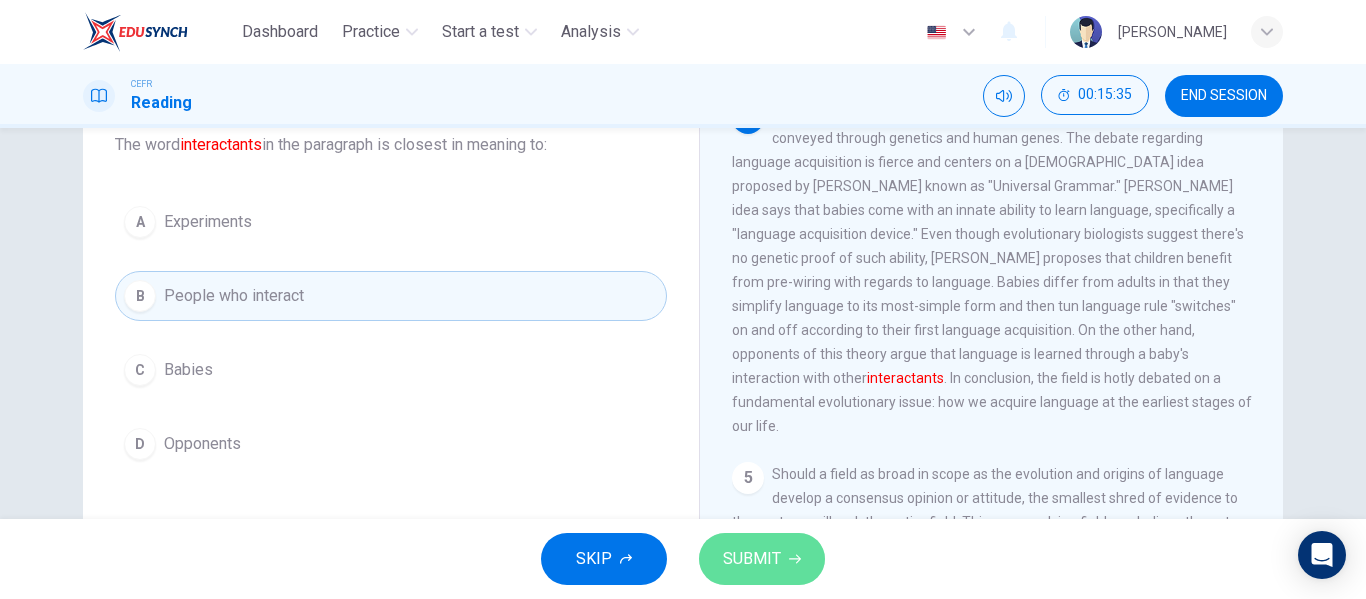 click on "SUBMIT" at bounding box center [762, 559] 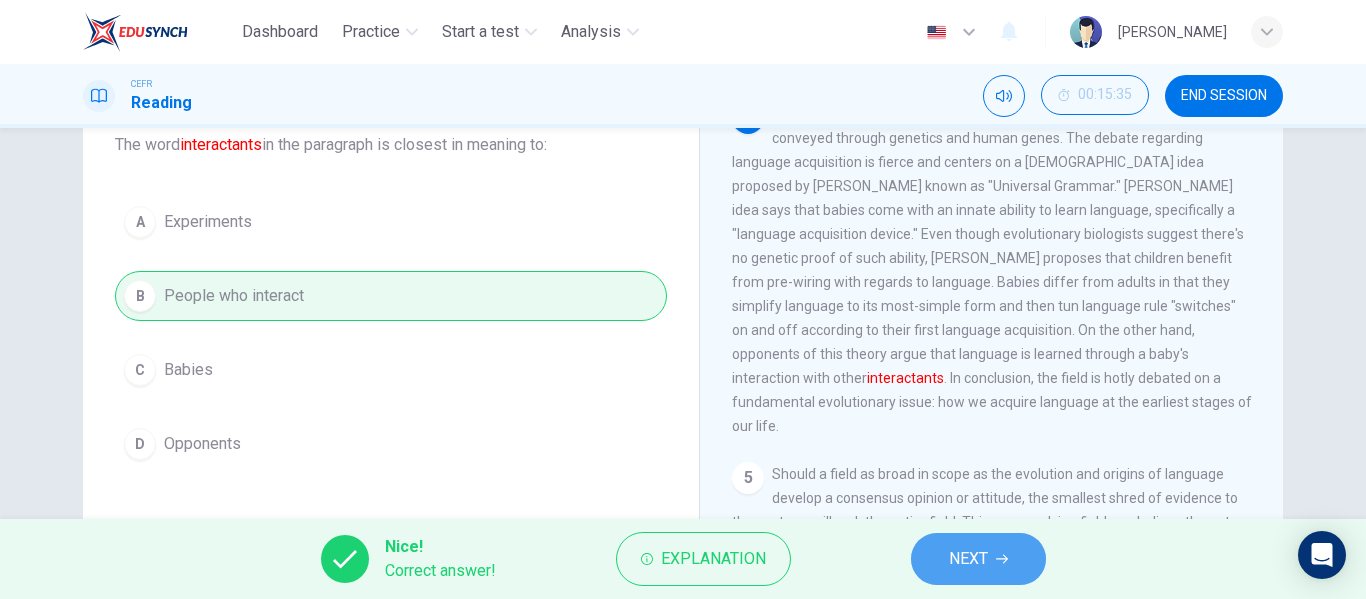 click on "NEXT" at bounding box center (978, 559) 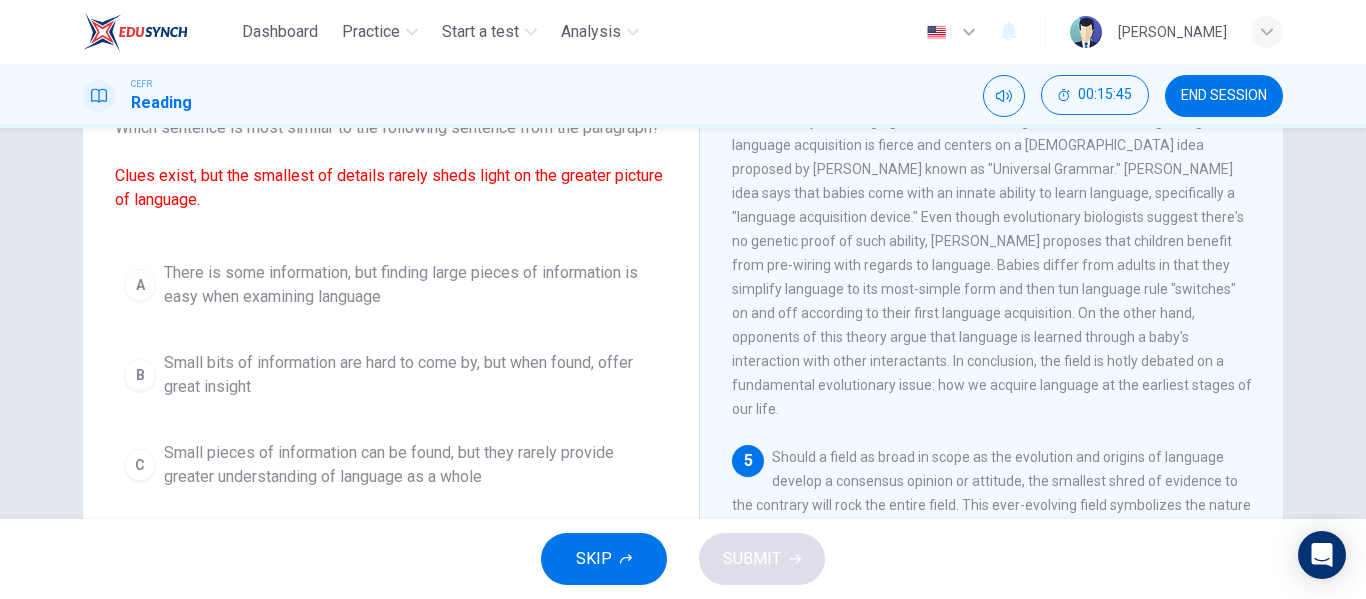 scroll, scrollTop: 147, scrollLeft: 0, axis: vertical 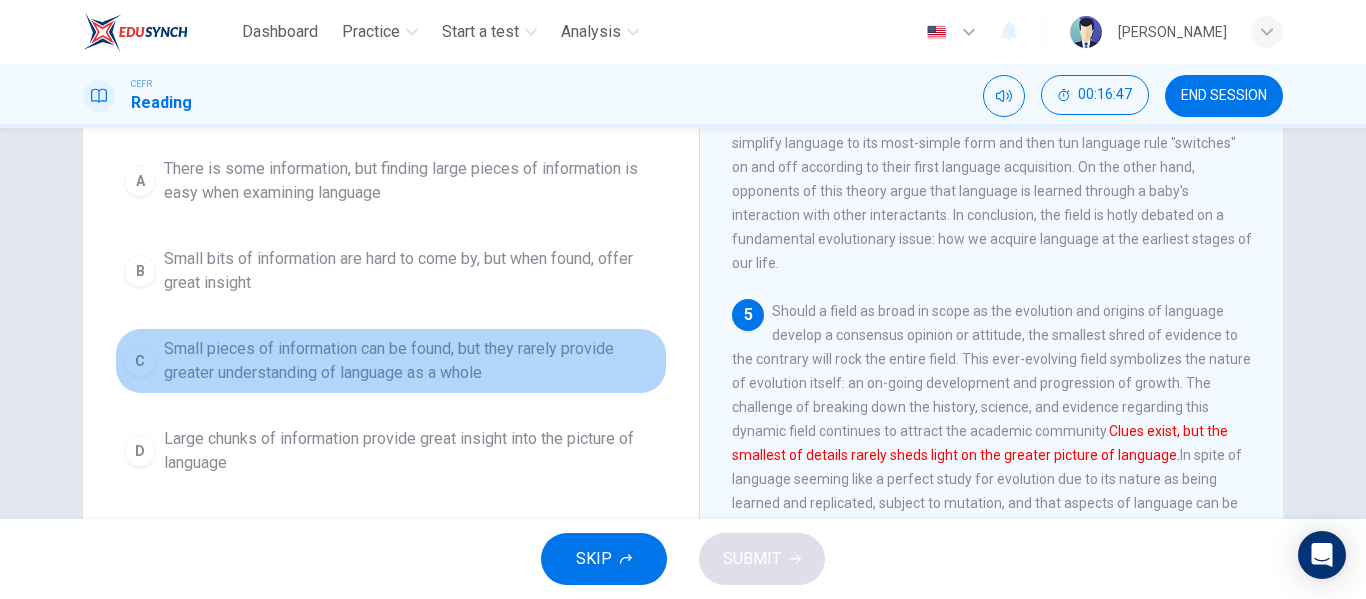 click on "Small pieces of information can be found, but they rarely provide greater understanding of language as a whole" at bounding box center [411, 361] 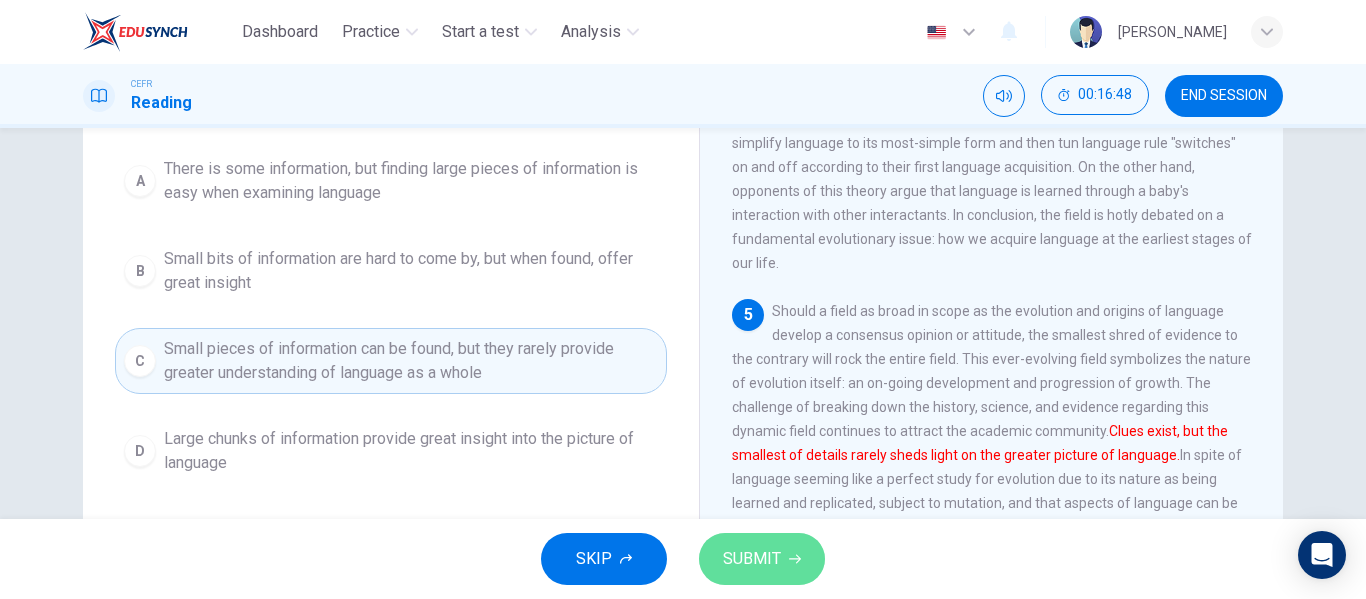 click on "SUBMIT" at bounding box center (752, 559) 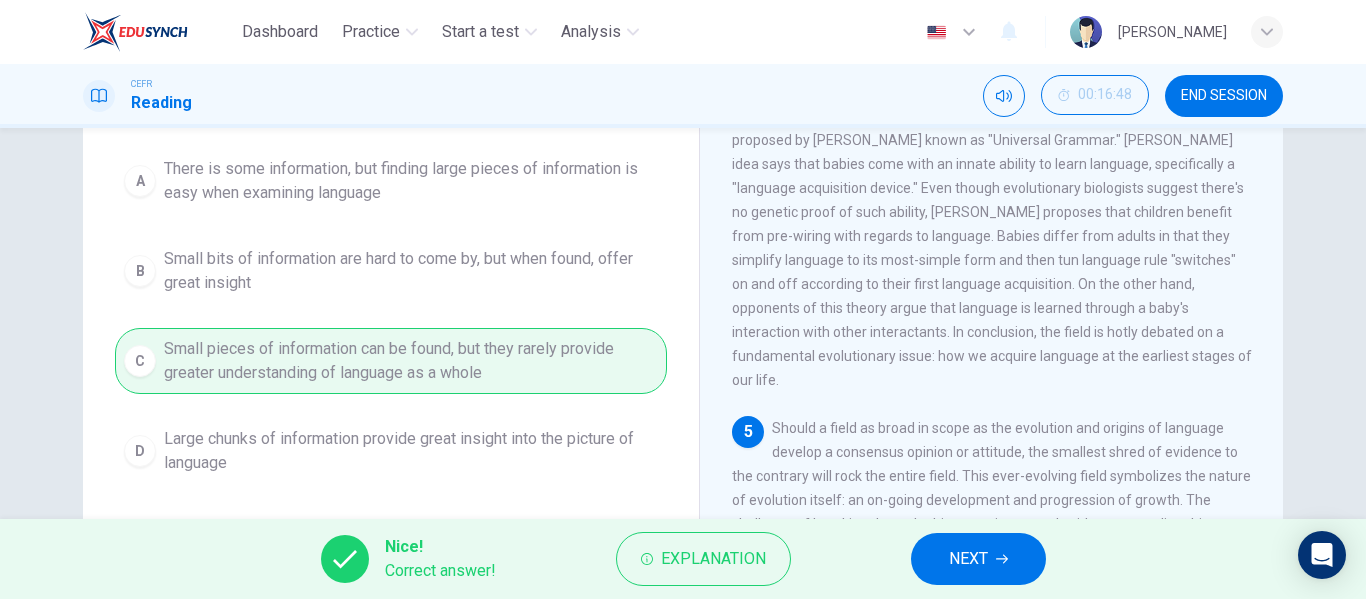 scroll, scrollTop: 808, scrollLeft: 0, axis: vertical 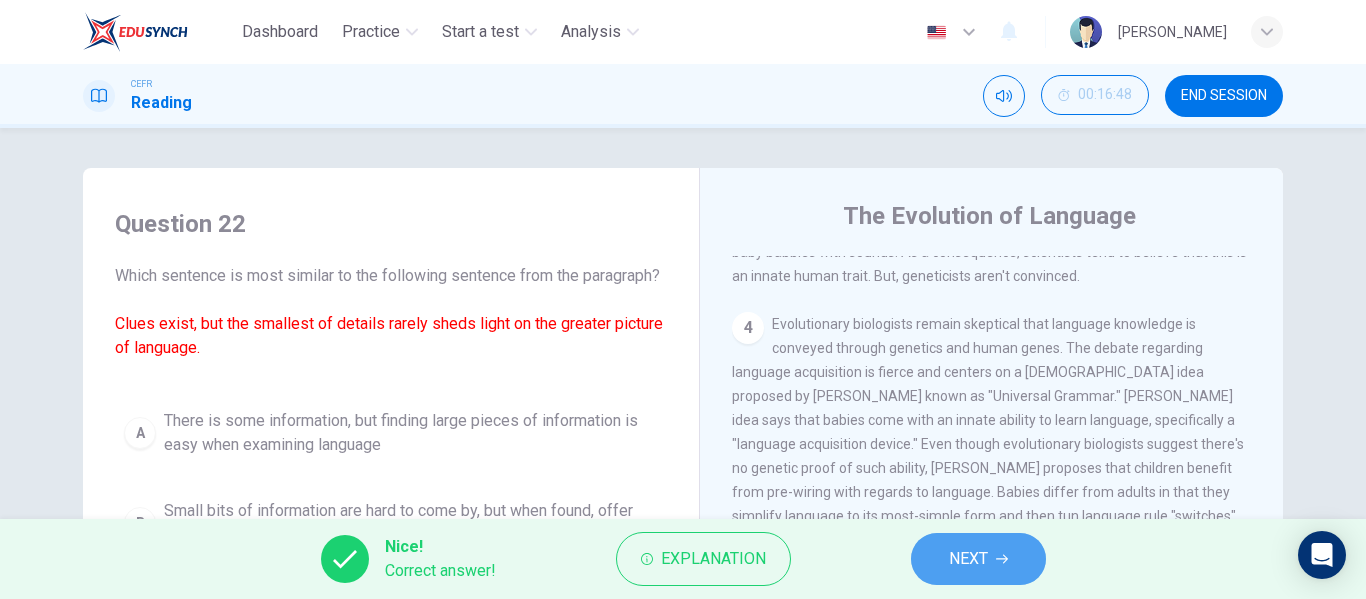 click 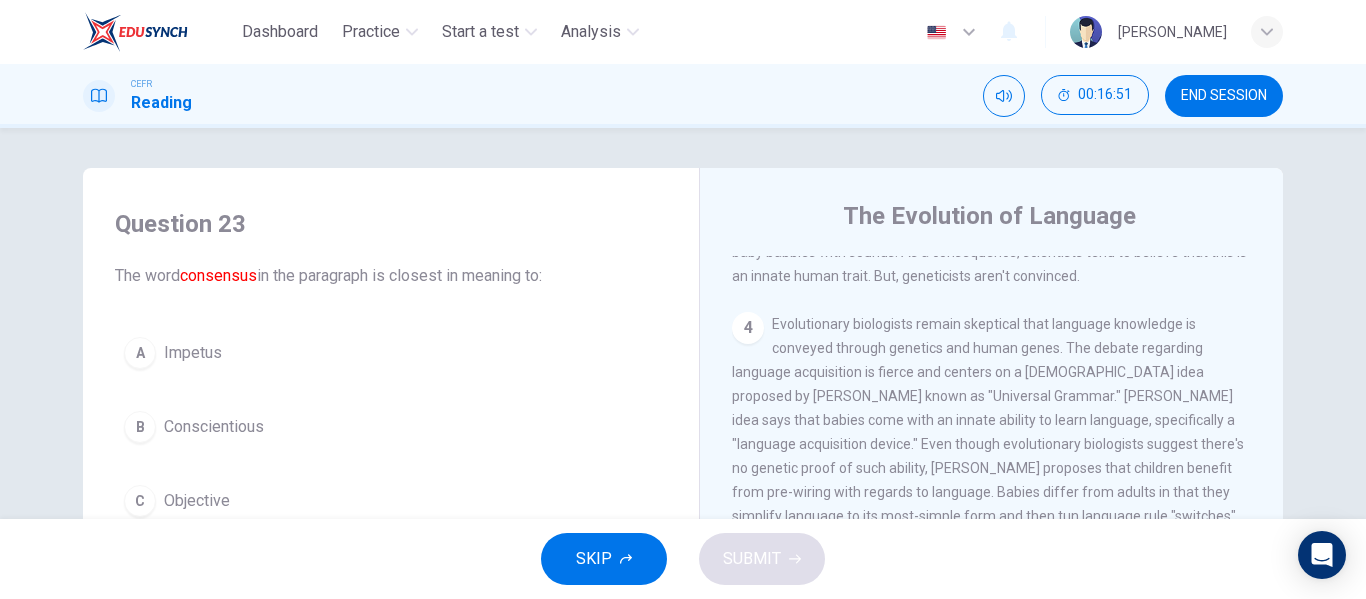 scroll, scrollTop: 963, scrollLeft: 0, axis: vertical 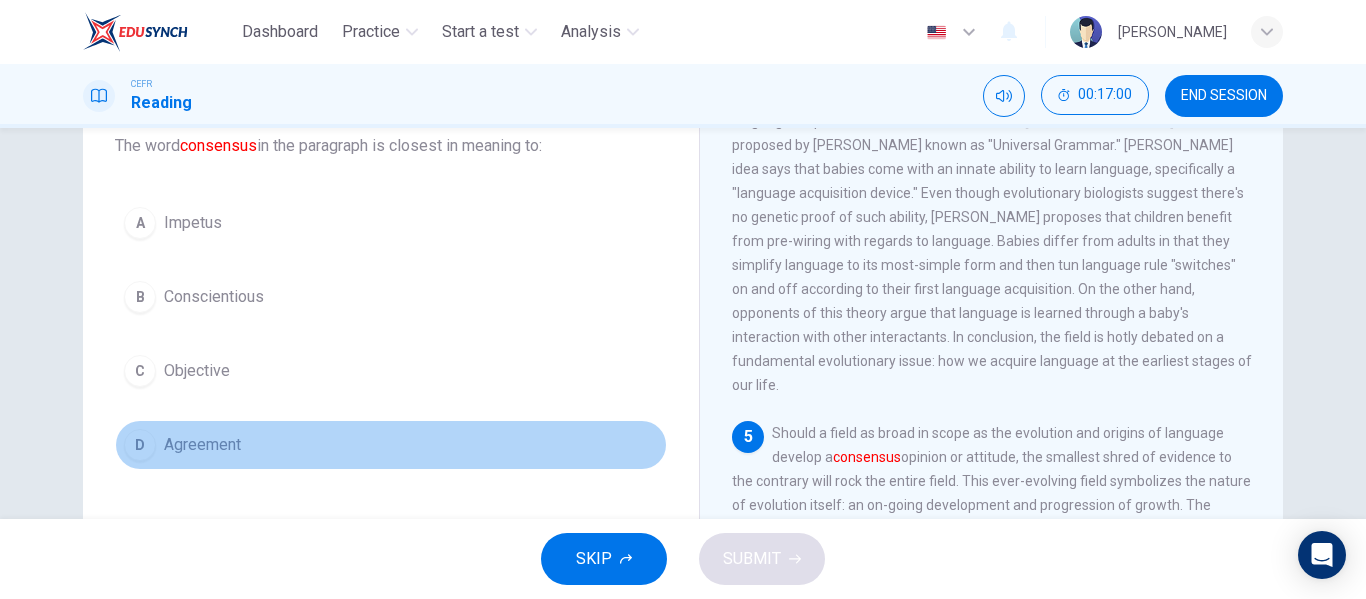 click on "Agreement" at bounding box center (202, 445) 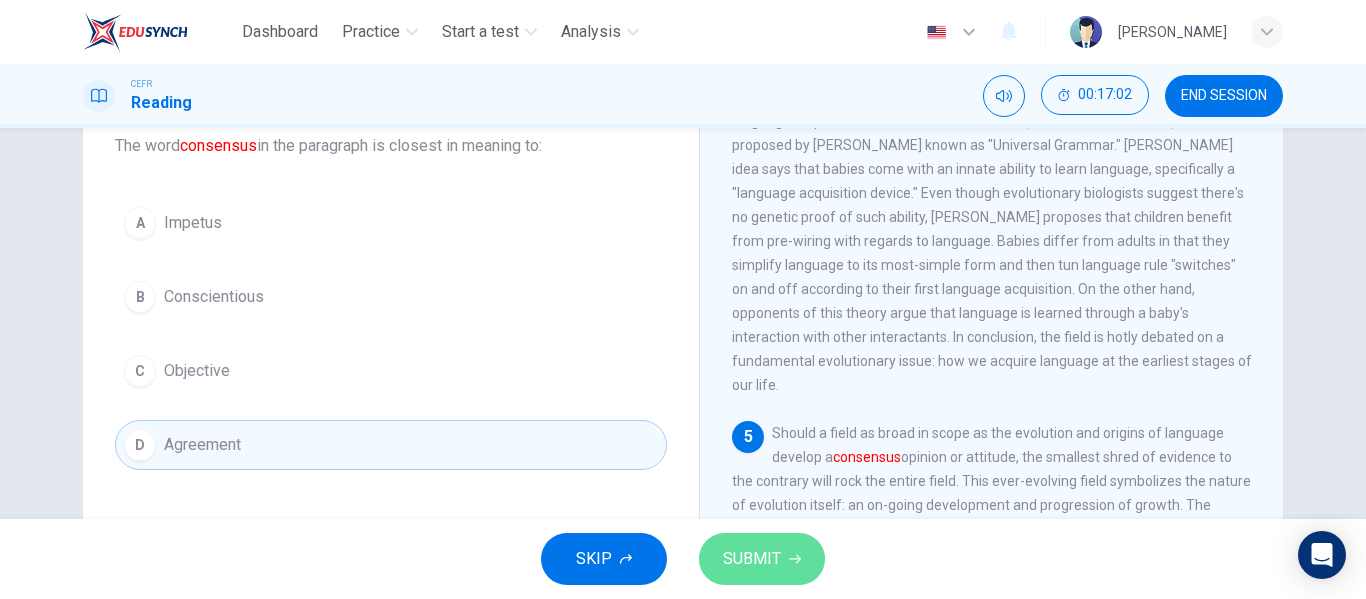 click on "SUBMIT" at bounding box center (752, 559) 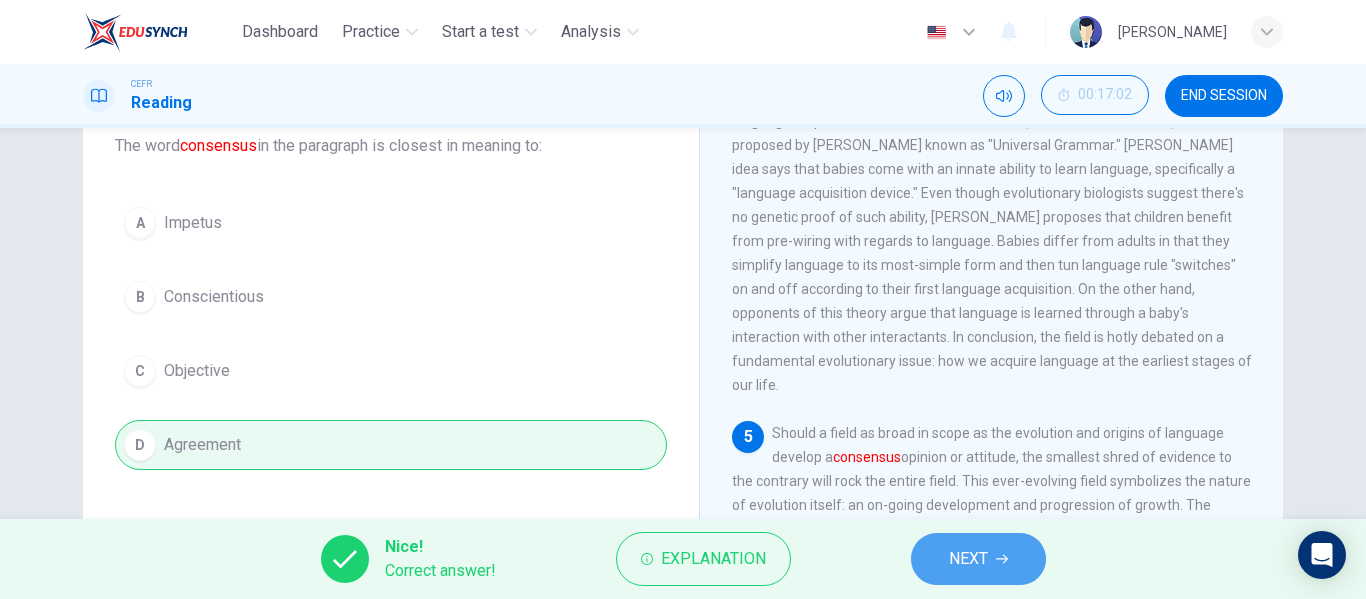 click on "NEXT" at bounding box center (978, 559) 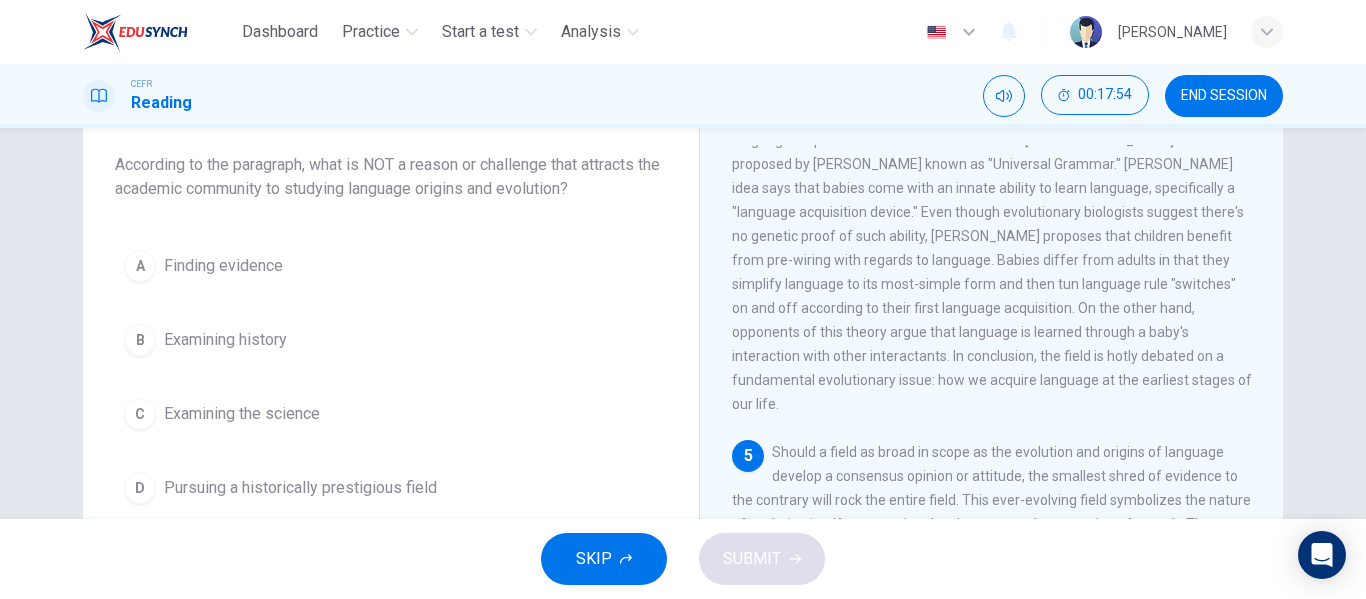 scroll, scrollTop: 112, scrollLeft: 0, axis: vertical 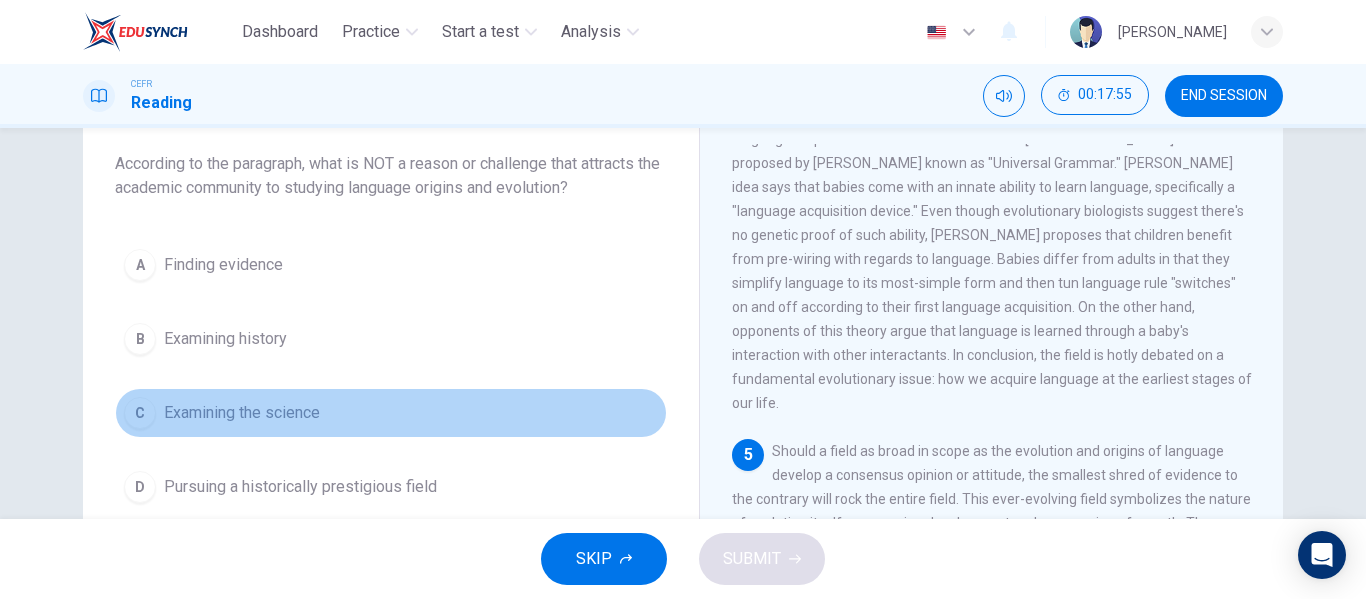 click on "C Examining the science" at bounding box center (391, 413) 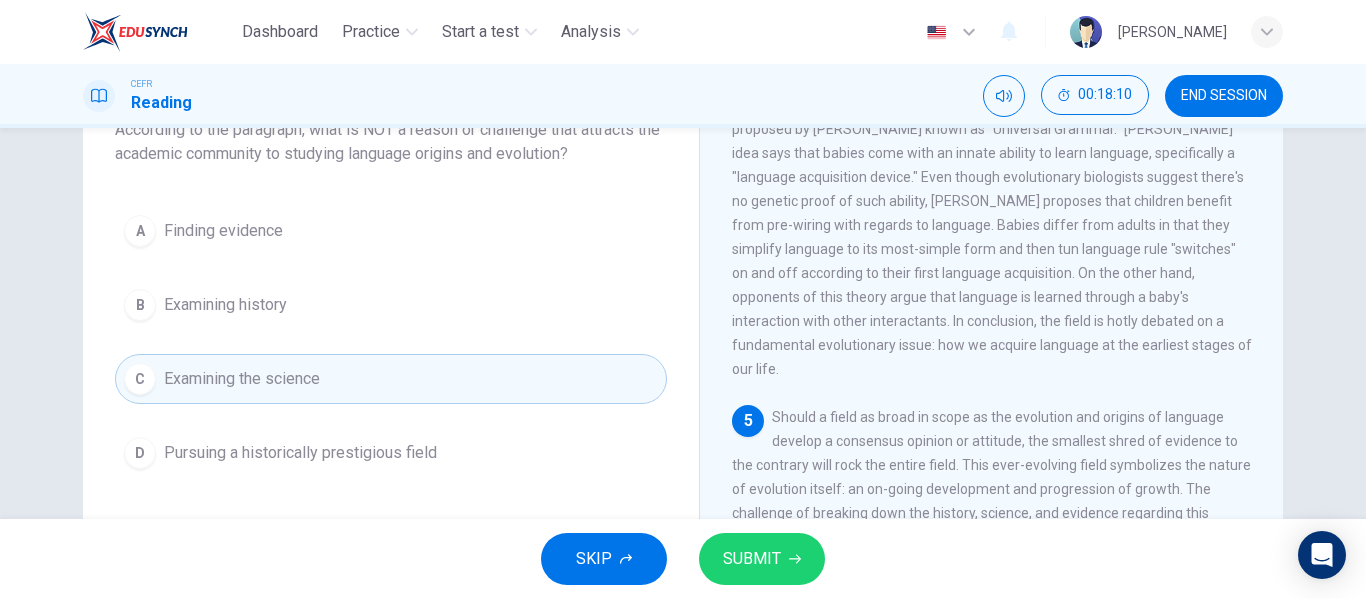 scroll, scrollTop: 147, scrollLeft: 0, axis: vertical 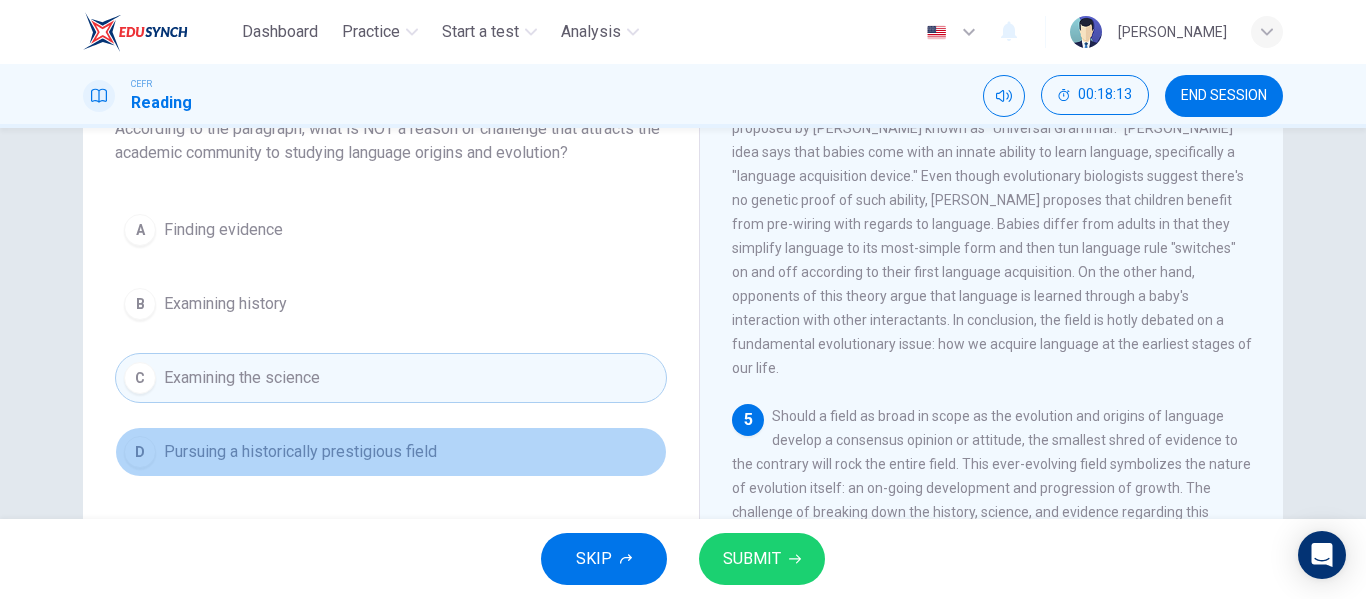 click on "D Pursuing a historically prestigious field" at bounding box center (391, 452) 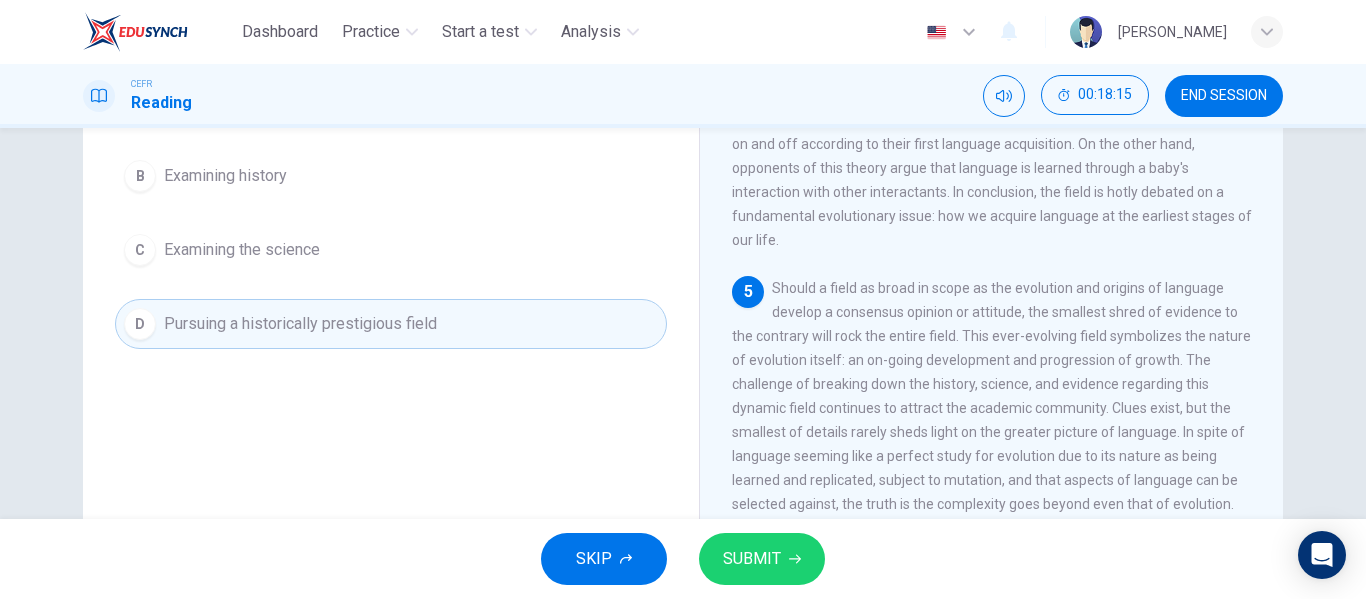 scroll, scrollTop: 277, scrollLeft: 0, axis: vertical 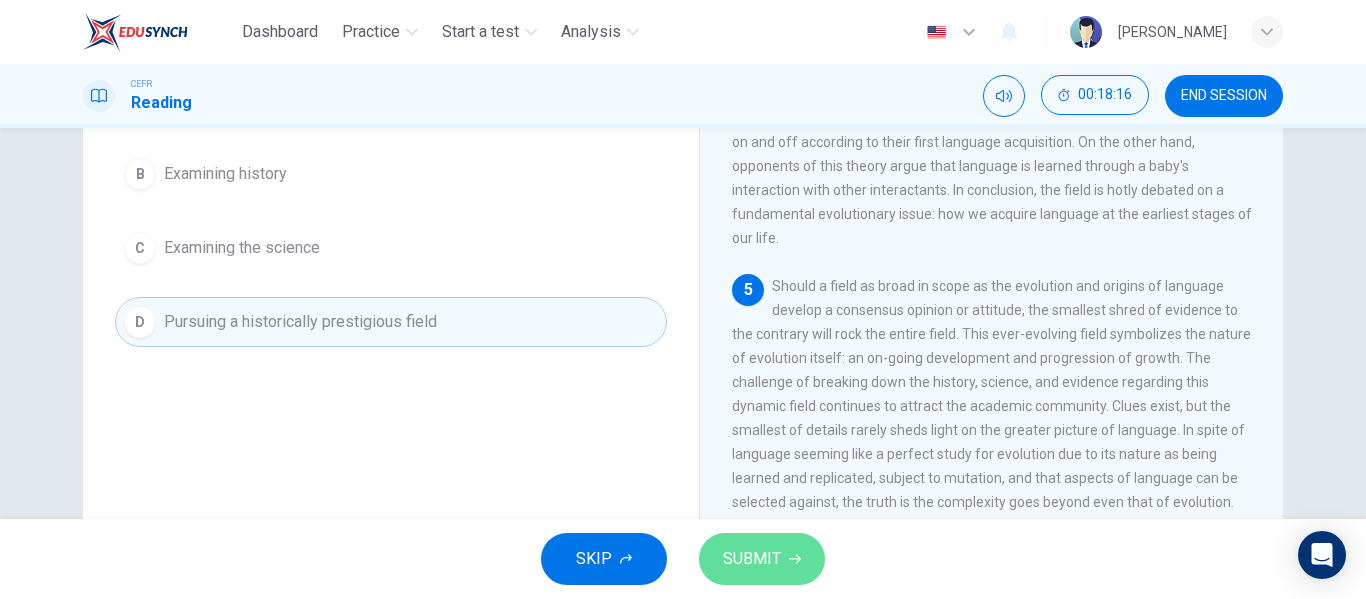 click on "SUBMIT" at bounding box center [752, 559] 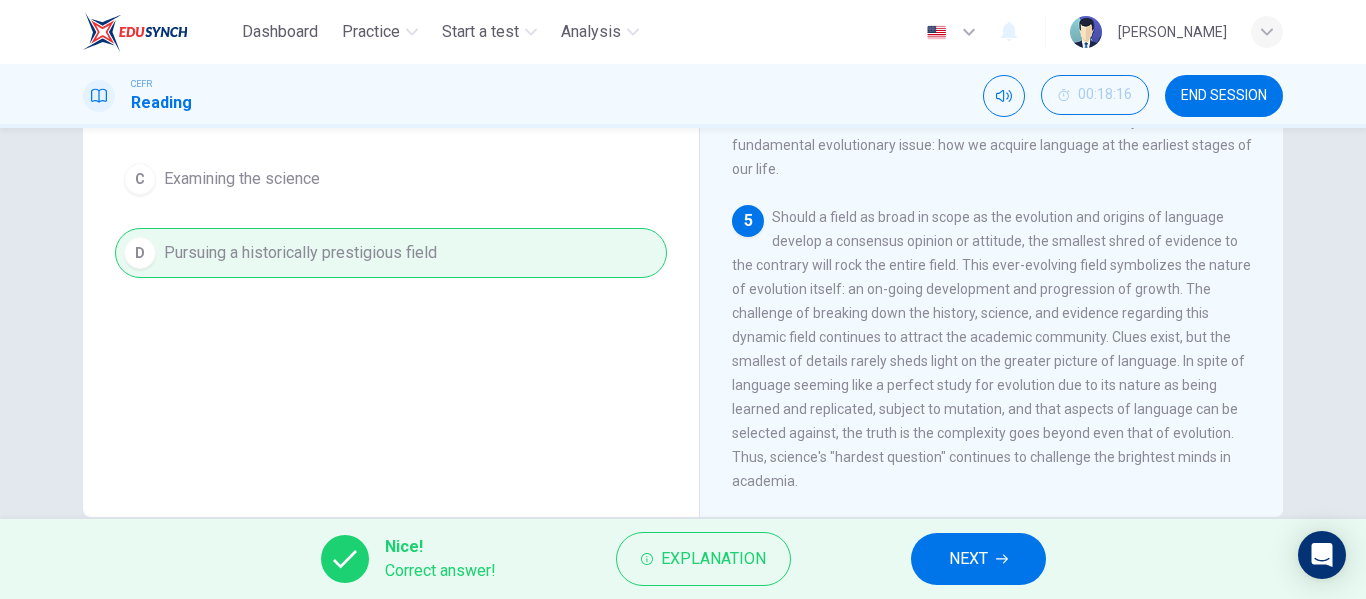 scroll, scrollTop: 347, scrollLeft: 0, axis: vertical 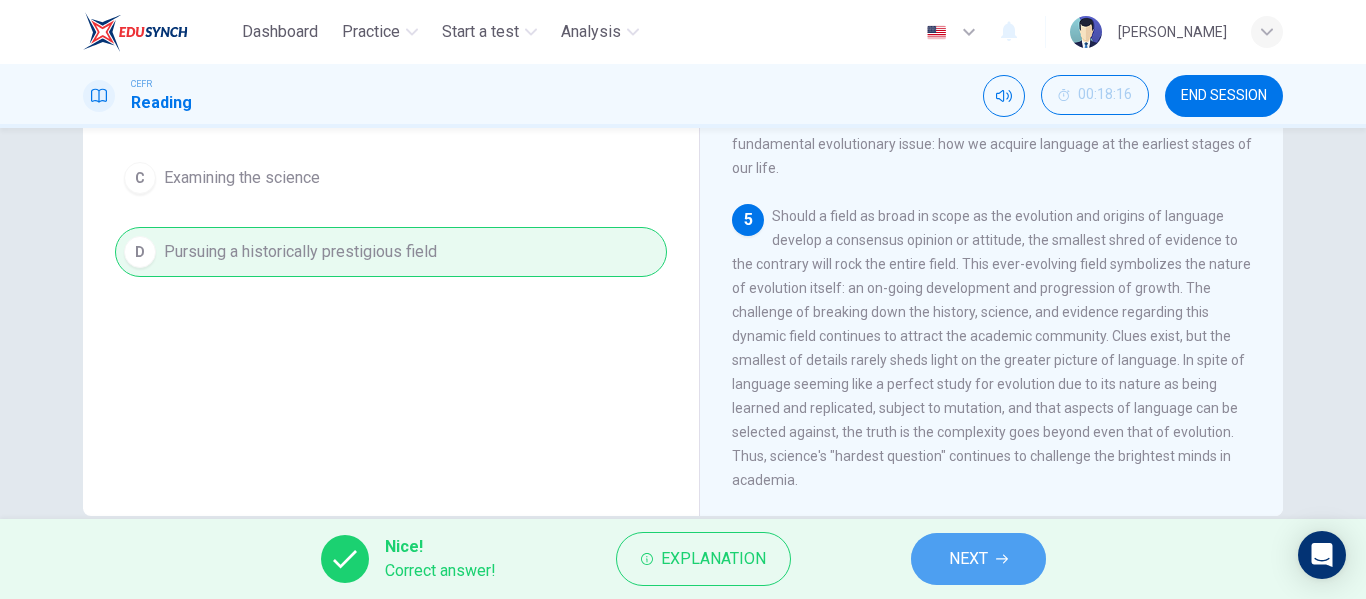 click on "NEXT" at bounding box center [968, 559] 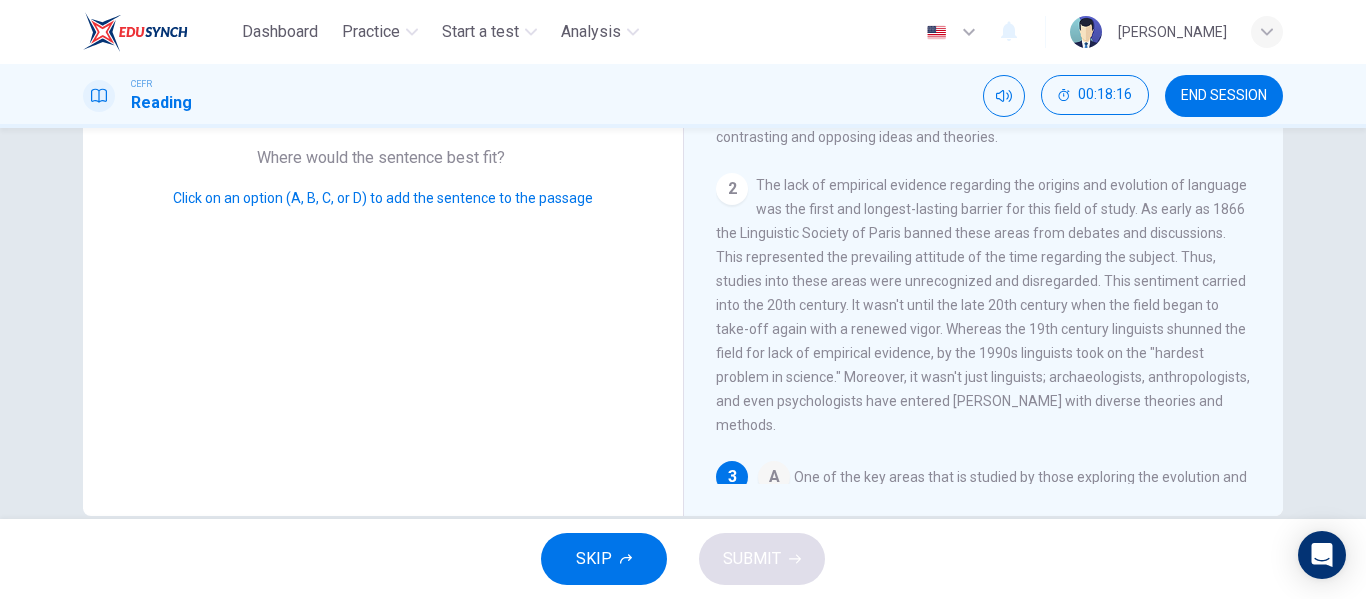 click on "SKIP SUBMIT" at bounding box center (683, 559) 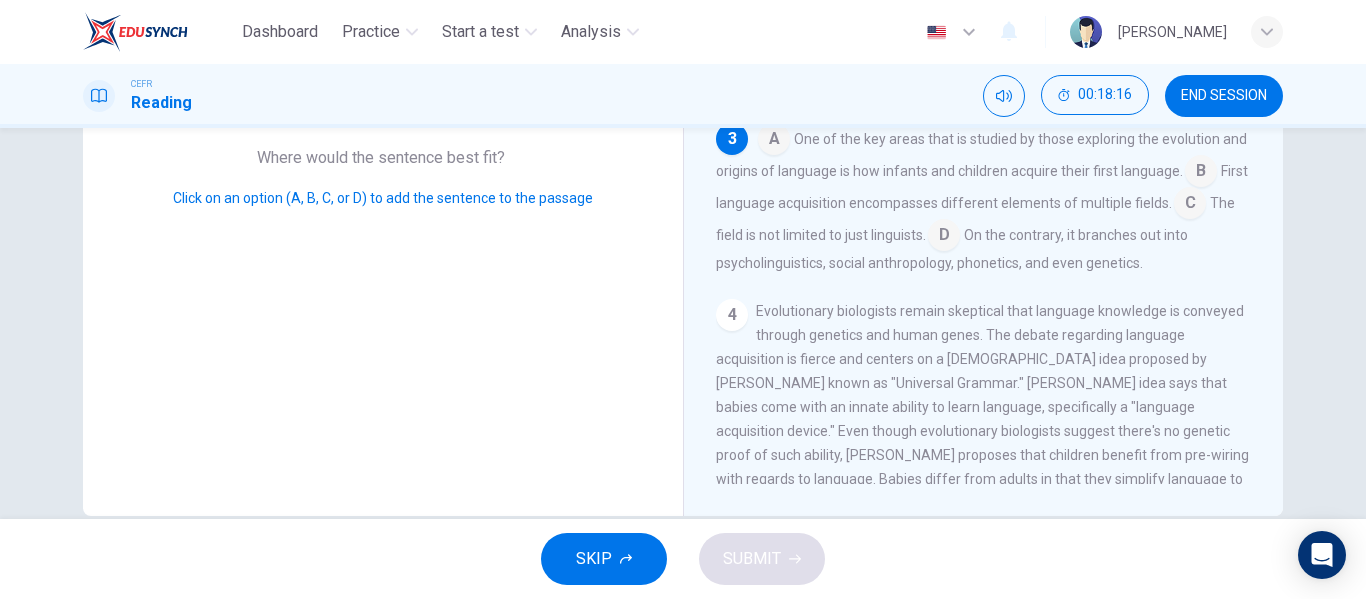 scroll, scrollTop: 342, scrollLeft: 0, axis: vertical 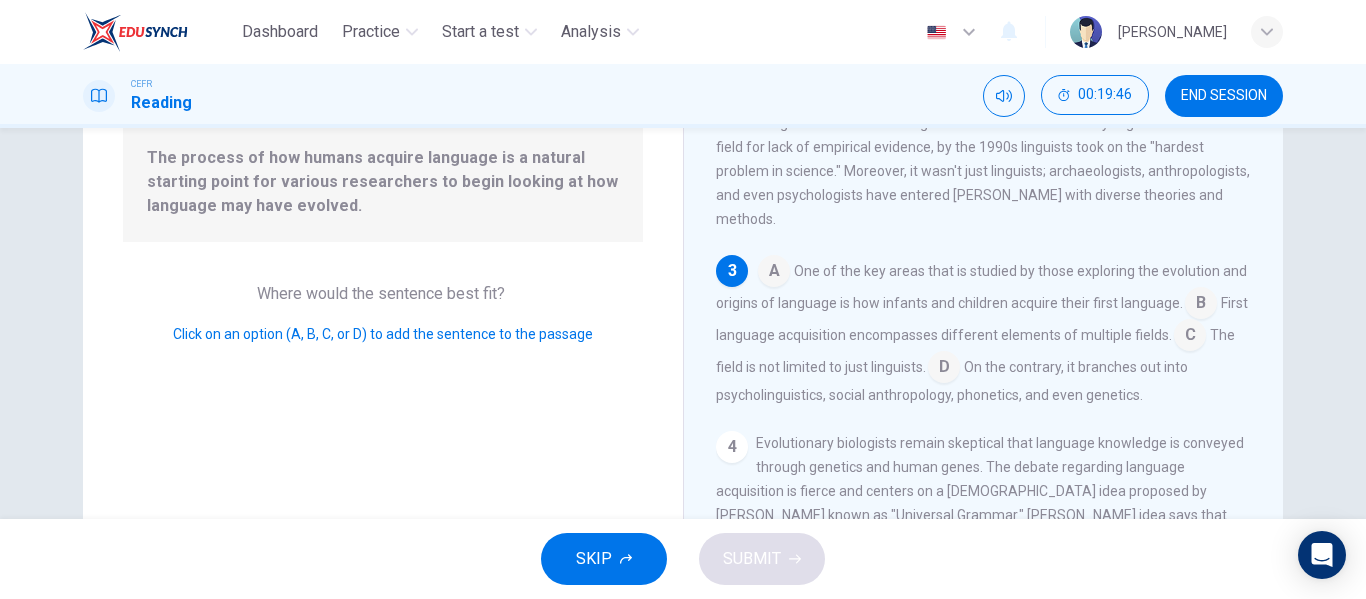click at bounding box center (774, 273) 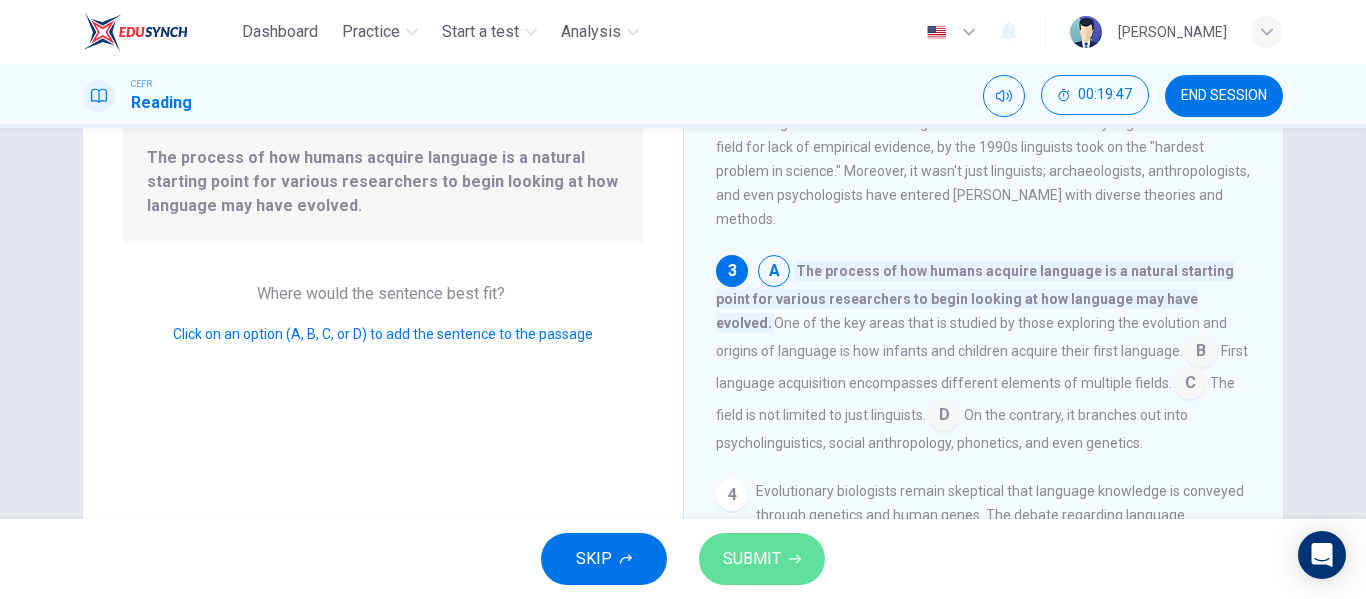 click on "SUBMIT" at bounding box center (752, 559) 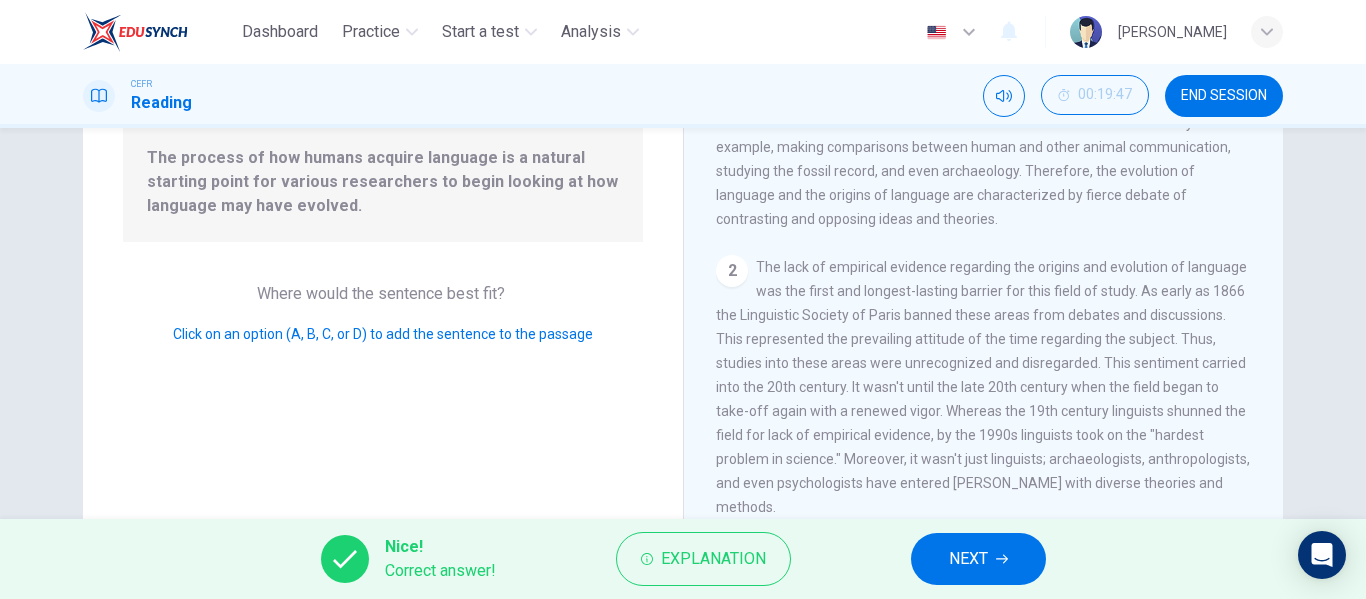 scroll, scrollTop: 0, scrollLeft: 0, axis: both 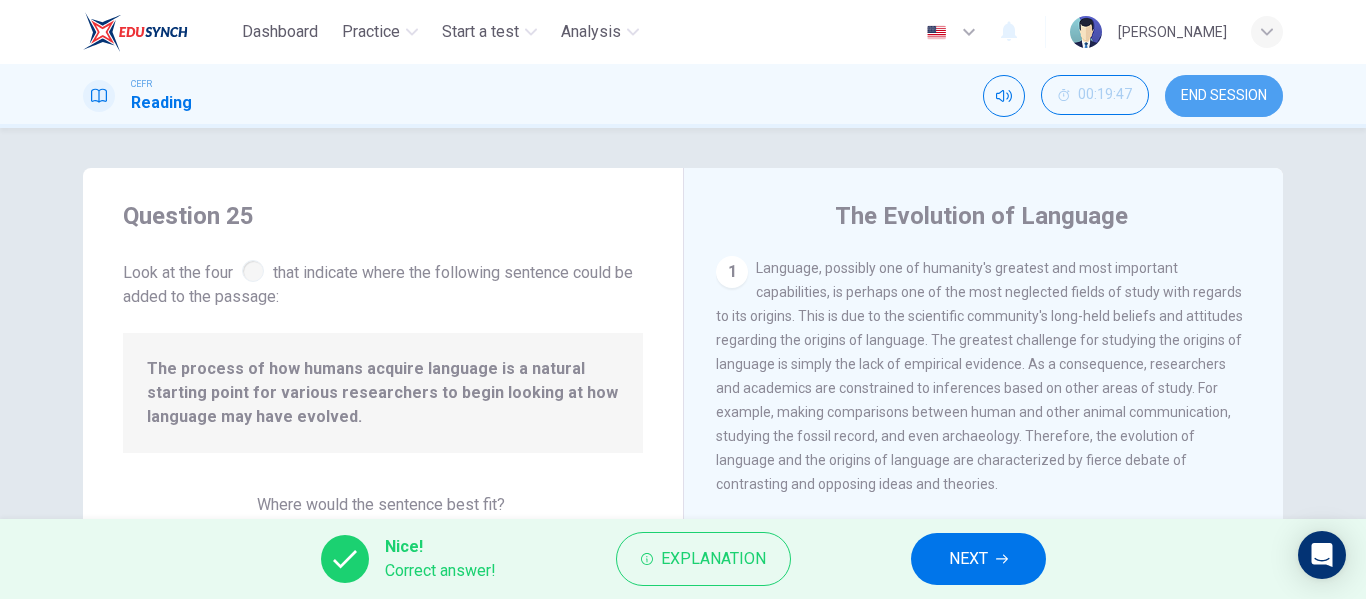 click on "END SESSION" at bounding box center (1224, 96) 